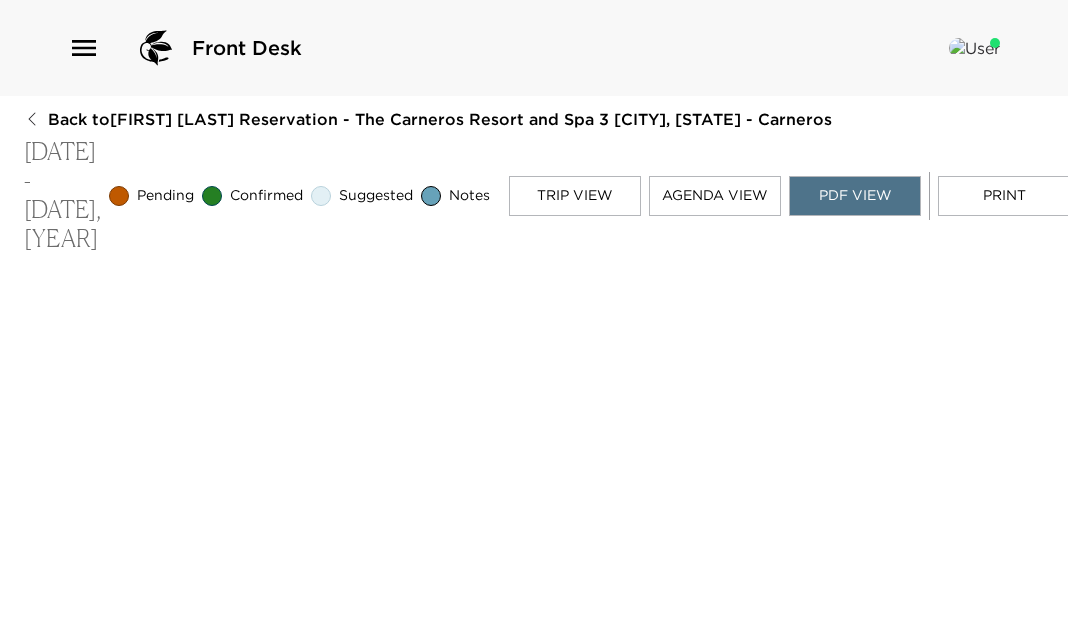 scroll, scrollTop: 78, scrollLeft: 0, axis: vertical 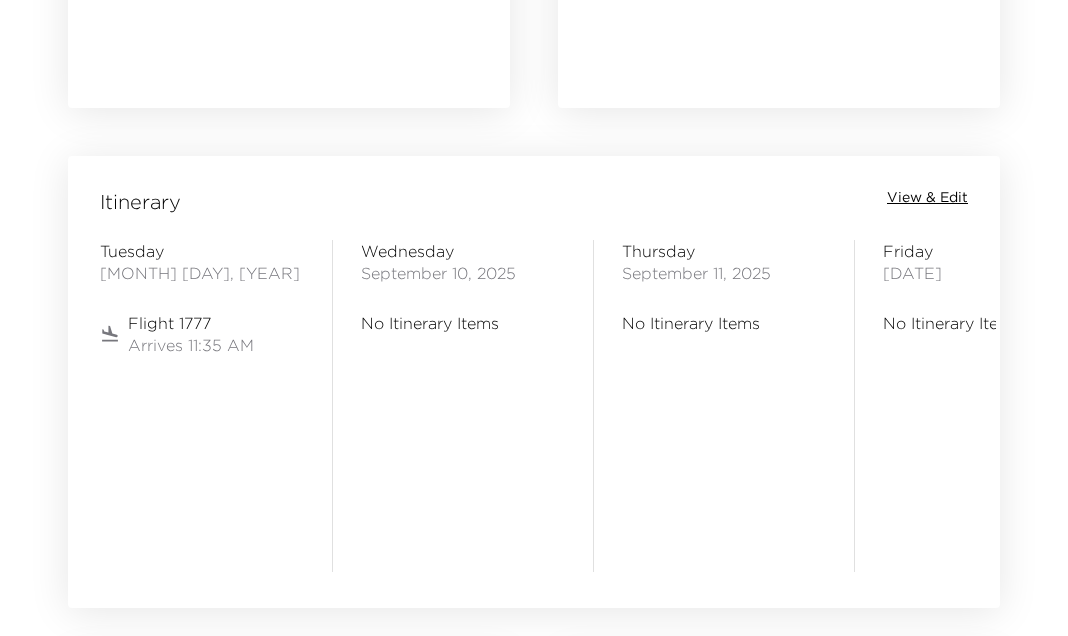 click on "View & Edit" at bounding box center [927, 198] 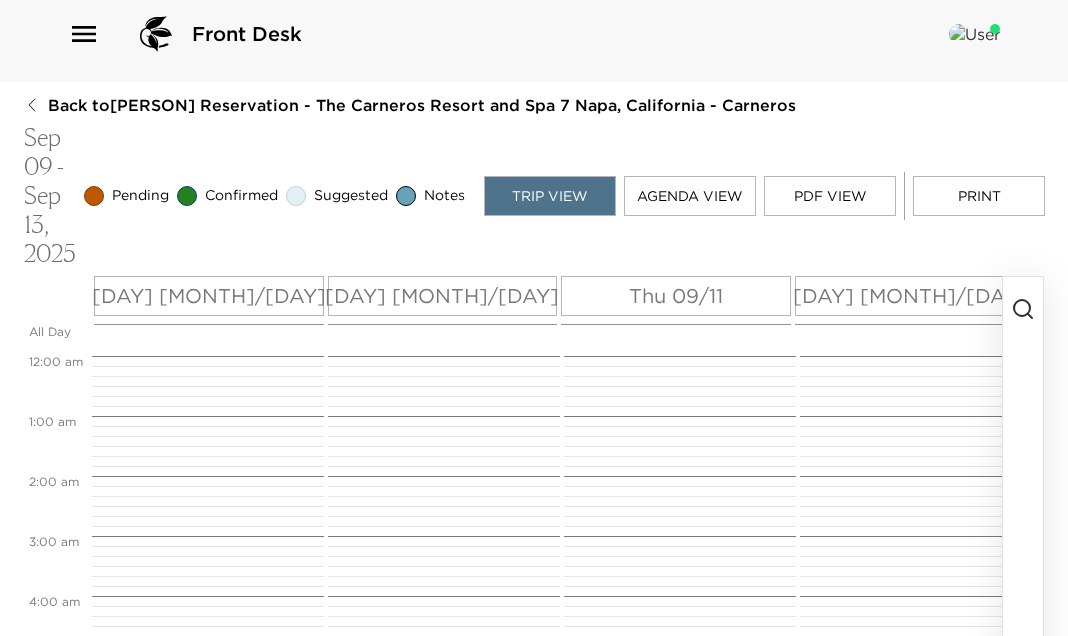scroll, scrollTop: 80, scrollLeft: 0, axis: vertical 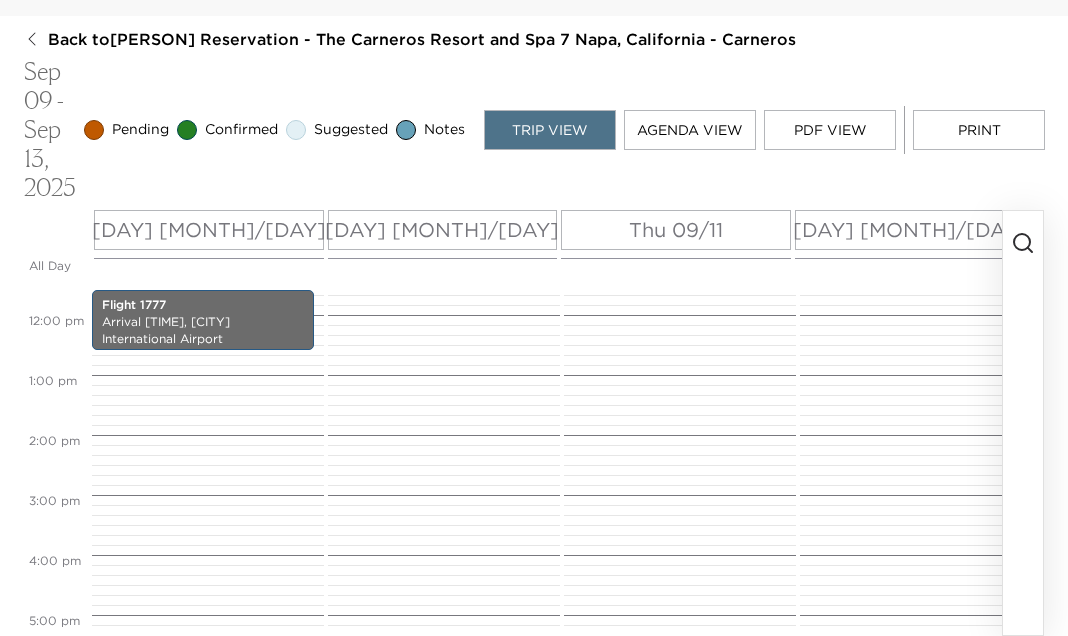 click 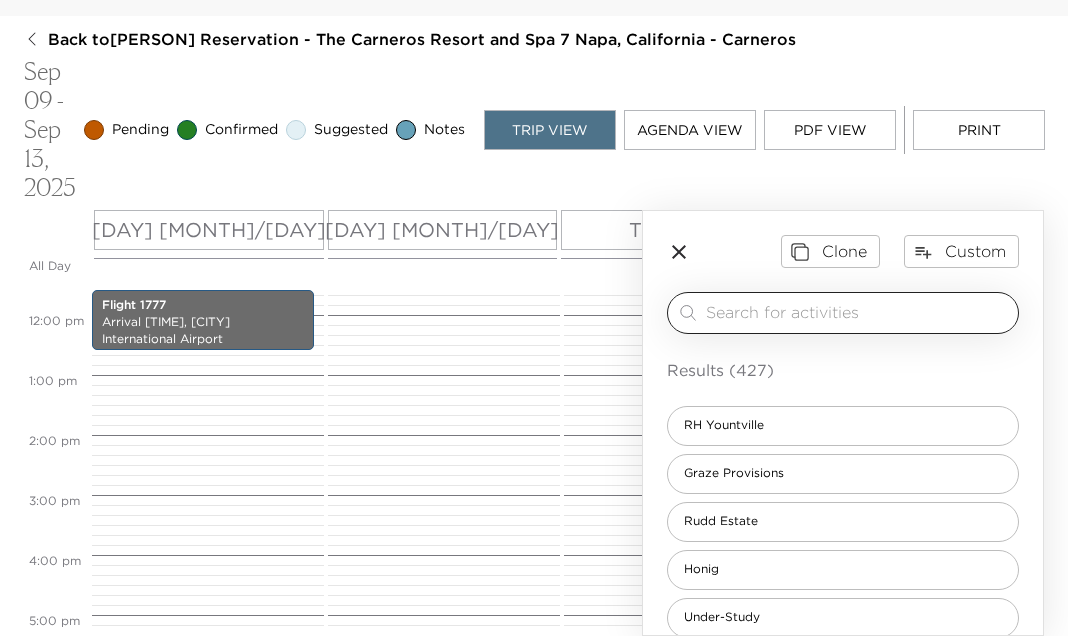 click at bounding box center [858, 312] 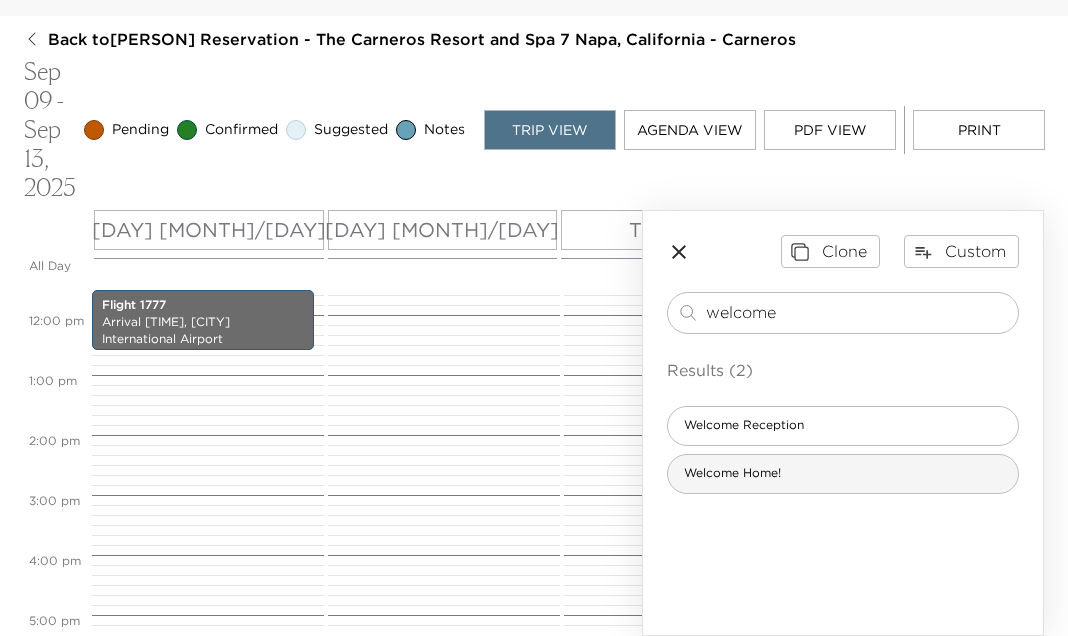 type on "welcome" 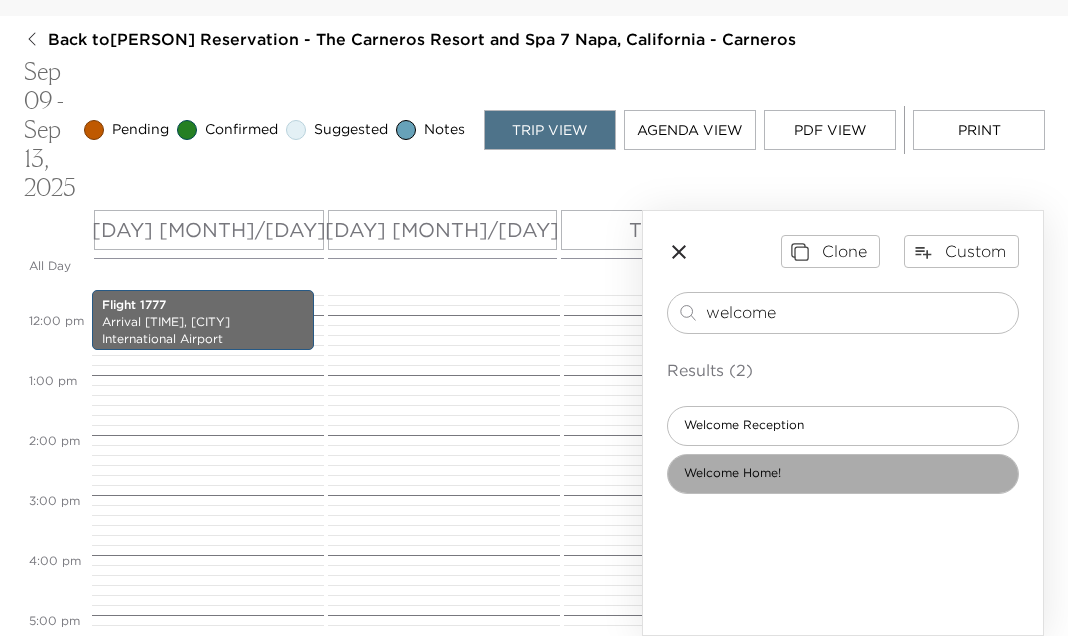click on "Welcome Home!" at bounding box center (732, 473) 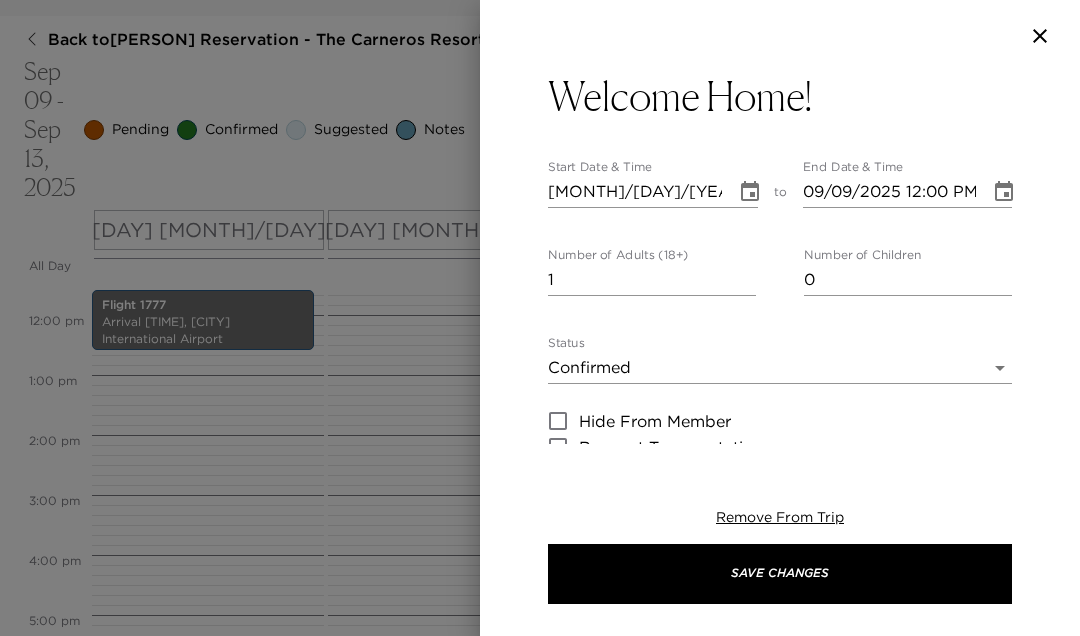 type on "Check-in is at 4:00 PM. Please make your way to the resort’s main lobby to pick up the house keys and to provide the resort with a credit card for any incidentals. The Bellman will escort you to the home and help you with your luggage. We will greet you to say hello and make sure you are comfortable with the features of the home. Should you arrive before 4:00 PM, please feel free to leave your car and/or luggage with the Front Desk and ask for a temporary key to enjoy the facilities such as the Hilltop or Family pool. If you booked spa treatments in advance of your stay, the Bellman will escort you up to the Spa. The Hilltop and Market are also great places to grab a bite, some wine, and get into vacation mode.
Exclusive Resorts Concierge Hours - 9:00 AM to 5:30 PM Daily
[FIRST] [LAST] – [PHONE]
[FIRST] [LAST] – [PHONE]" 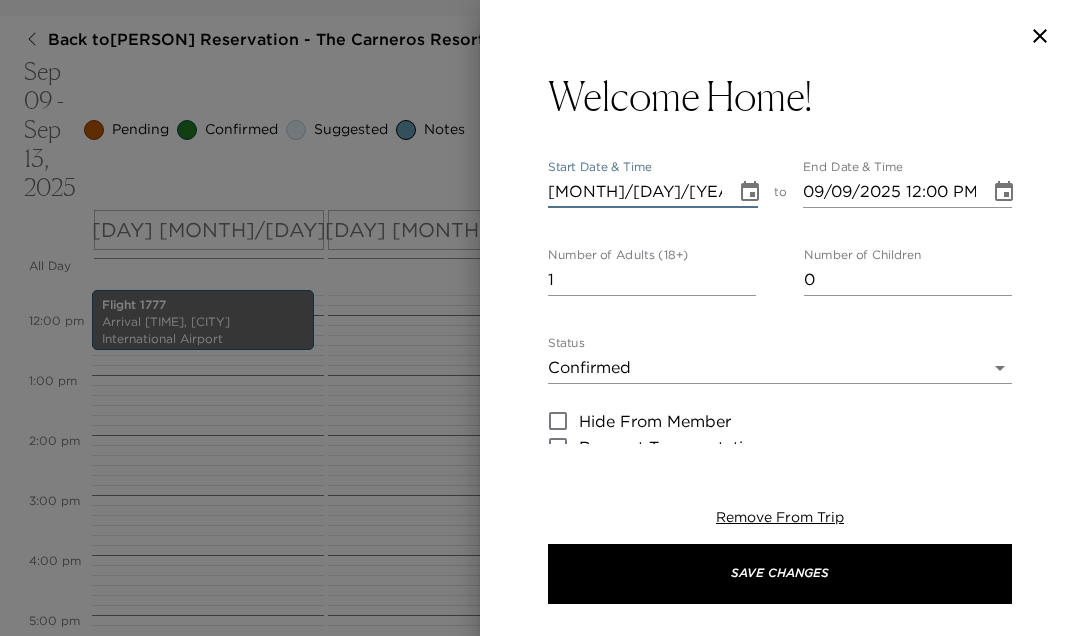 type on "[MONTH]/[DAY]/[YEAR] [HOUR]:[MINUTE] [AM/PM]" 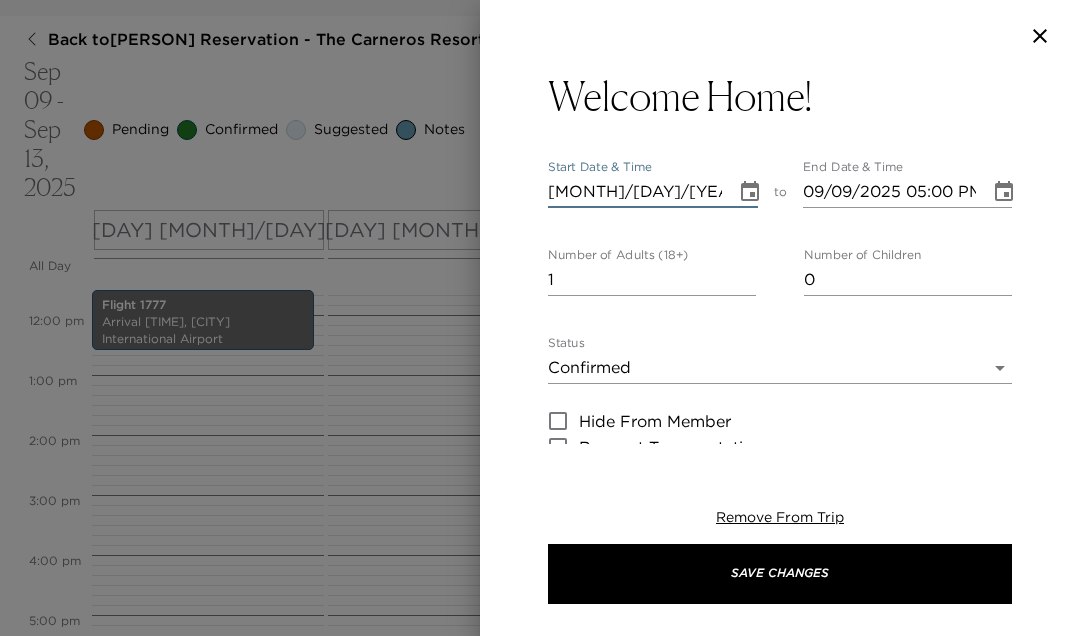 type on "[MONTH]/[DAY]/[YEAR] [HOUR]:[MINUTE] [AM/PM]" 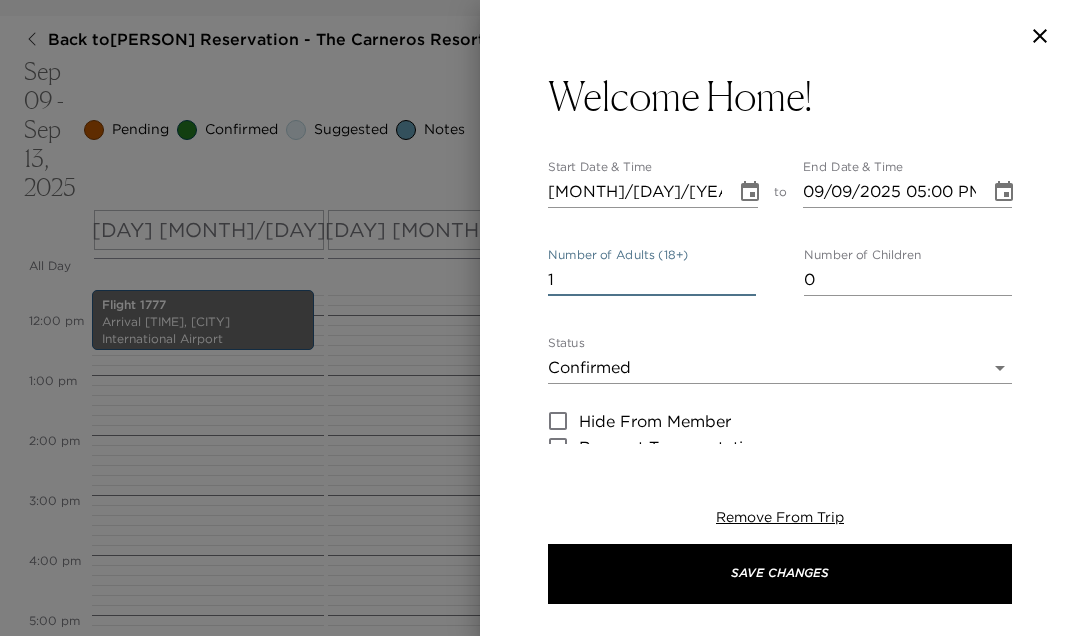 drag, startPoint x: 589, startPoint y: 283, endPoint x: 520, endPoint y: 278, distance: 69.18092 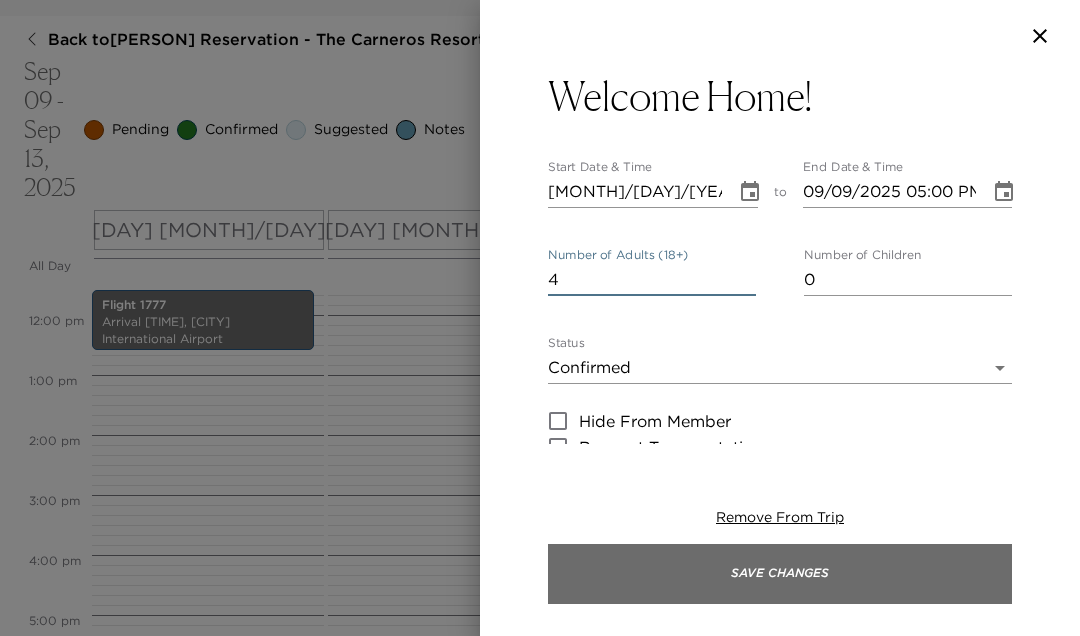type on "4" 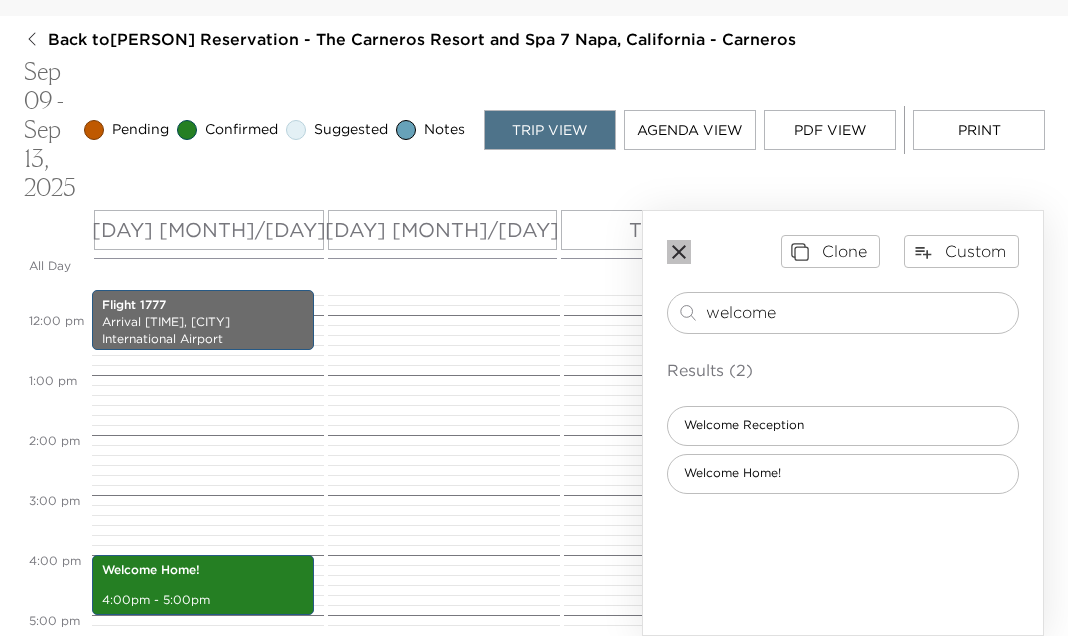 click 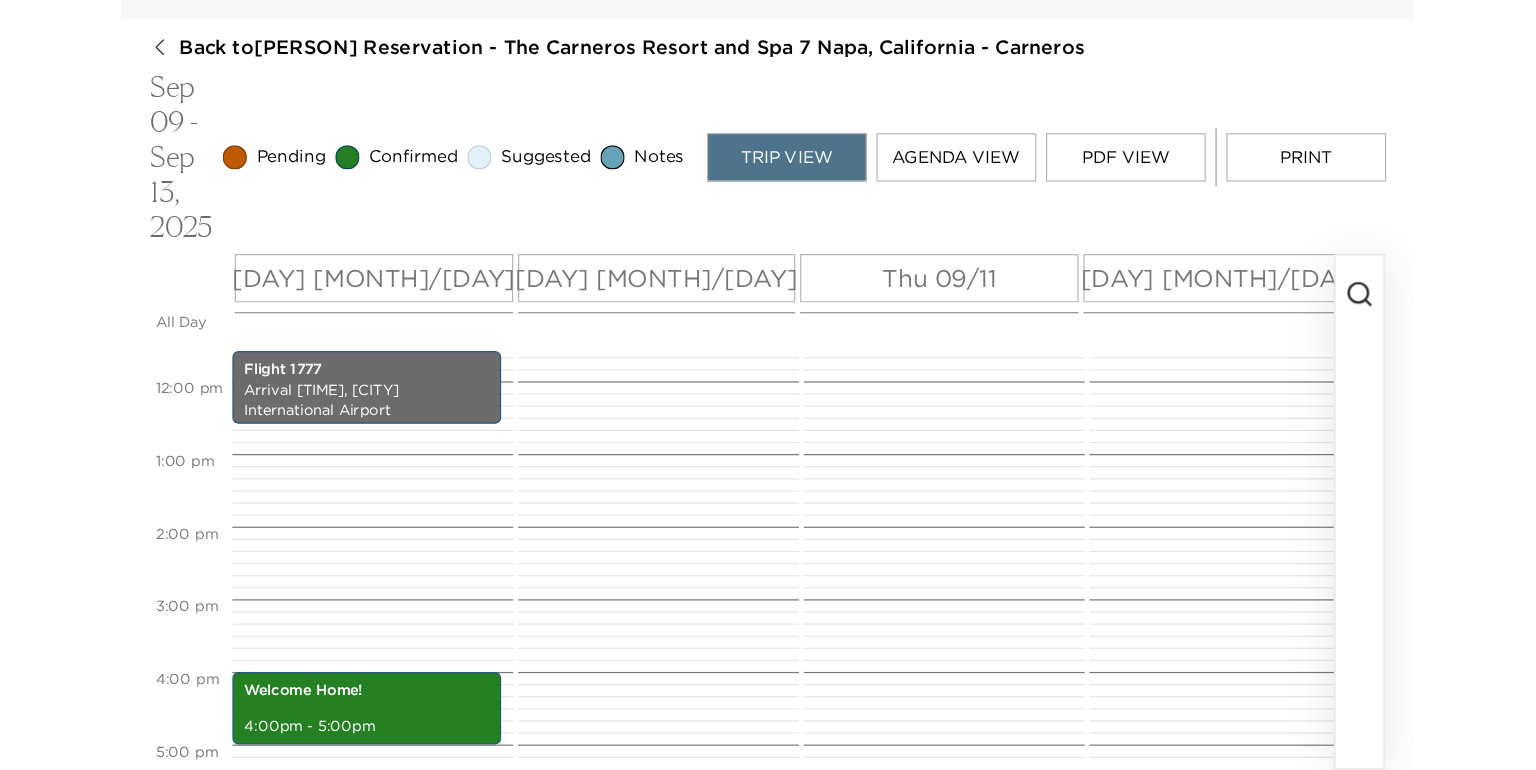 scroll, scrollTop: 0, scrollLeft: 0, axis: both 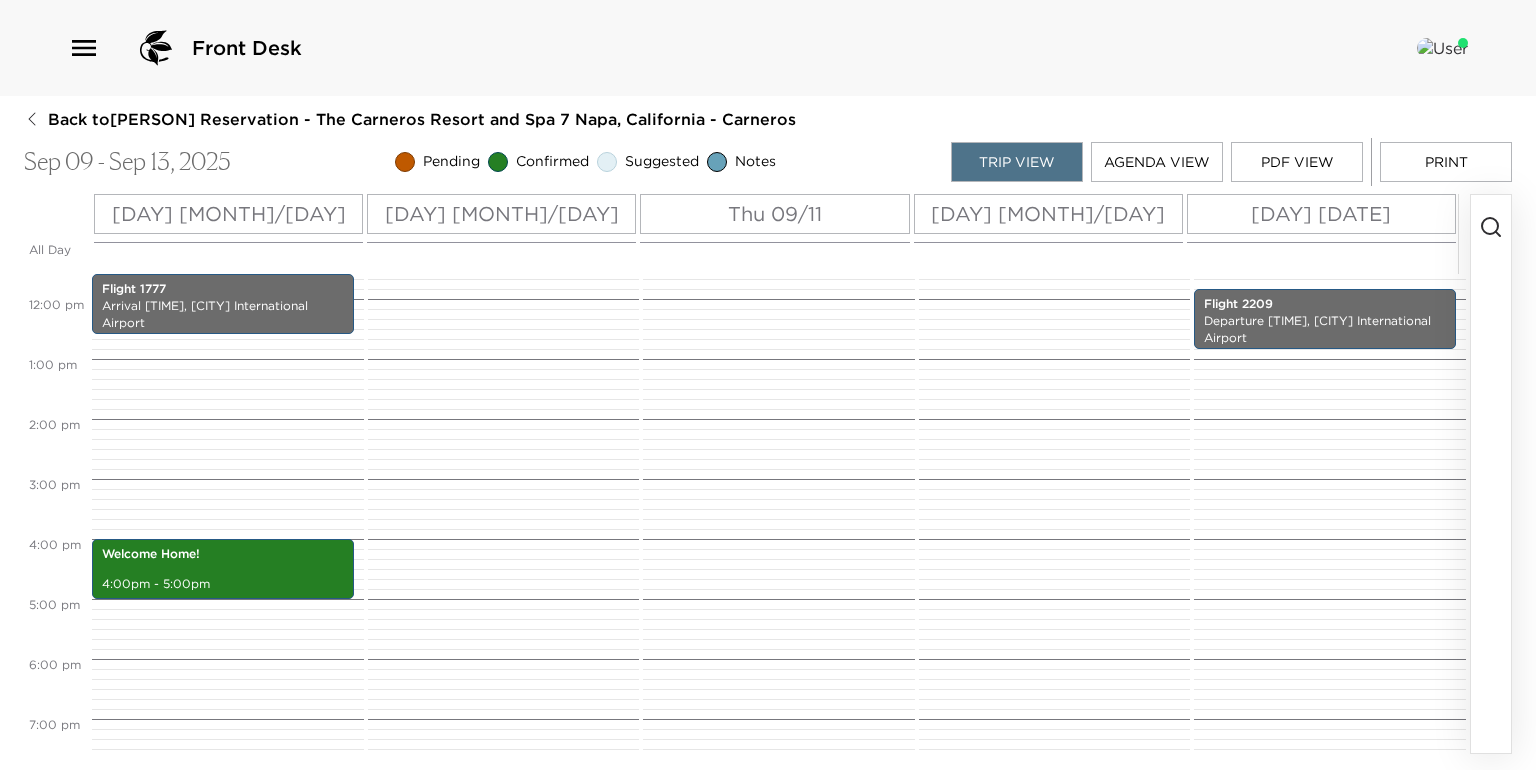 click 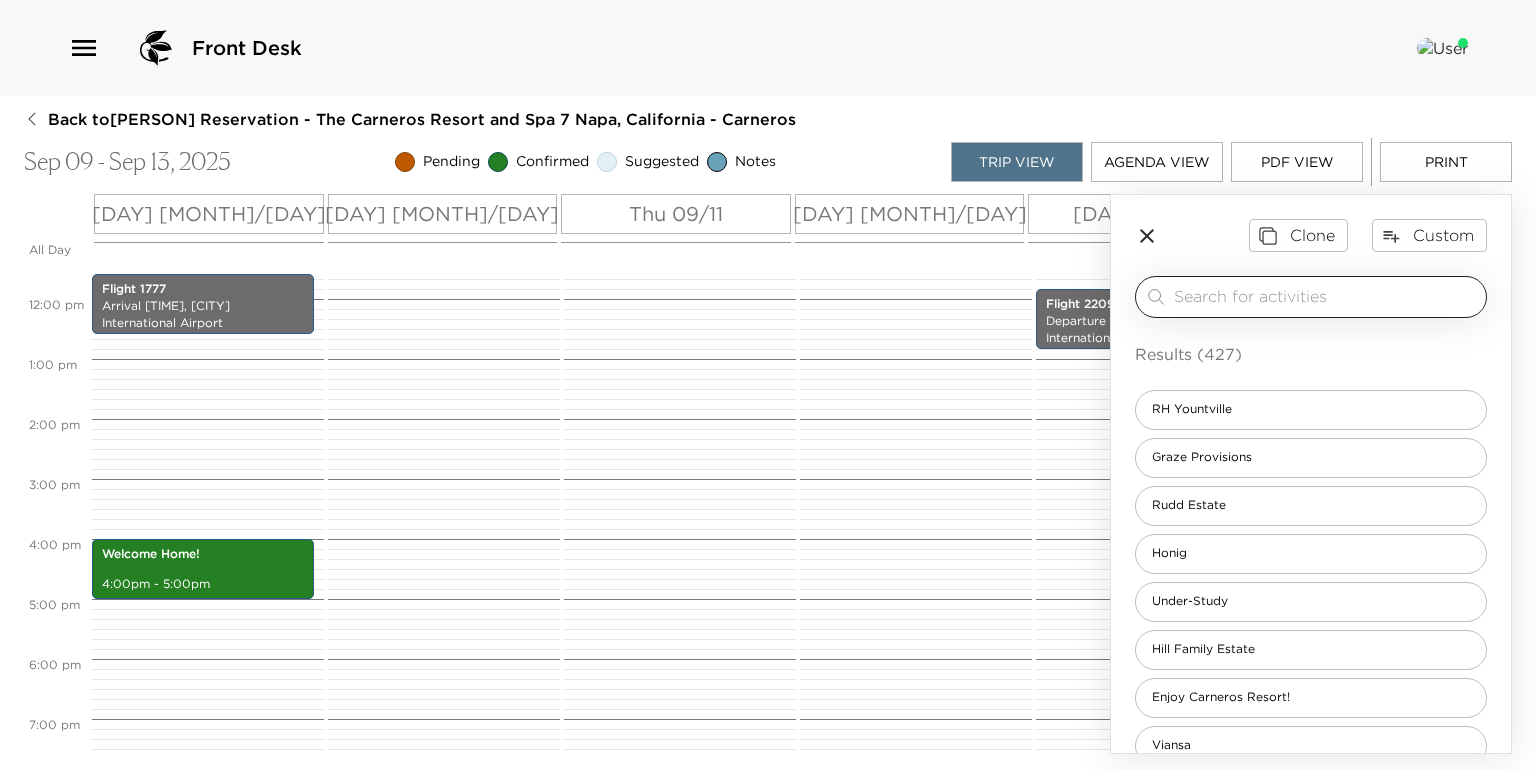 click at bounding box center (1326, 296) 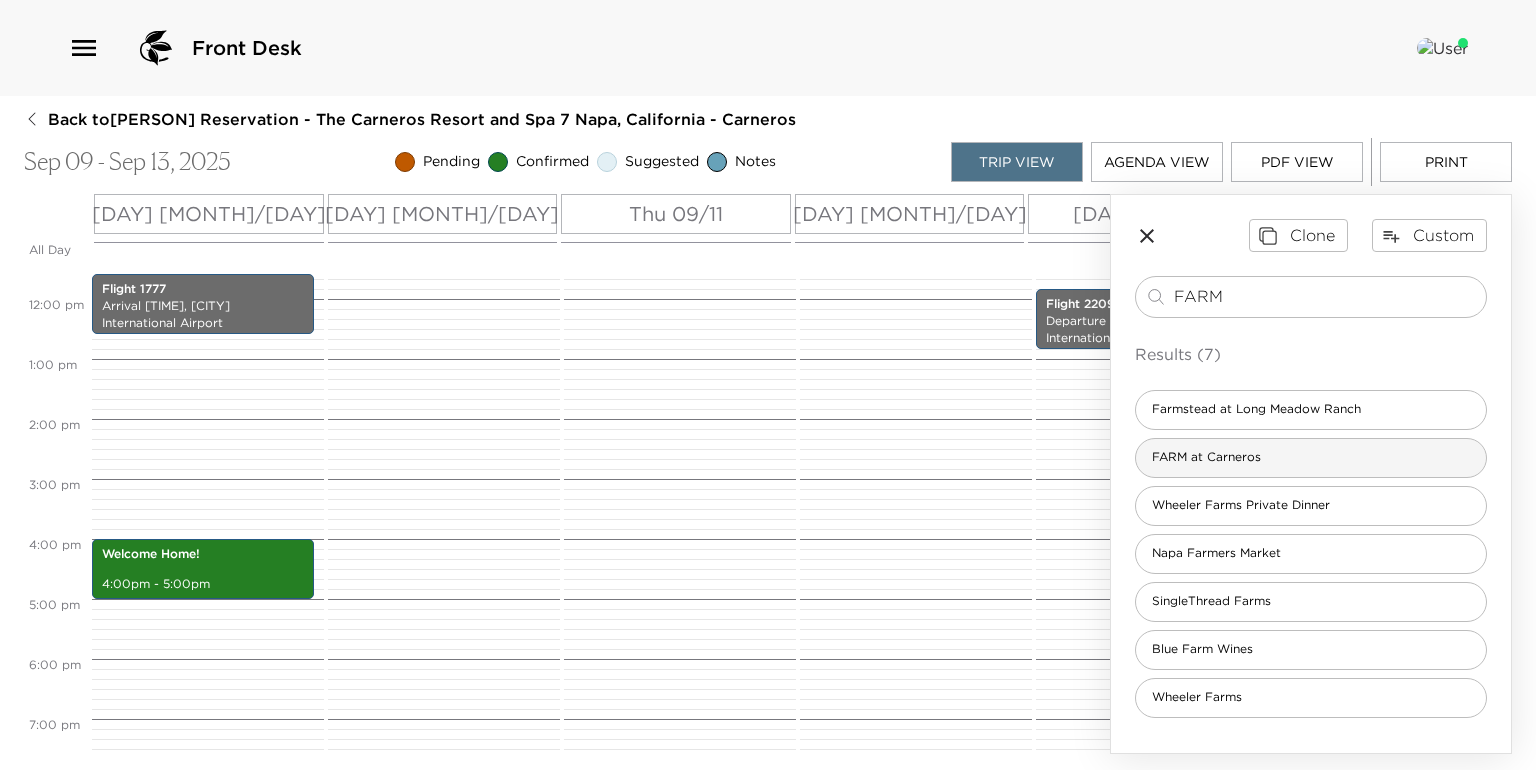type on "FARM" 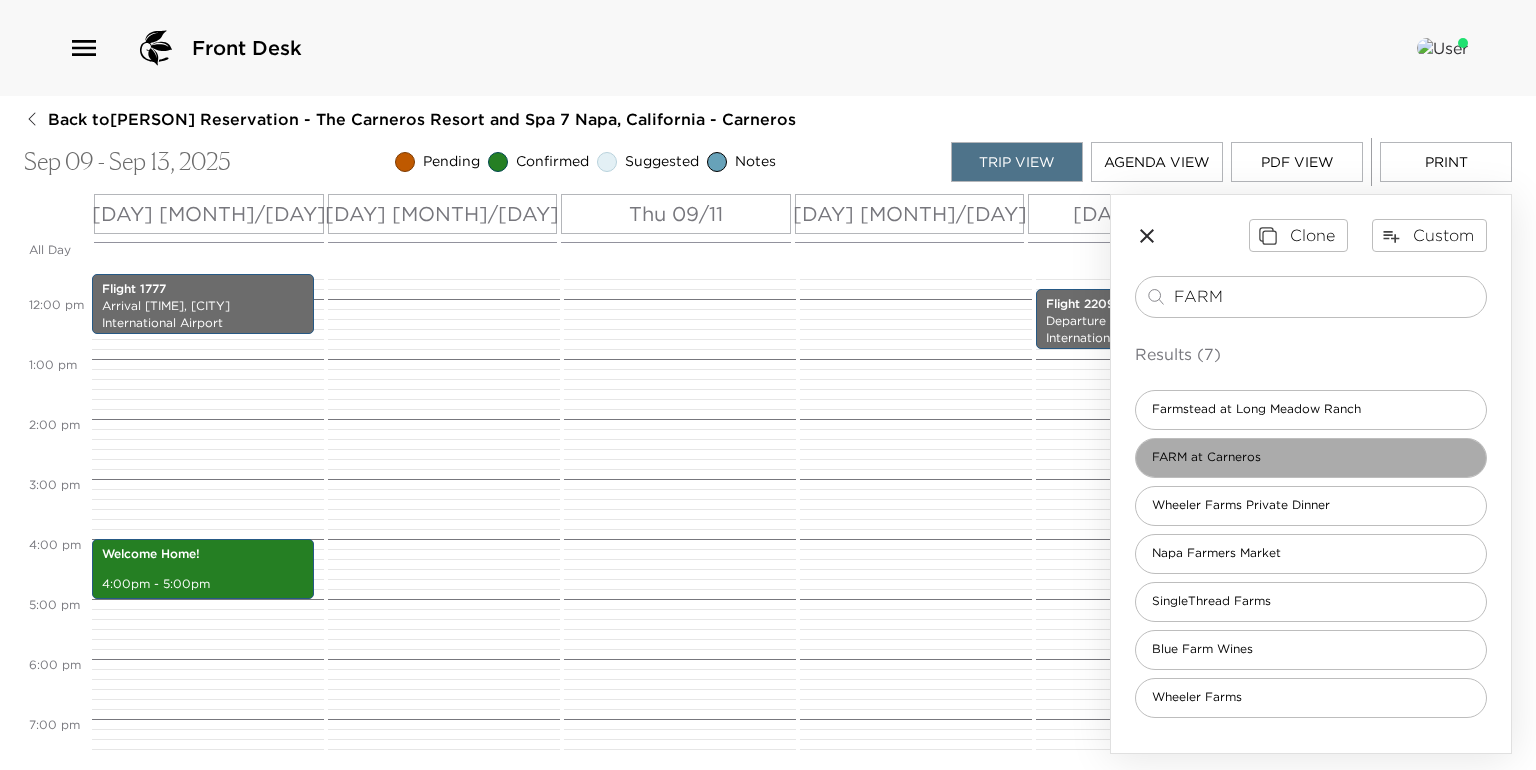click on "FARM at Carneros" at bounding box center [1206, 457] 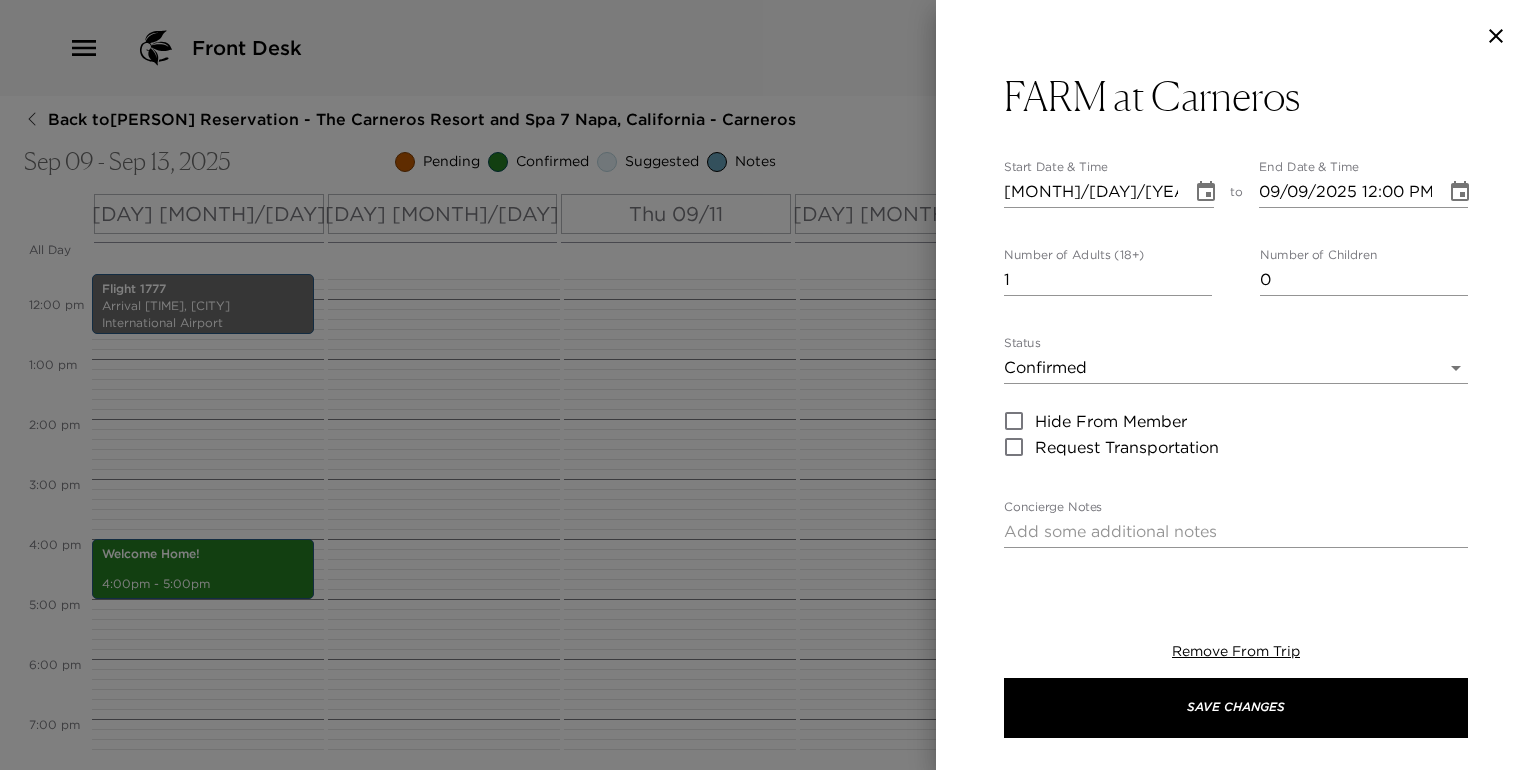 type on "The bar serves imaginative, hand-crafted cocktails, as well as an extensive list of regional wines, while the alfresco lounge area offers a relaxed atmosphere in which to enjoy your beverages with outdoor fireplaces and living room-style seating. Enjoy some of the best fine dining in Napa Valley when you settle in for dinner in their elegant dining room featuring fireplaces, dramatic lighting, and a cathedral ceiling, or dine alfresco on the patio and enjoy the glorious Napa Valley evenings." 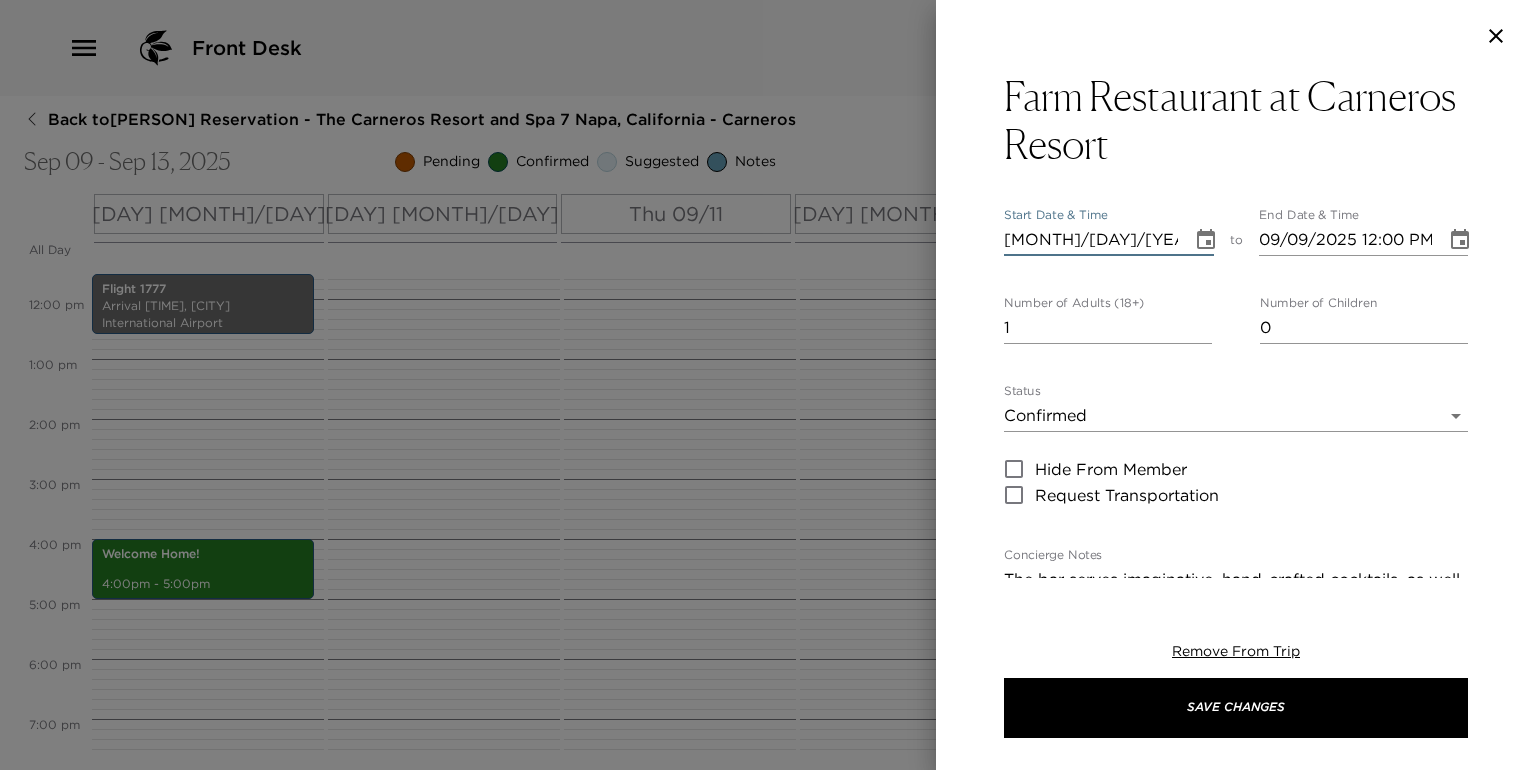 click on "[MONTH]/[DAY]/[YEAR] [HOUR]:[MINUTE] [AM/PM]" at bounding box center [1091, 240] 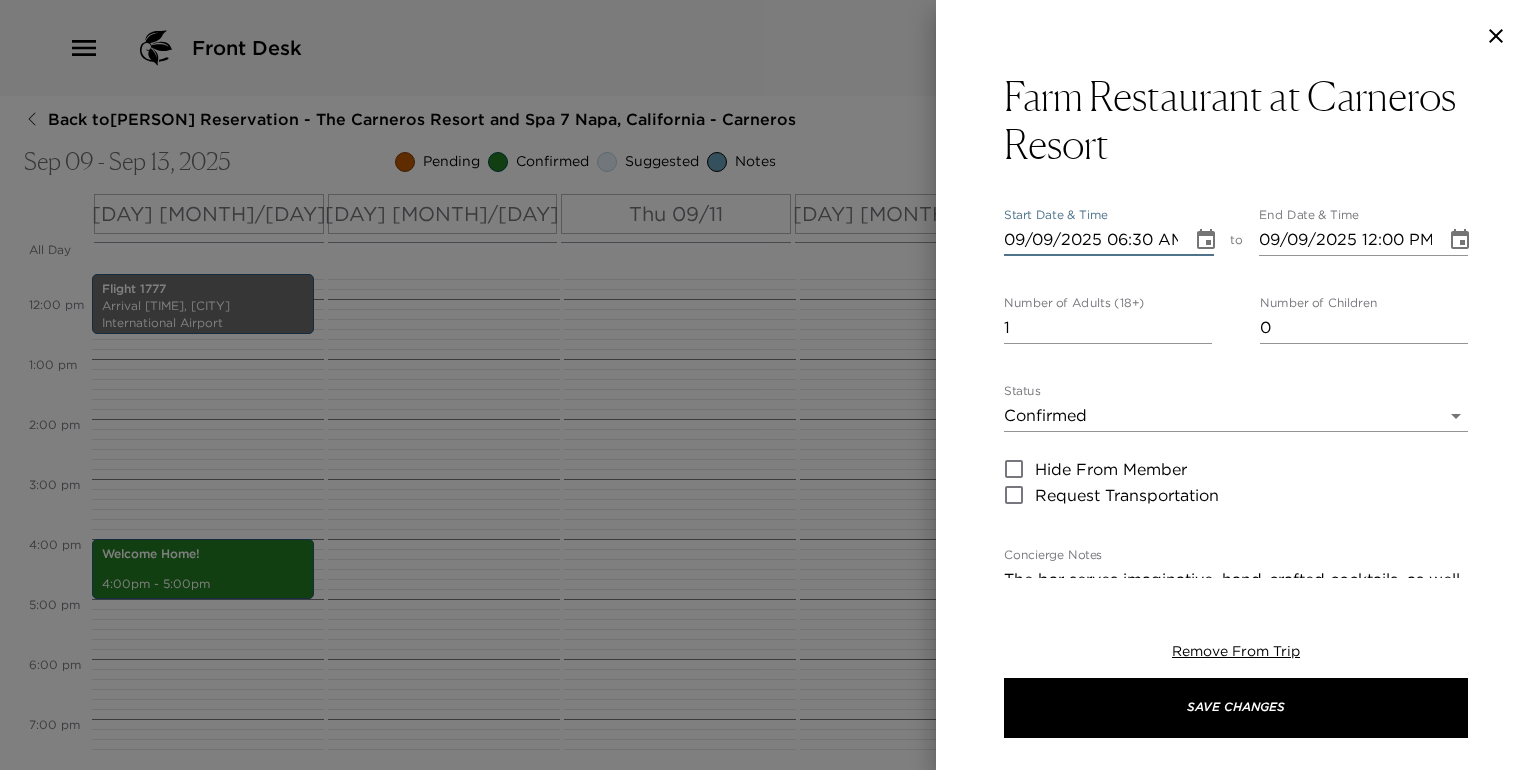 type on "09/09/2025 06:30 PM" 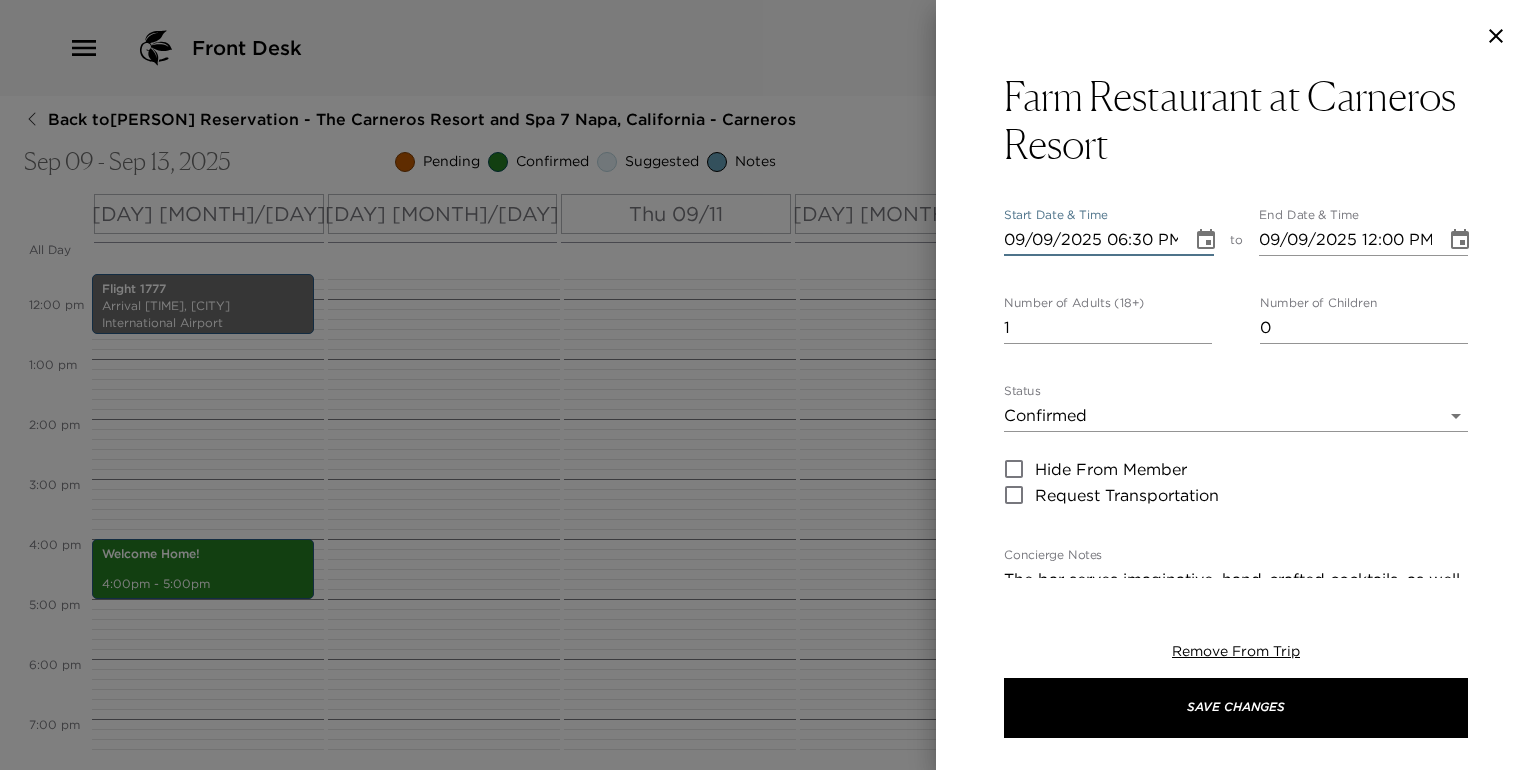 type on "09/09/2025 07:30 PM" 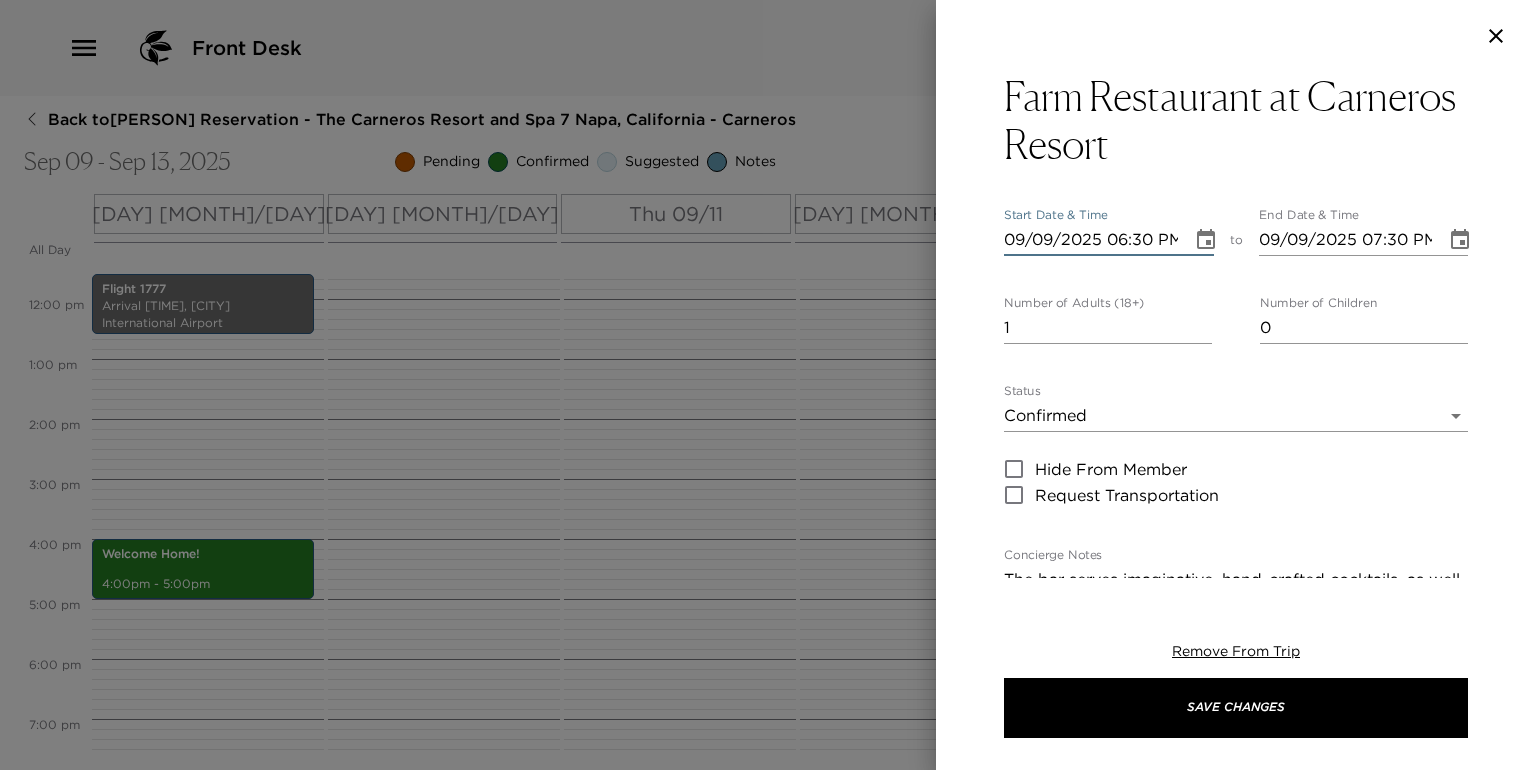 type on "09/09/2025 06:30 PM" 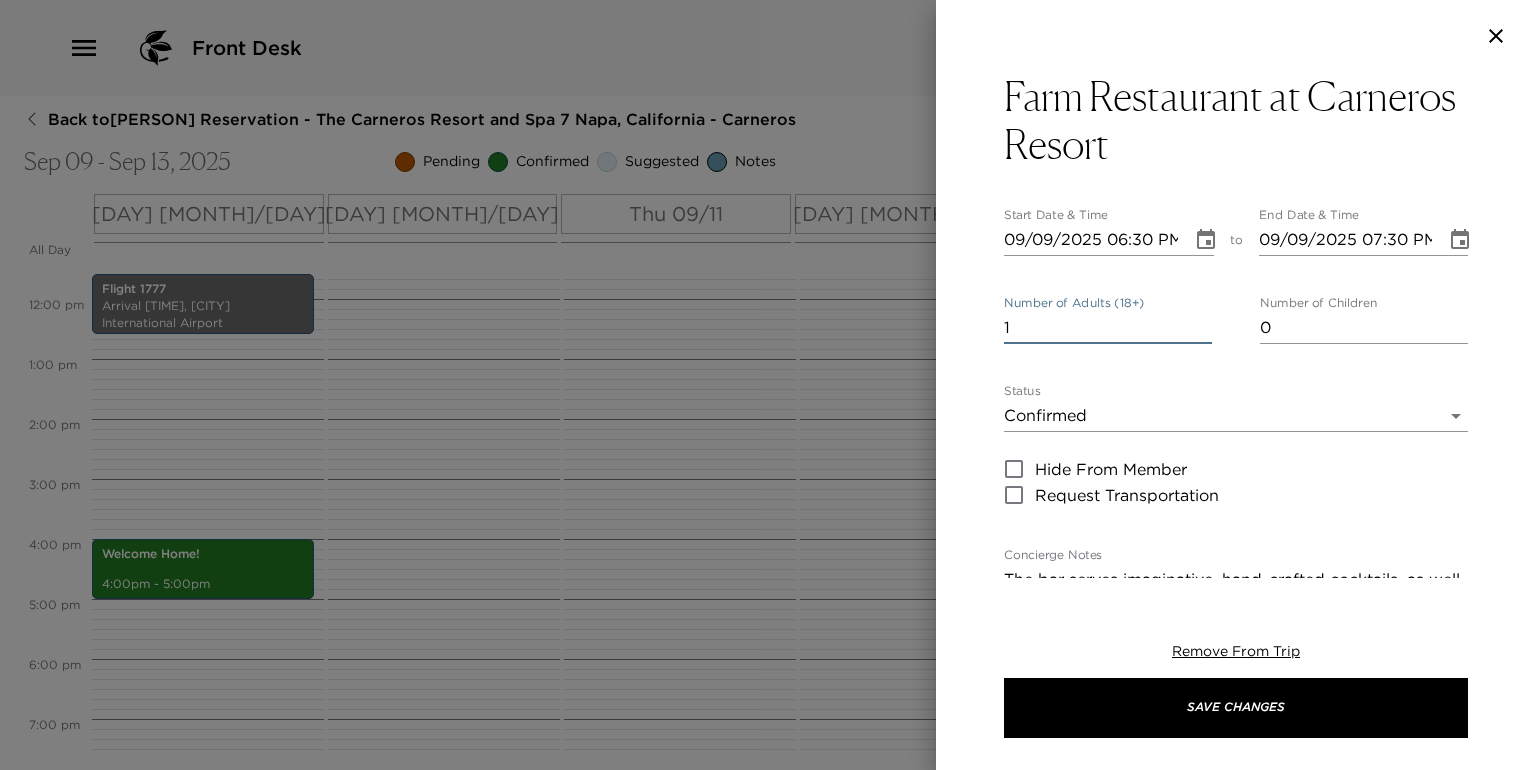 drag, startPoint x: 1037, startPoint y: 317, endPoint x: 976, endPoint y: 318, distance: 61.008198 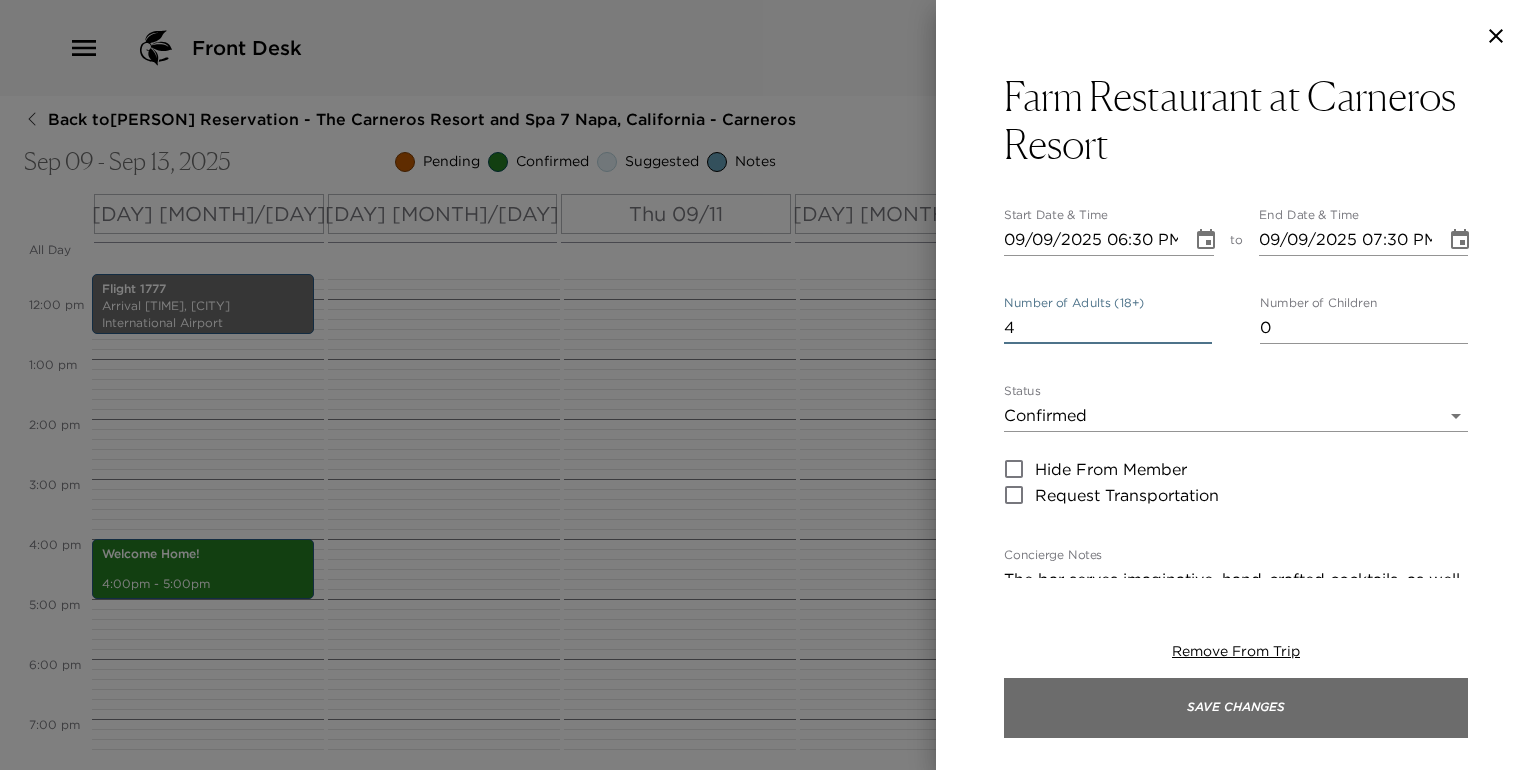 type on "4" 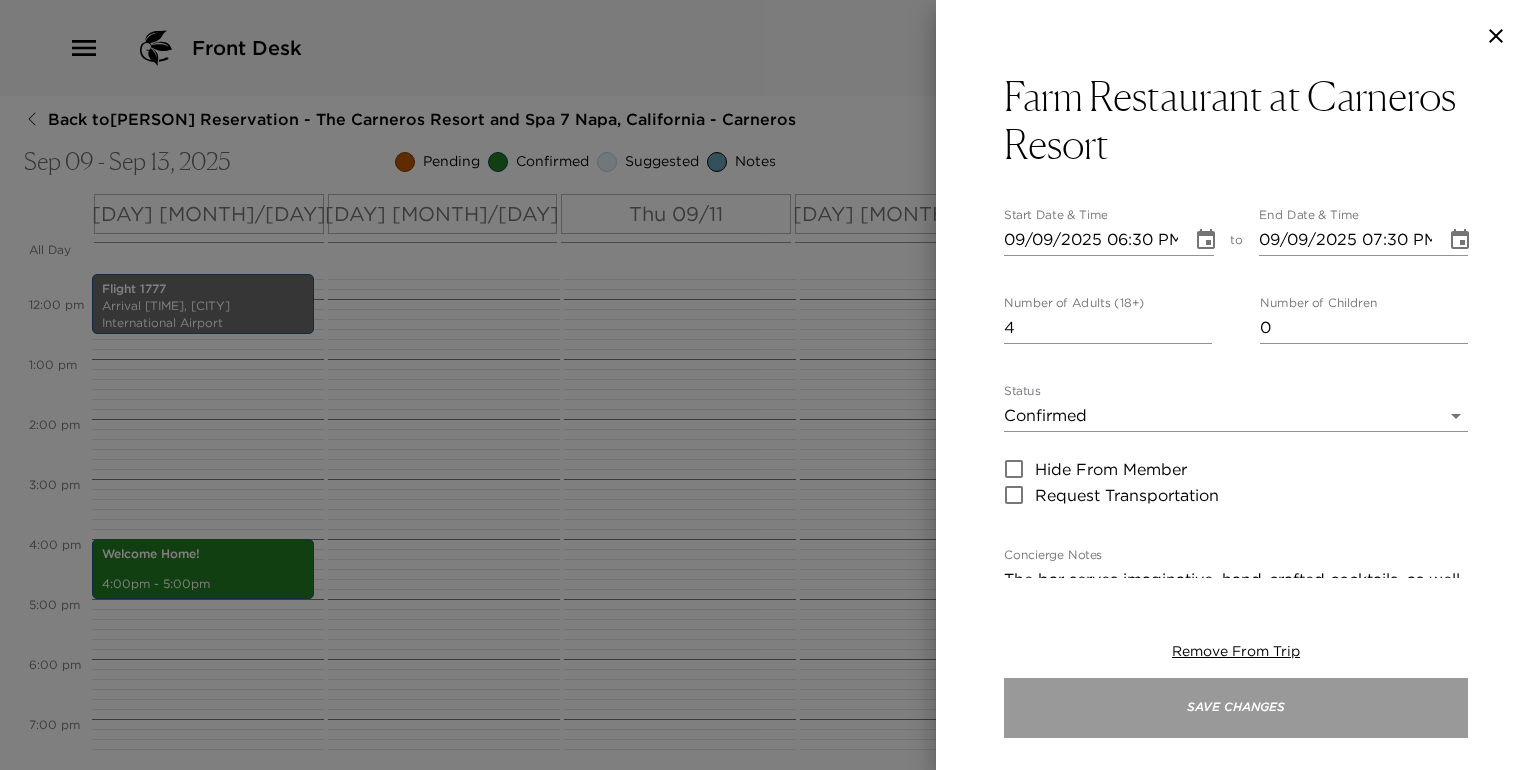click on "Save Changes" at bounding box center [1236, 708] 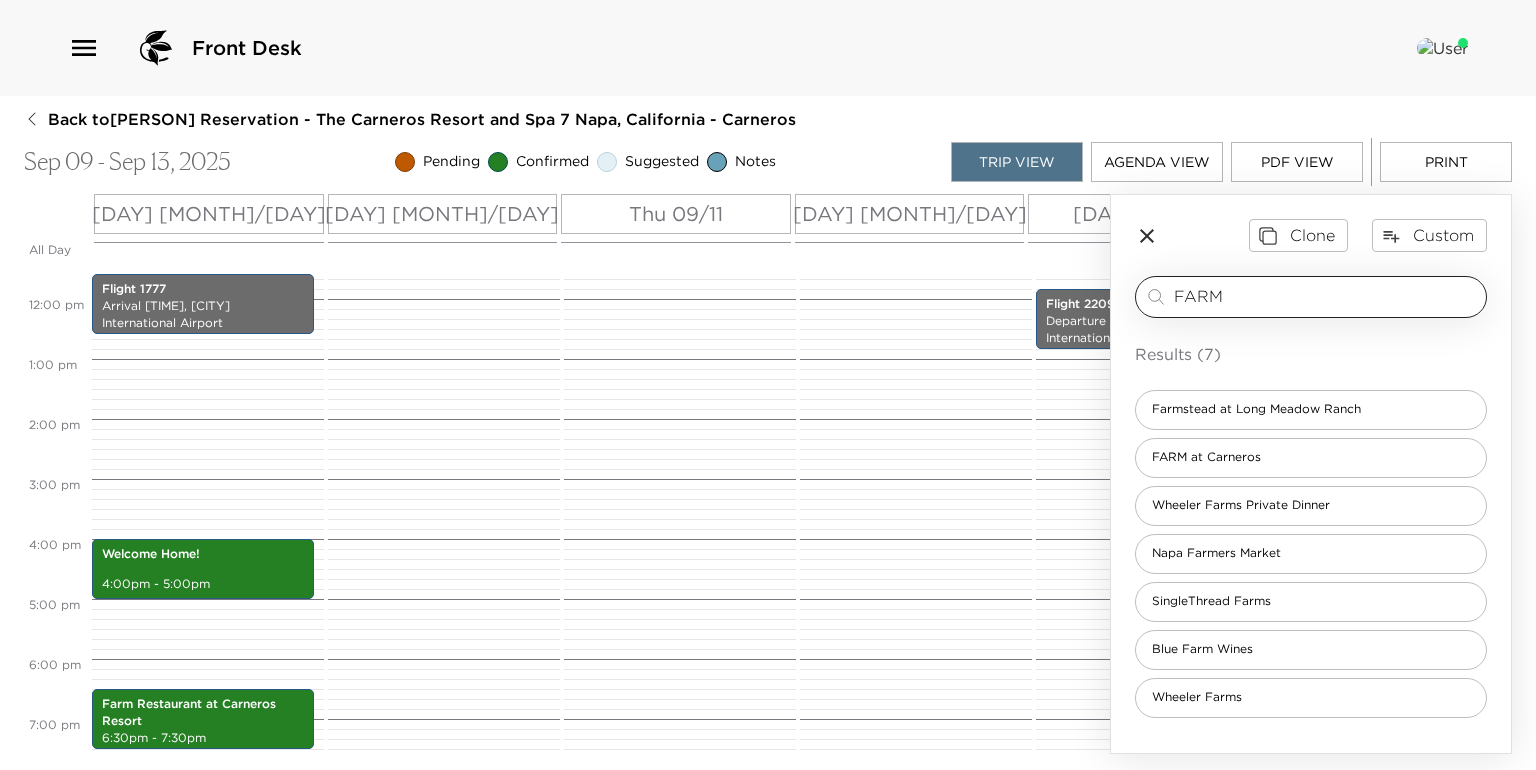drag, startPoint x: 1230, startPoint y: 298, endPoint x: 1163, endPoint y: 287, distance: 67.89698 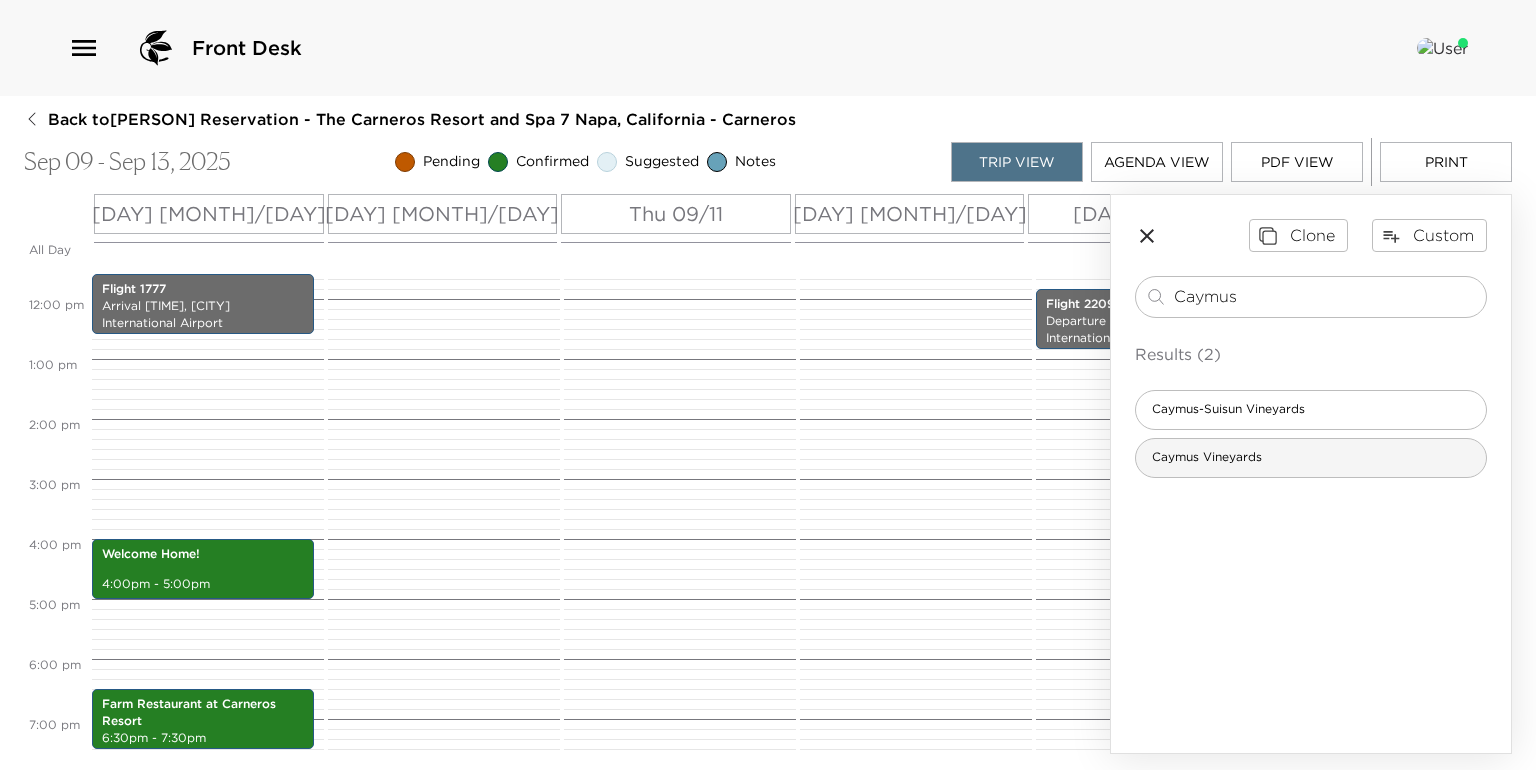 type on "Caymus" 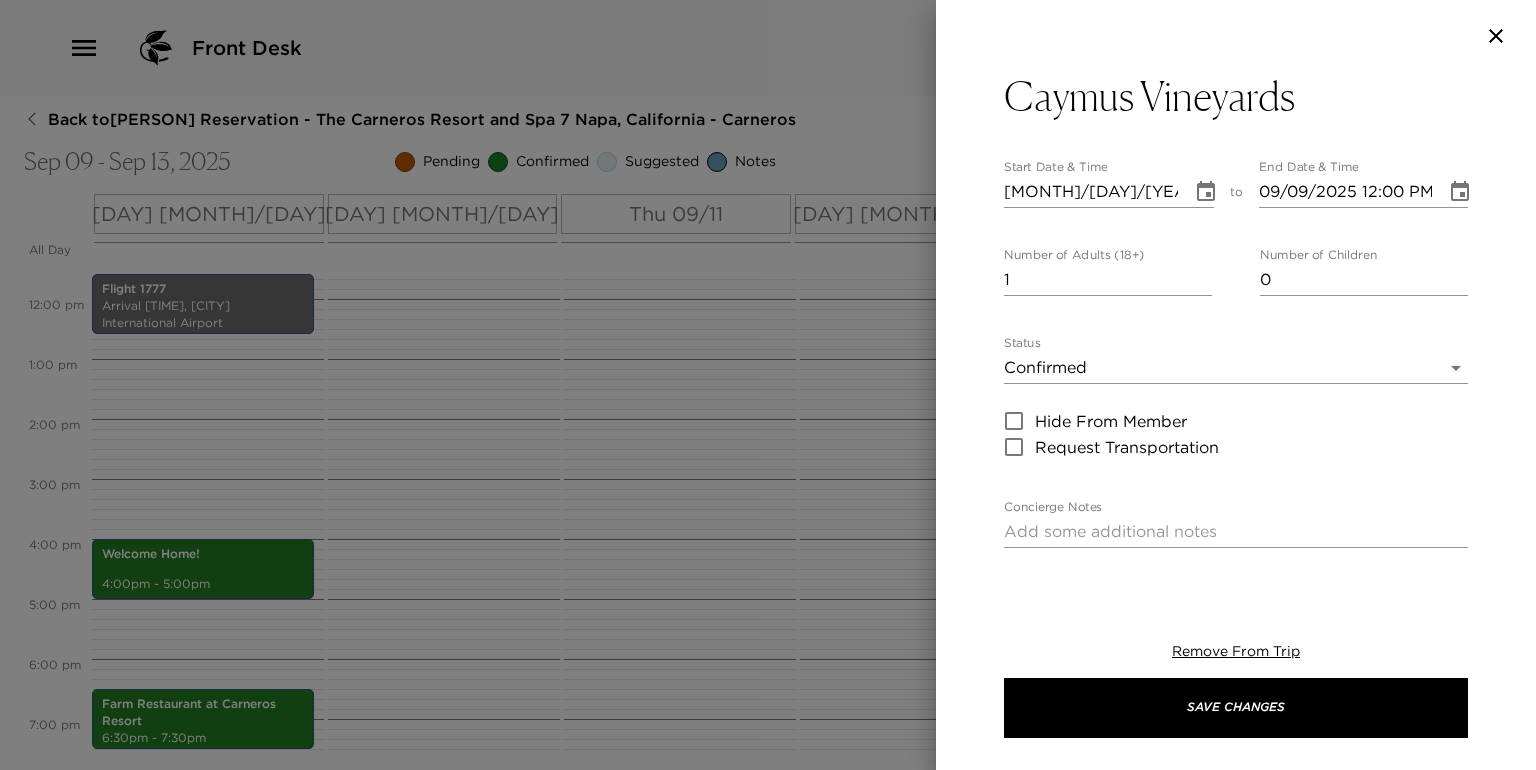 type on "Over the decades, the Napa landscape has changed as much as the essence of Caymus wines. Napa has become a most beautiful agricultural valley, a manicured garden [NUMBER] miles in length, and its Cabernet is one of the world’s most revered wines. Caymus Vineyards offers an intimate seated tasting in a private setting hosted by their wine educator – maximum [NUMBER] guests. While encompassing a little family history, this tasting lasts approximately [NUMBER] minutes and features a selection from the Wagner Family of Wine portfolio, including the Caymus Special Selection Cabernet. A small sampling of artisan cheeses accompanies the tasting. Fee is $[PRICE] per person." 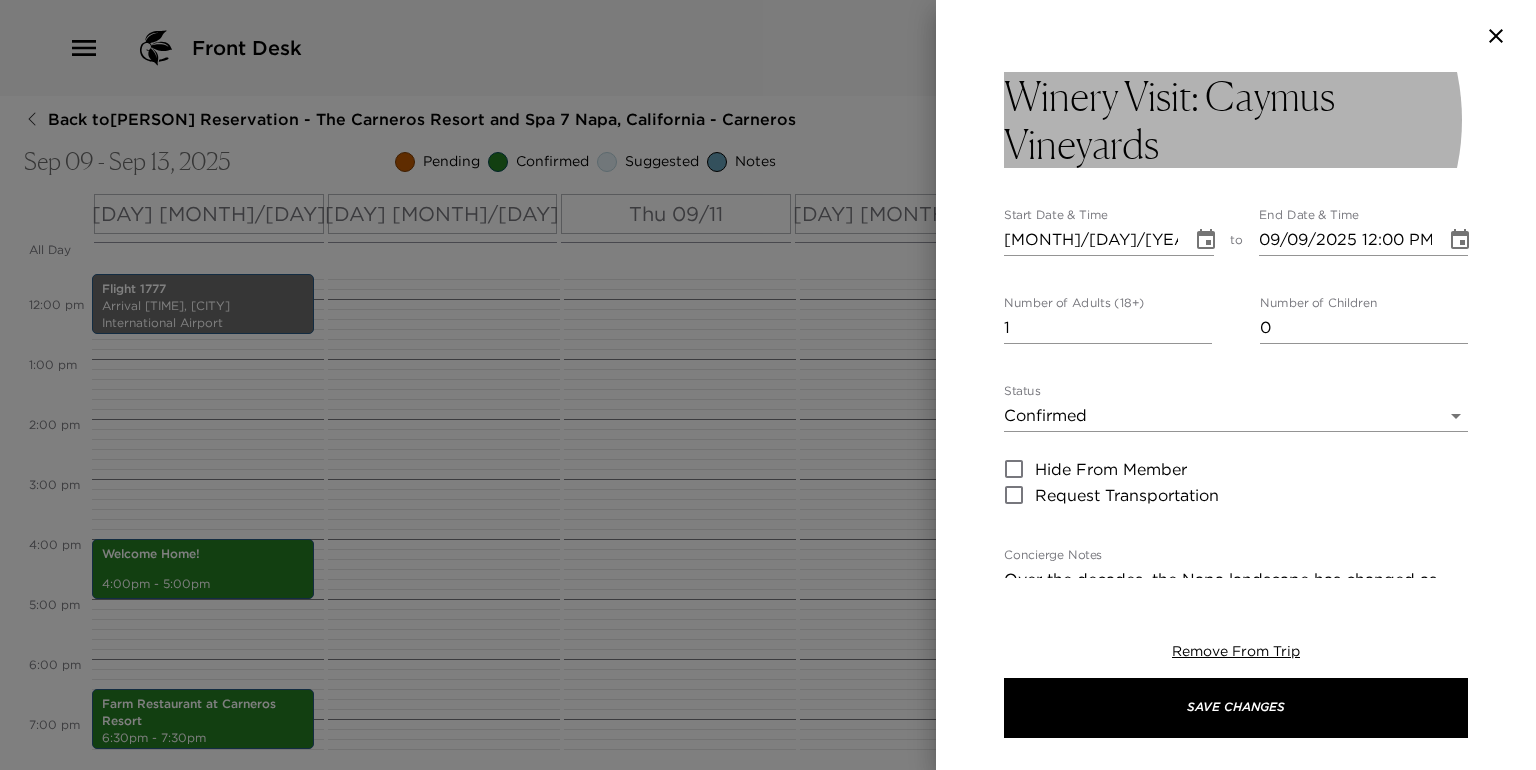 click on "Winery Visit: Caymus Vineyards" at bounding box center [1236, 120] 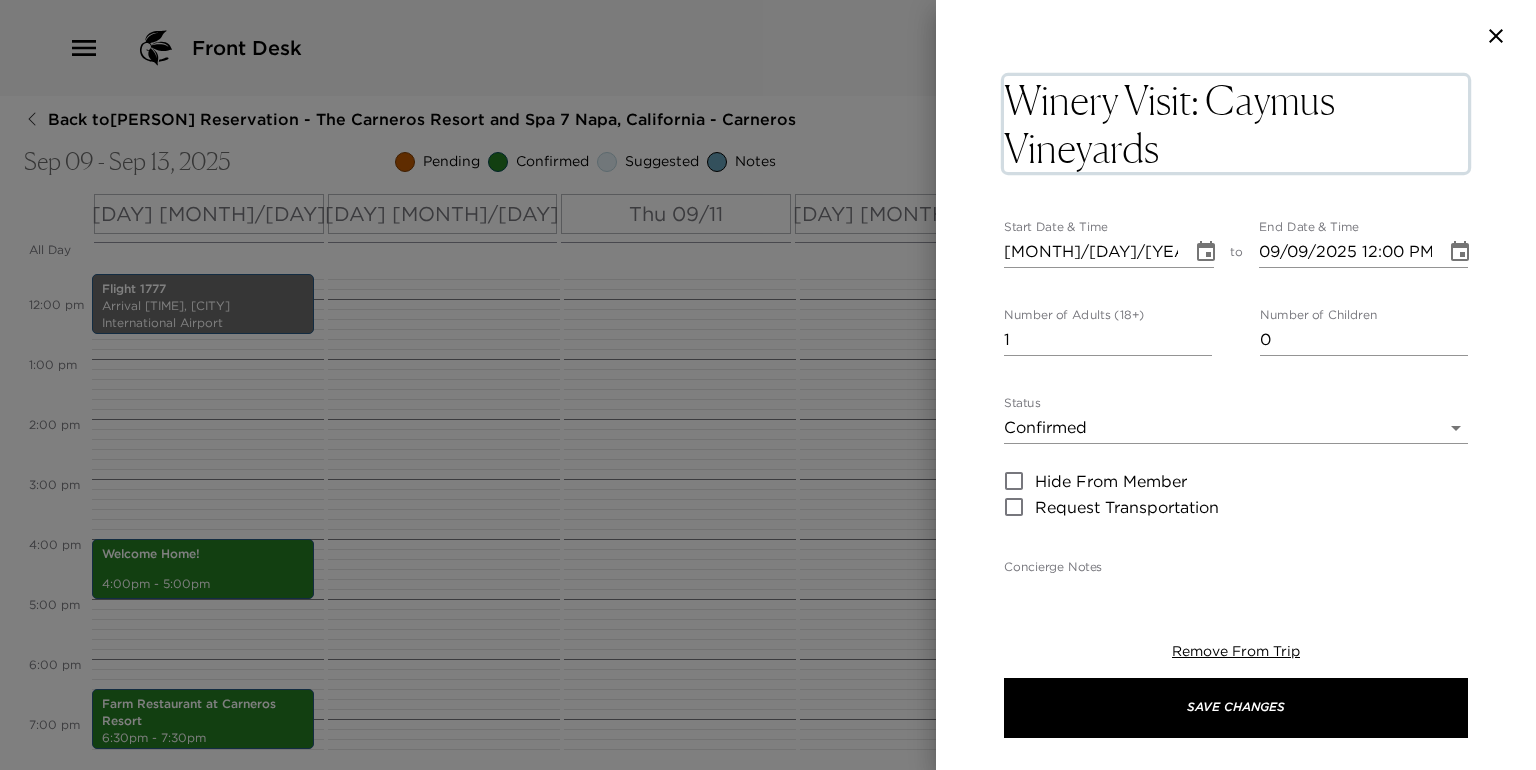 click on "Winery Visit: Caymus Vineyards" at bounding box center [1236, 124] 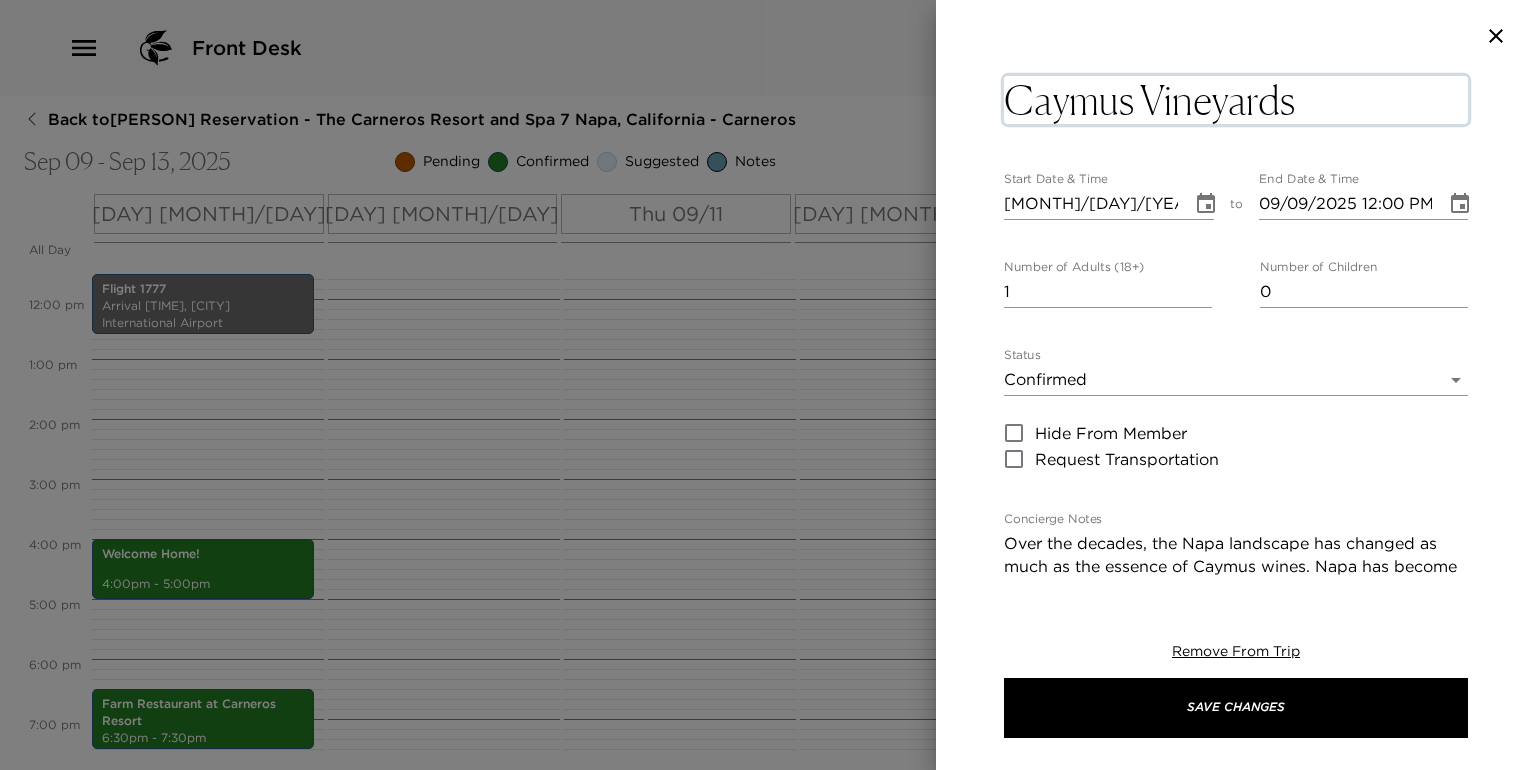 drag, startPoint x: 1200, startPoint y: 99, endPoint x: 980, endPoint y: 89, distance: 220.22716 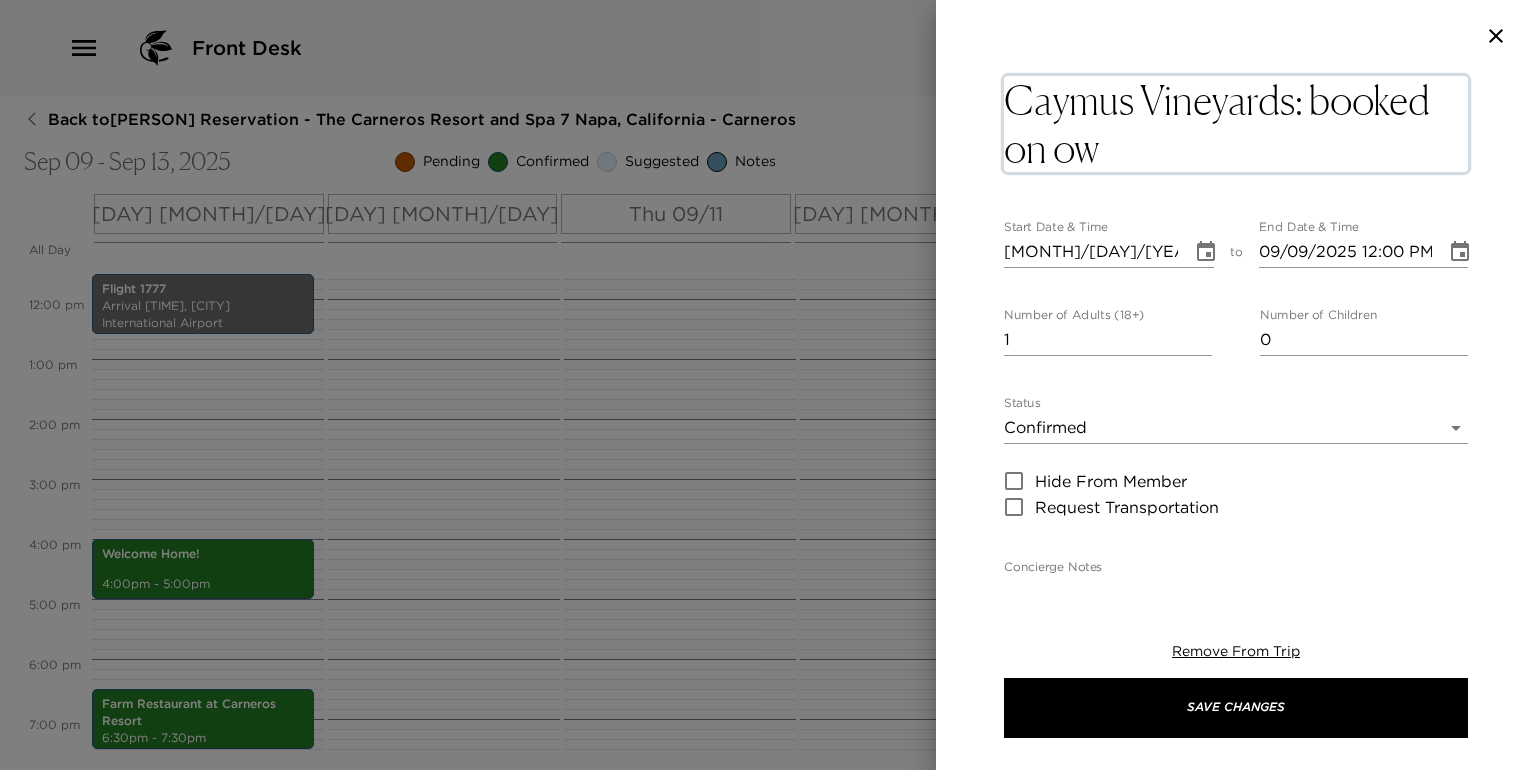 type on "Caymus Vineyards: booked on own" 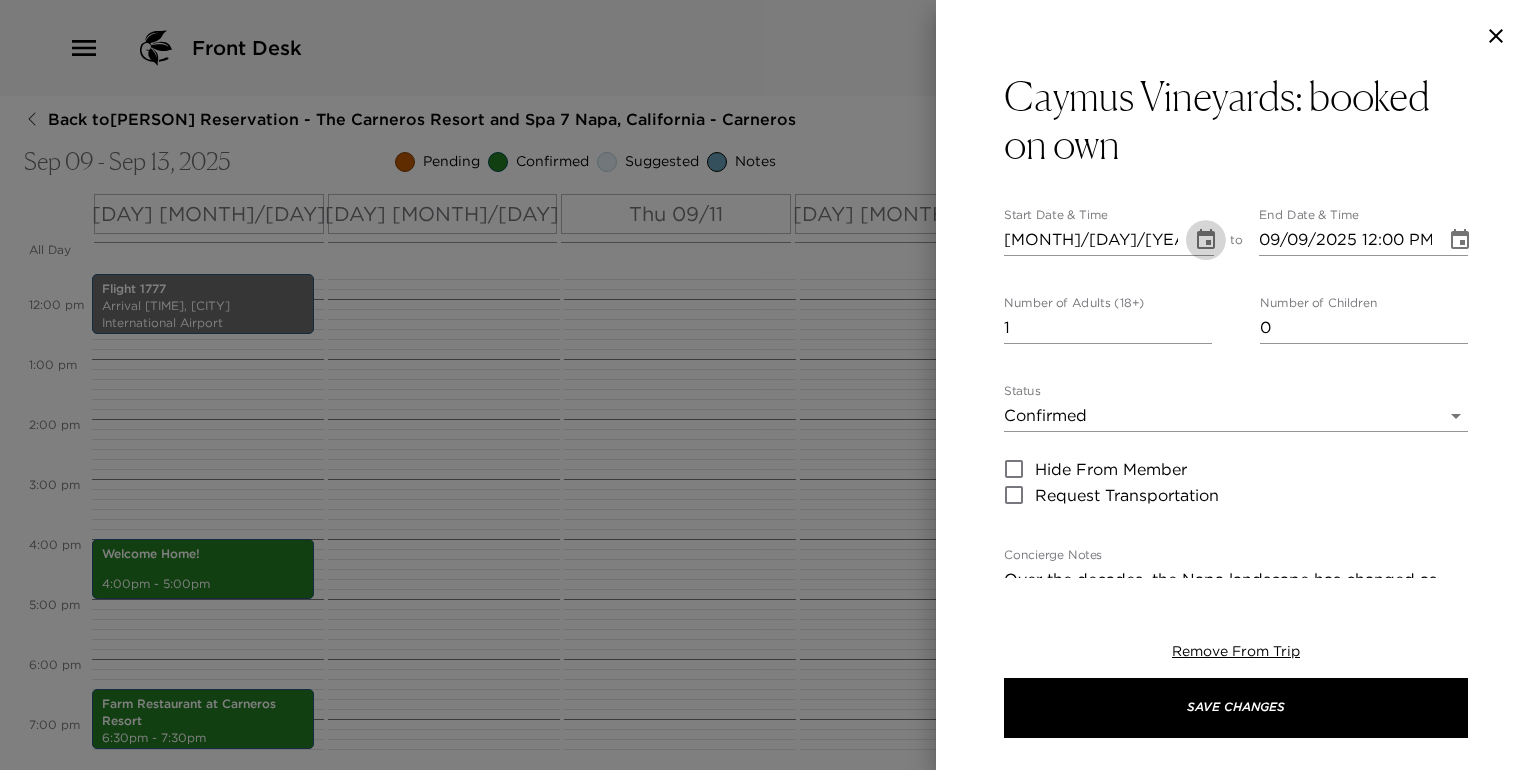 click 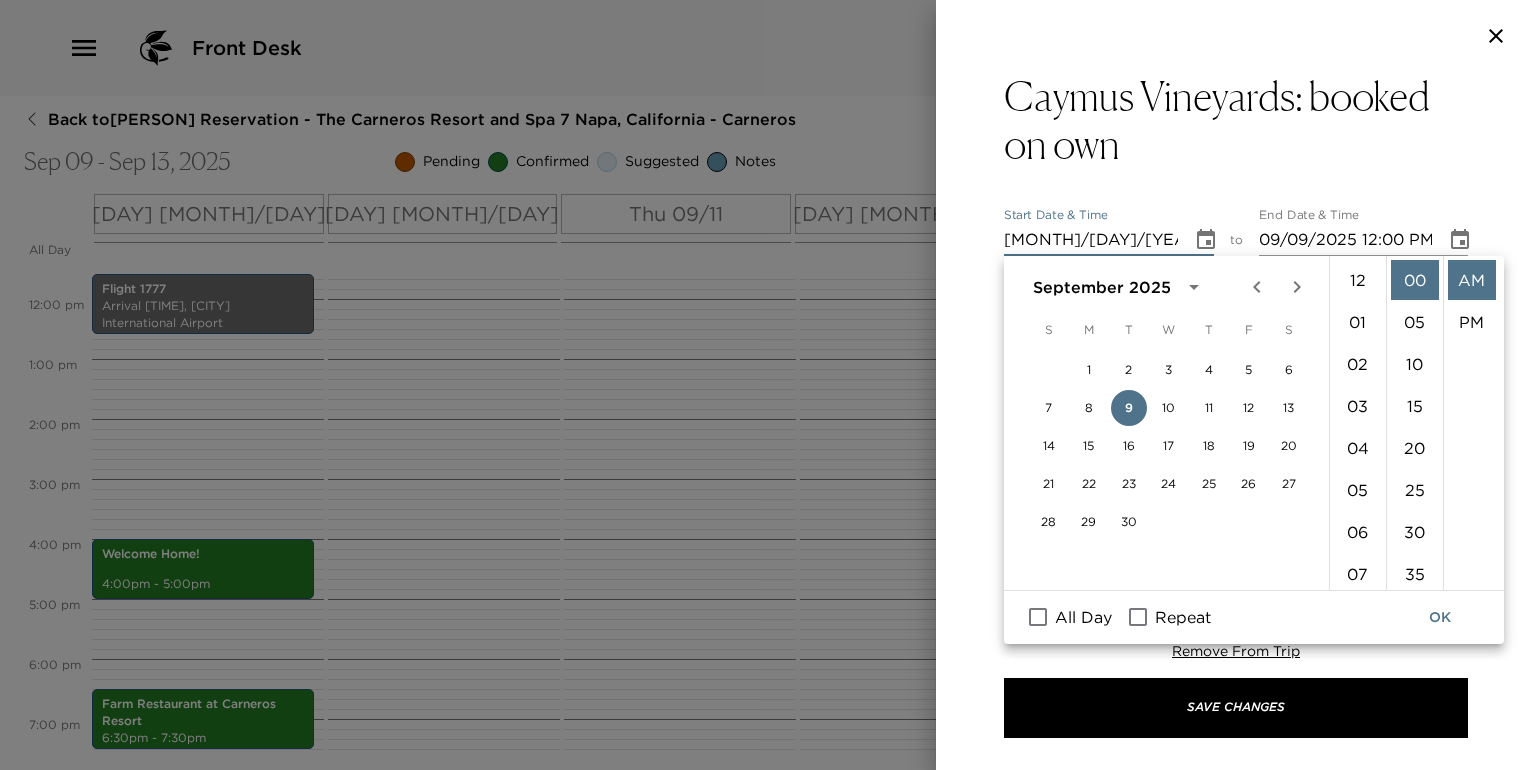 scroll, scrollTop: 461, scrollLeft: 0, axis: vertical 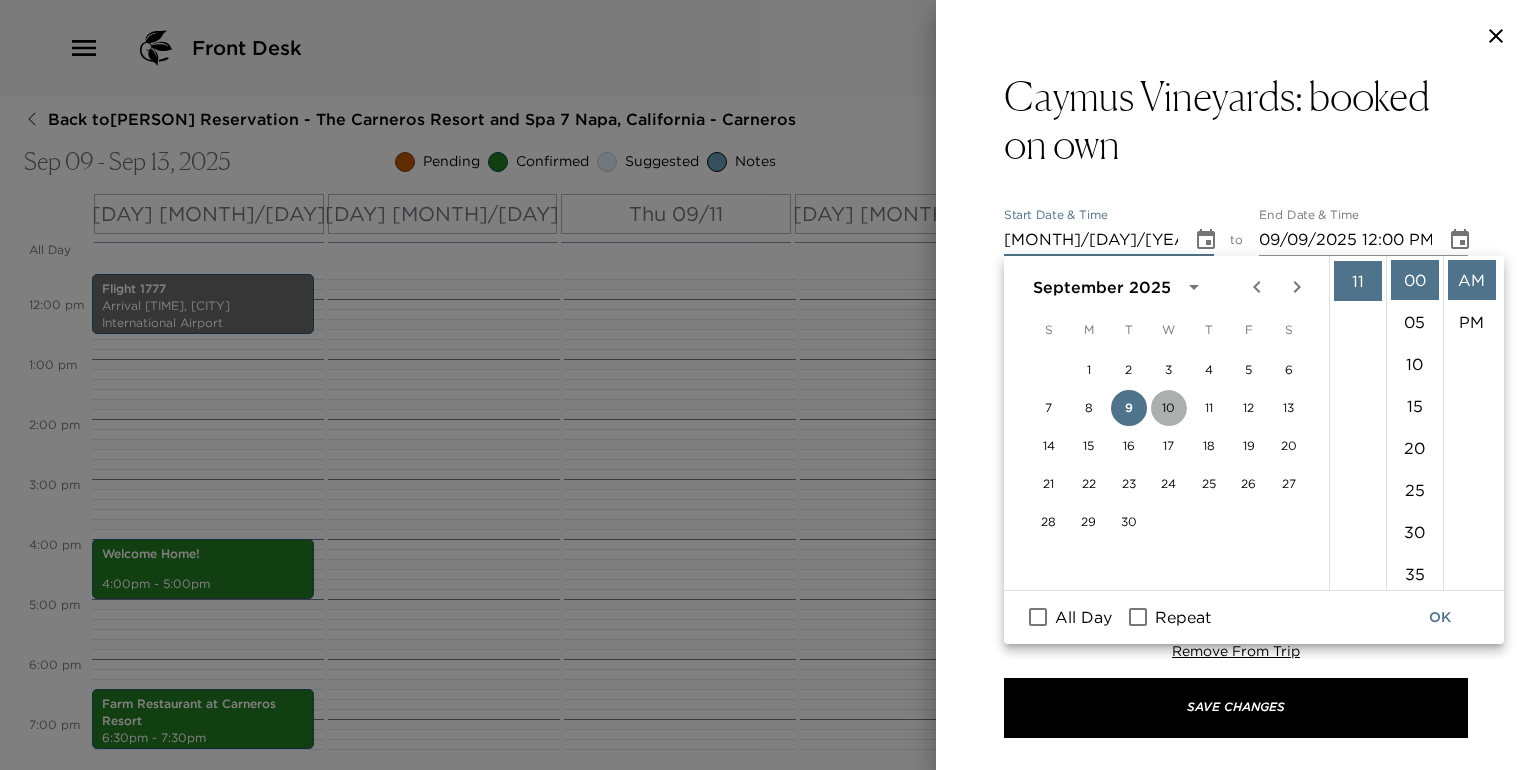 click on "10" at bounding box center (1169, 408) 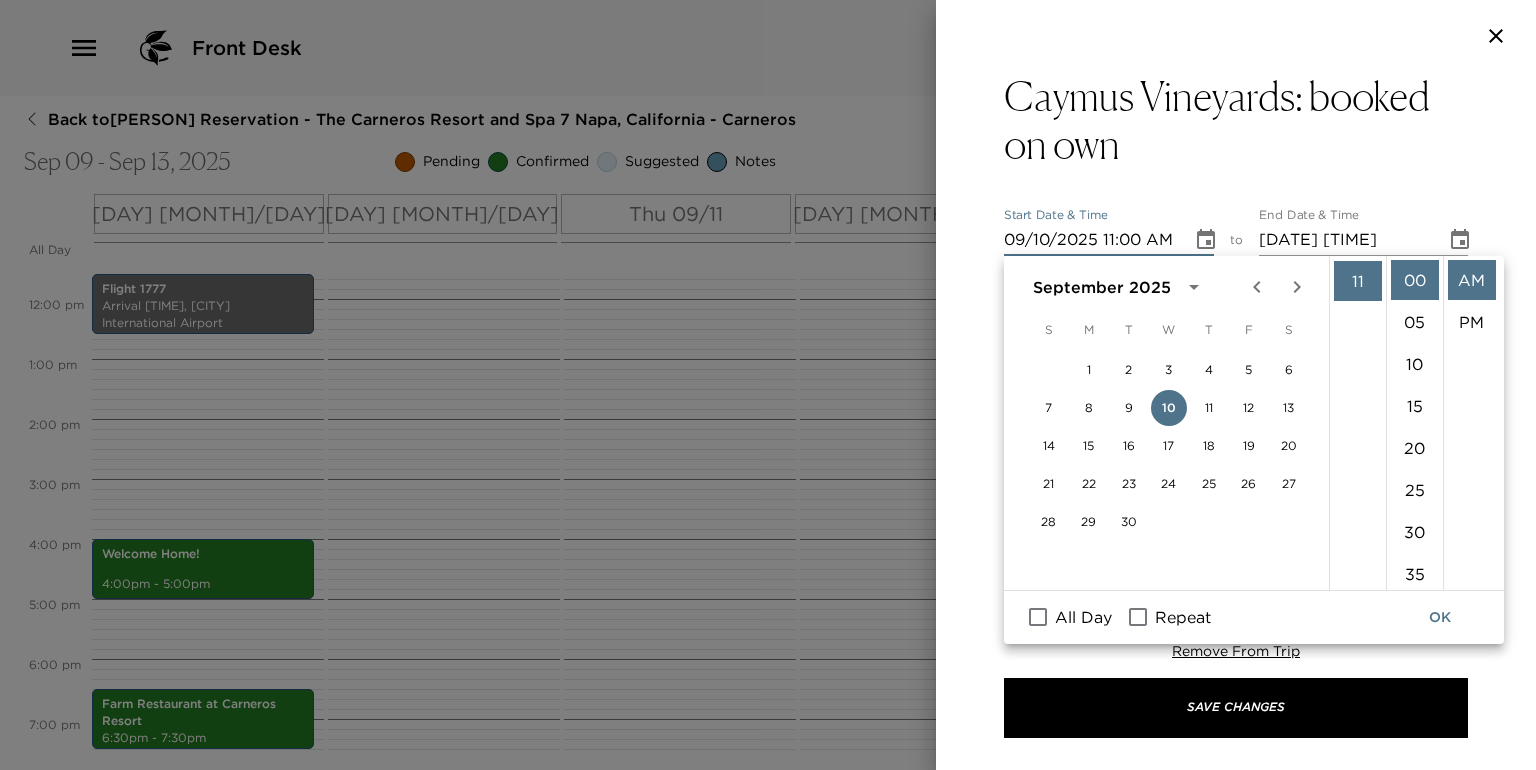 click on "09/10/2025 11:00 AM" at bounding box center (1091, 240) 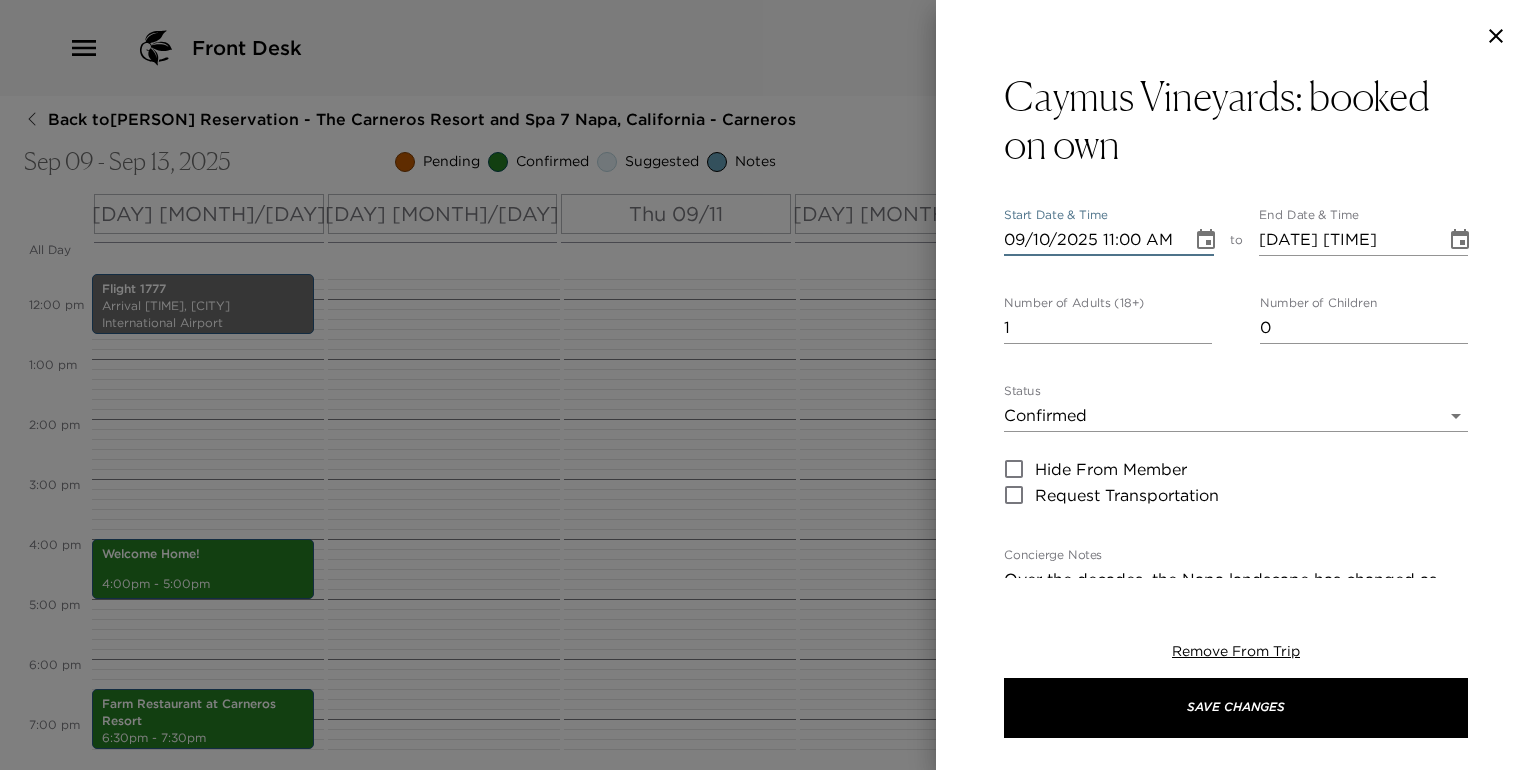 click on "09/10/2025 11:00 AM" at bounding box center [1091, 240] 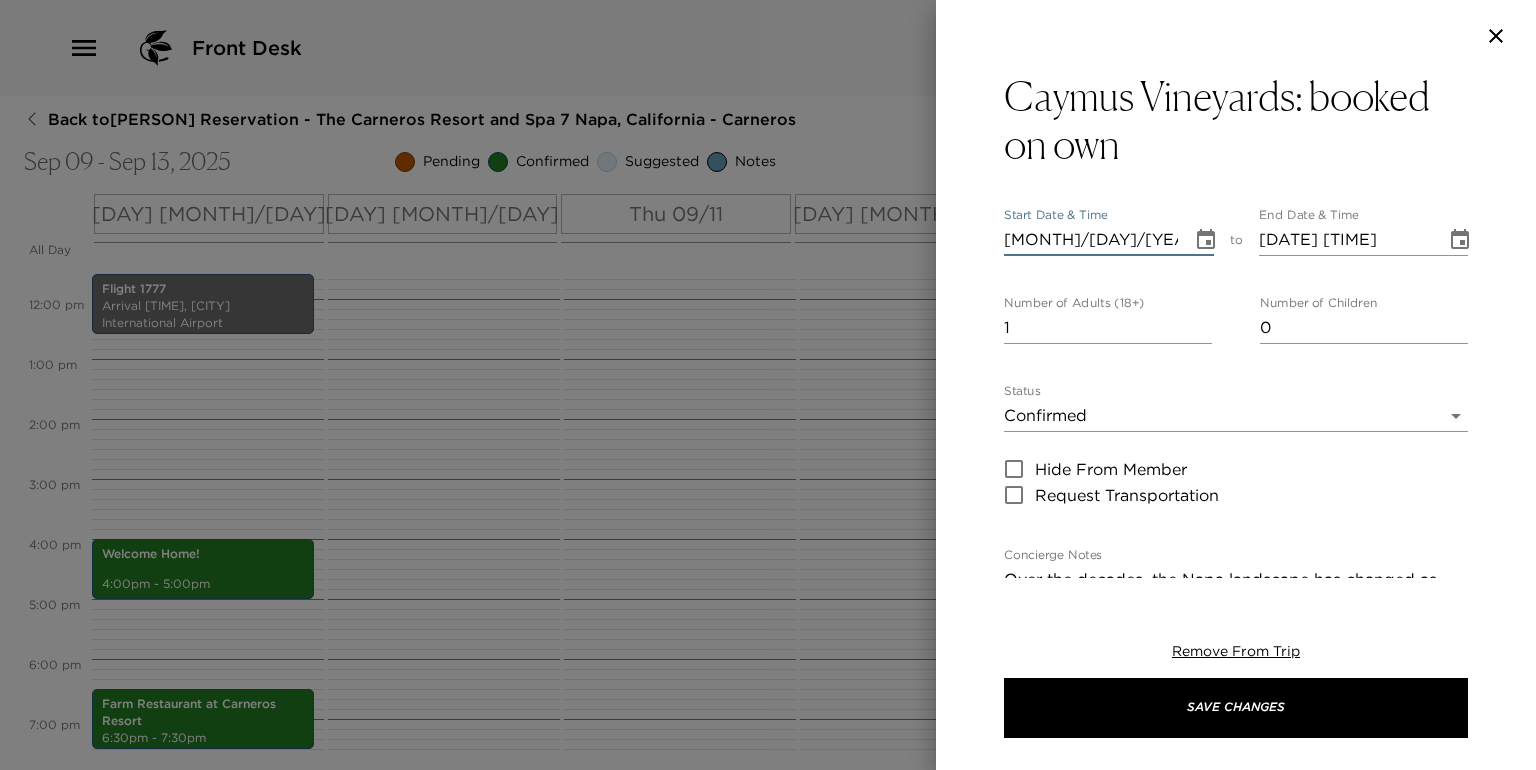 type on "[MONTH]/[DAY]/[YEAR] [HOUR]:[MINUTE] [AM/PM]" 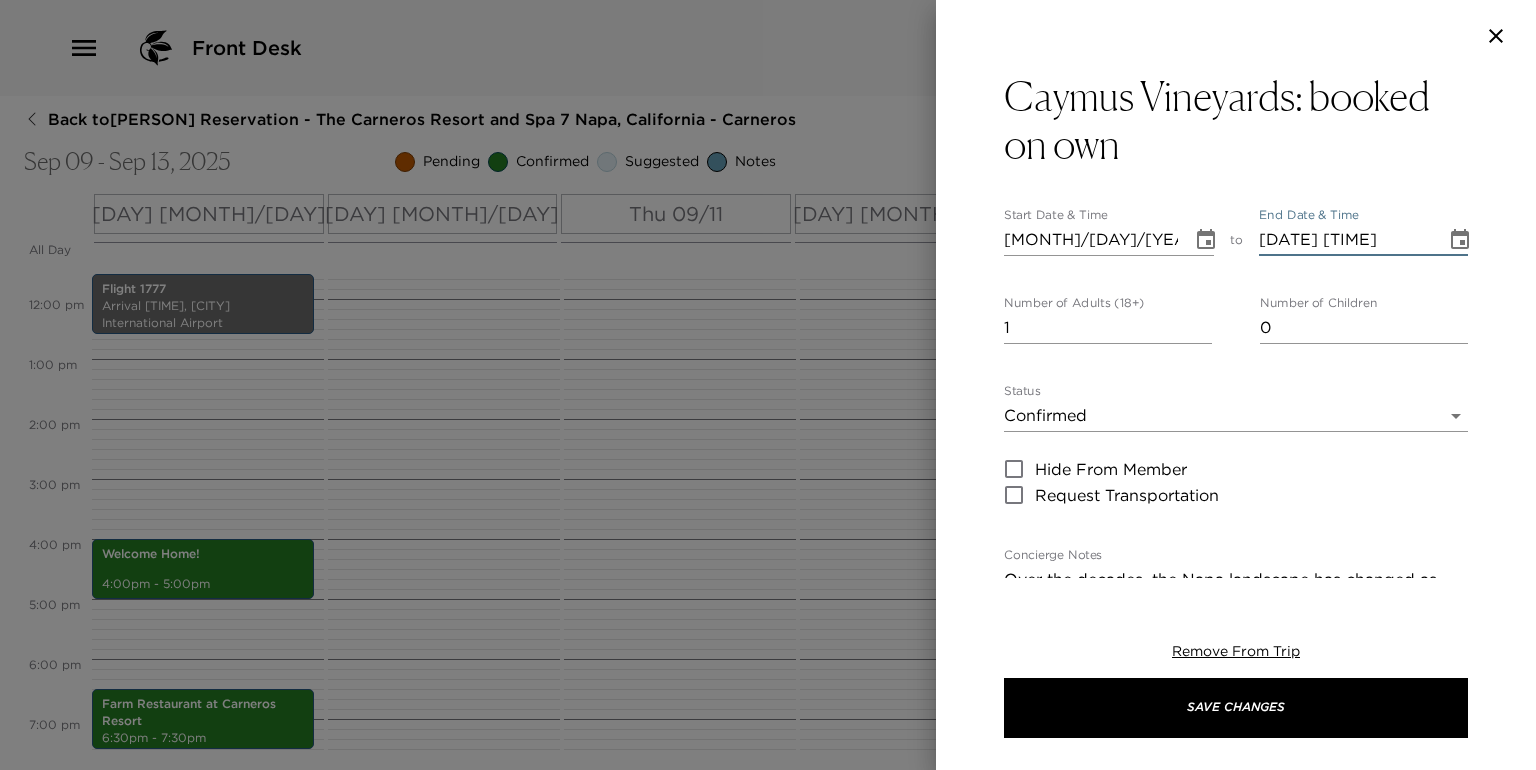 click on "[DATE] [TIME]" at bounding box center [1346, 240] 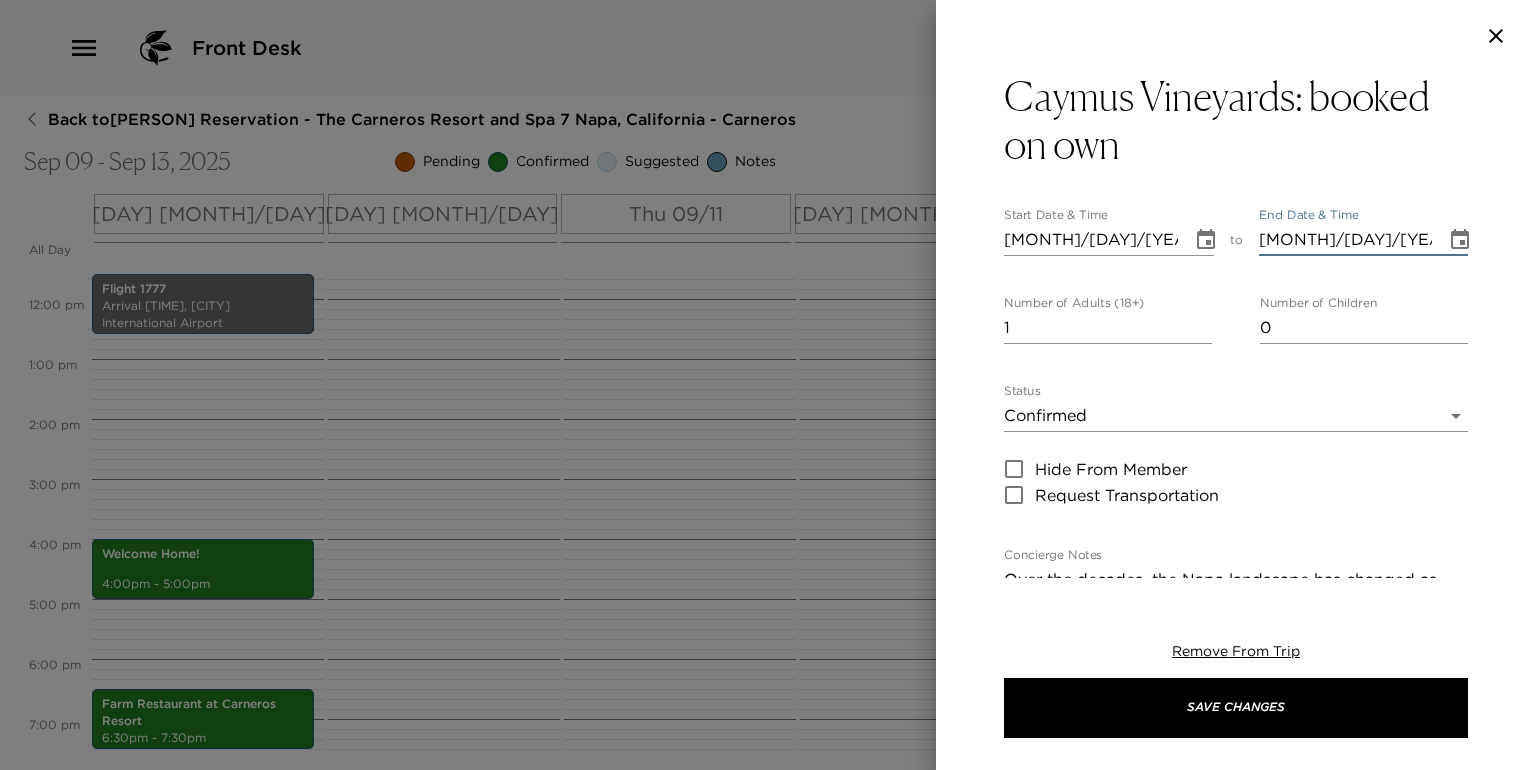 type on "[MONTH]/[DAY]/[YEAR] [HOUR]:[MINUTE] [AM/PM]" 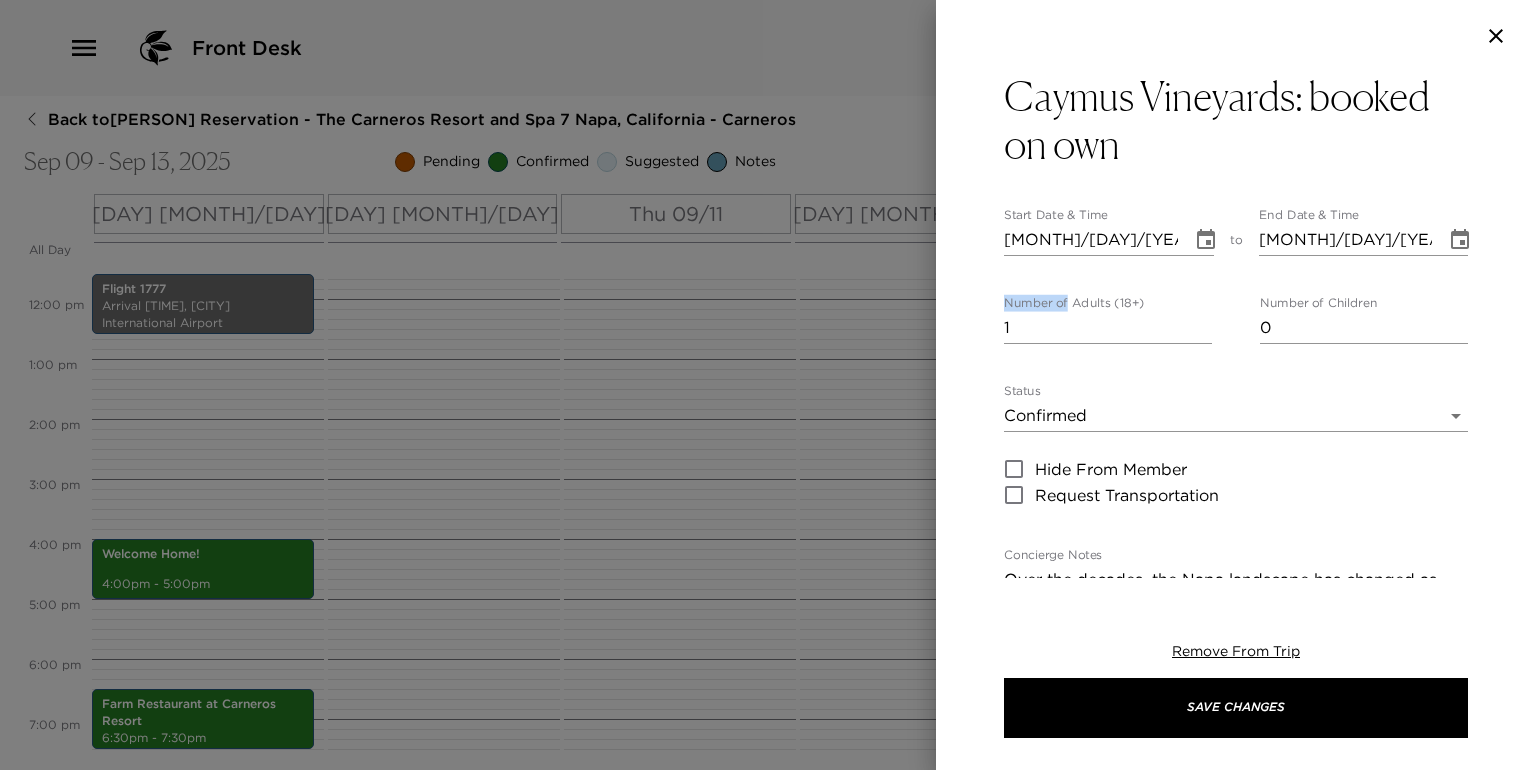 drag, startPoint x: 1069, startPoint y: 308, endPoint x: 954, endPoint y: 316, distance: 115.27792 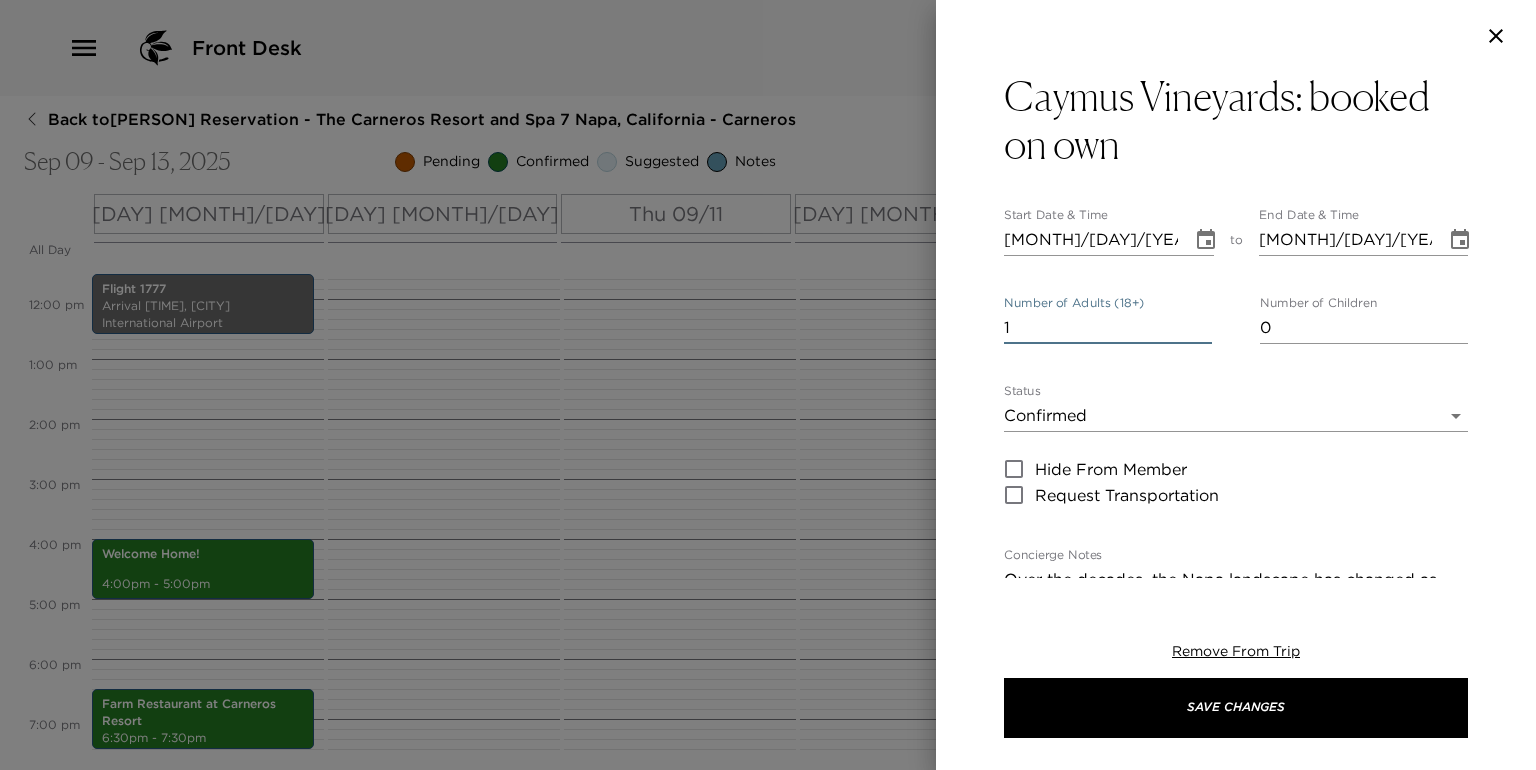click on "1" at bounding box center [1108, 328] 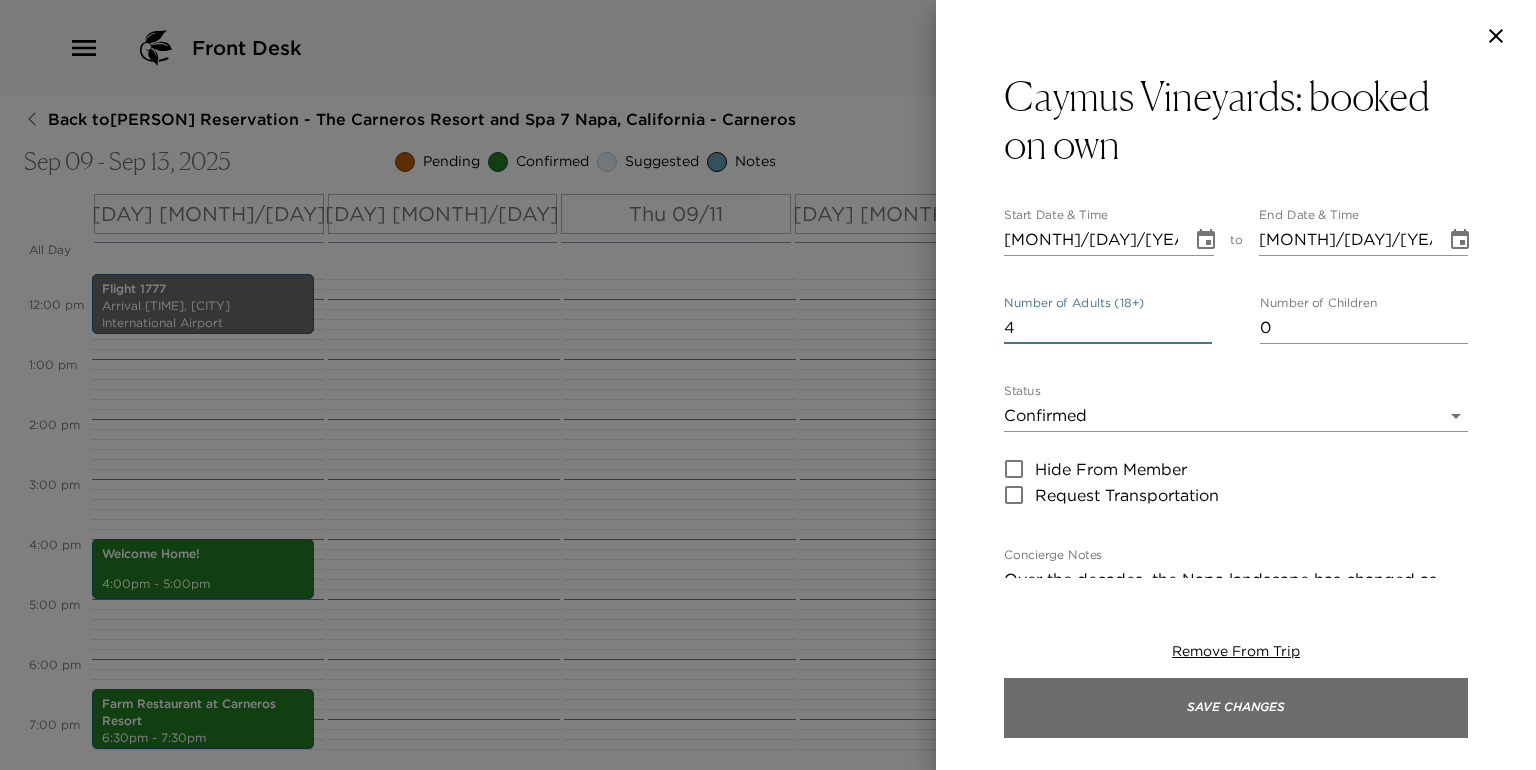 type on "4" 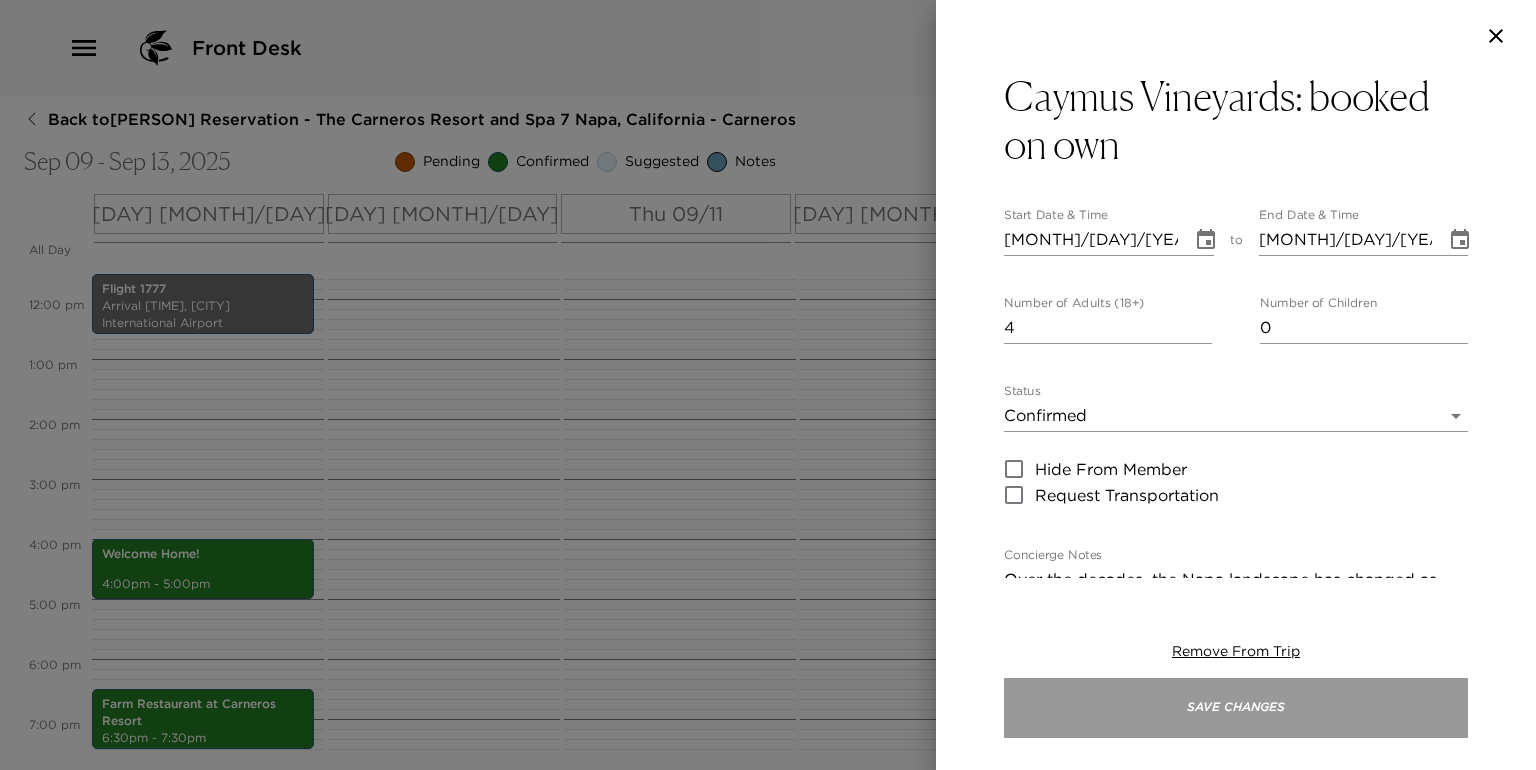 click on "Save Changes" at bounding box center (1236, 708) 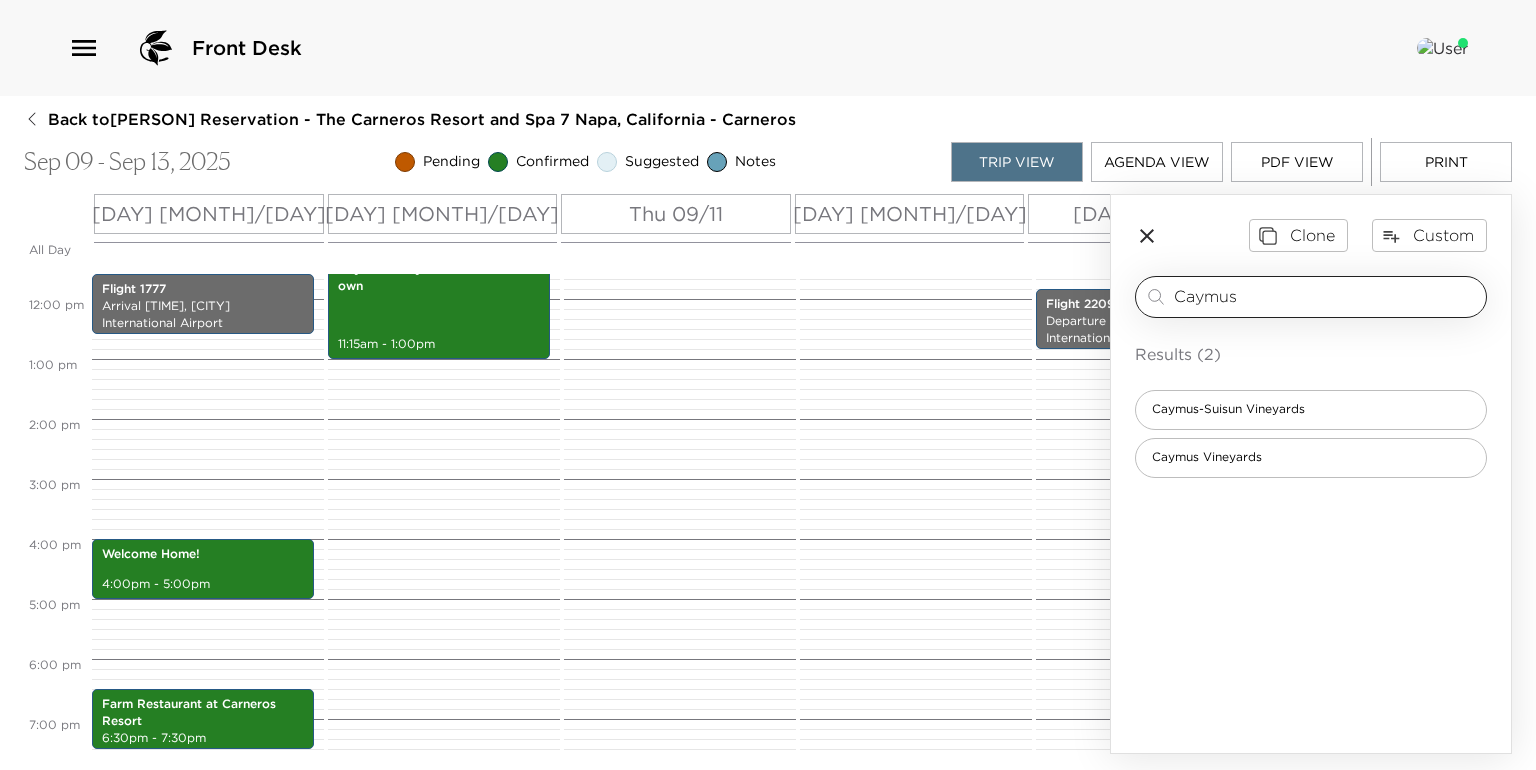 click on "Caymus" at bounding box center (1326, 296) 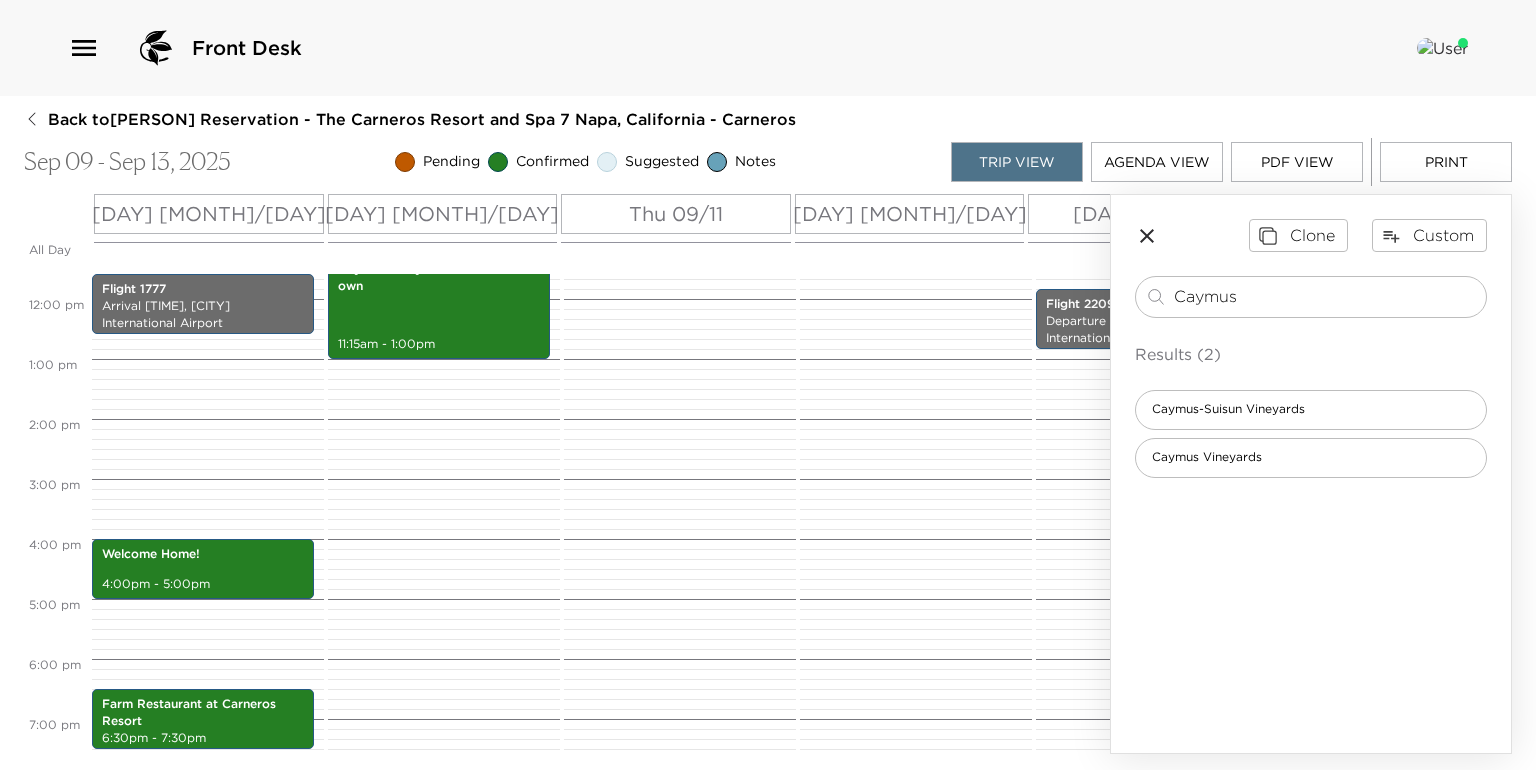 drag, startPoint x: 1275, startPoint y: 296, endPoint x: 1099, endPoint y: 306, distance: 176.28386 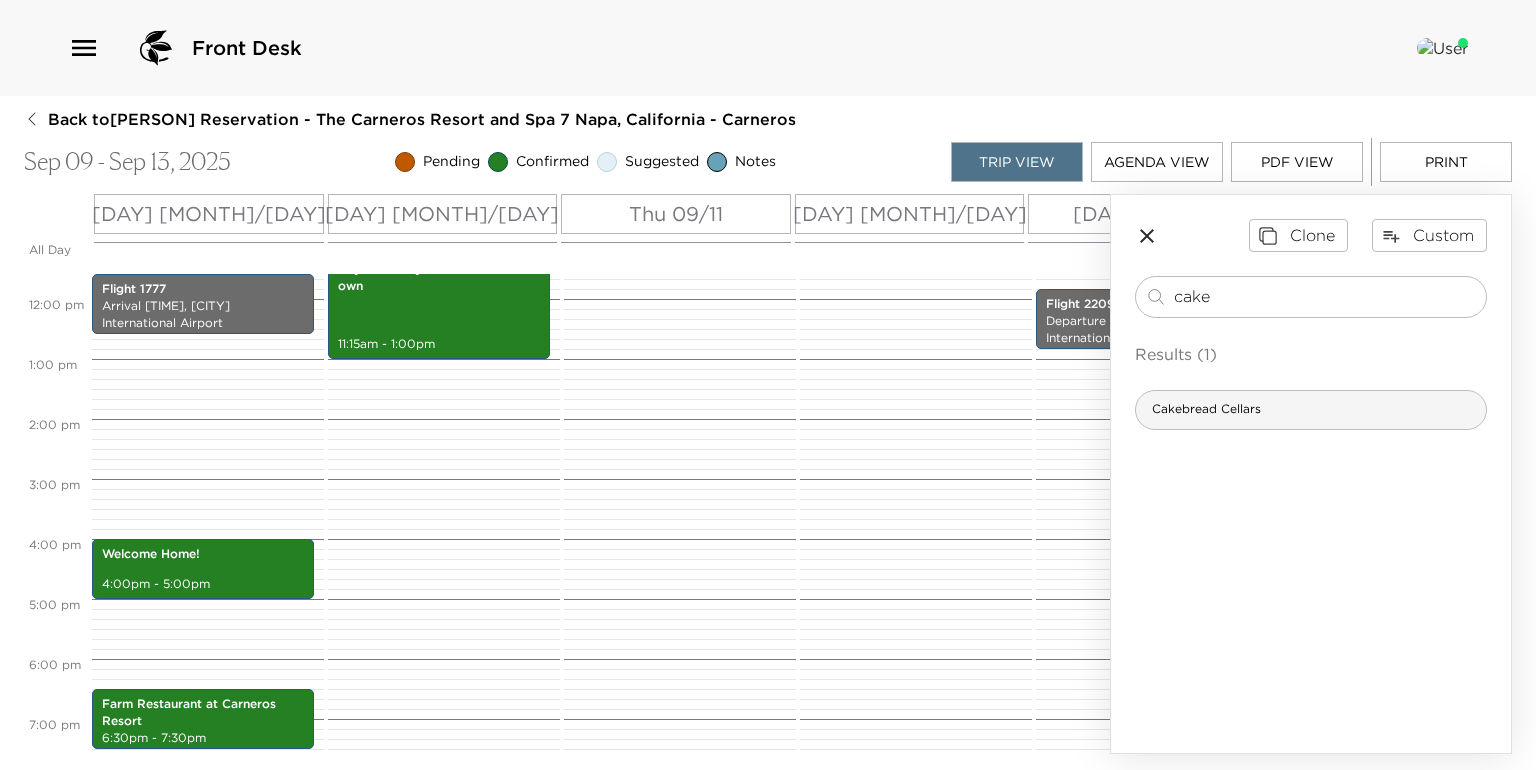 type on "cake" 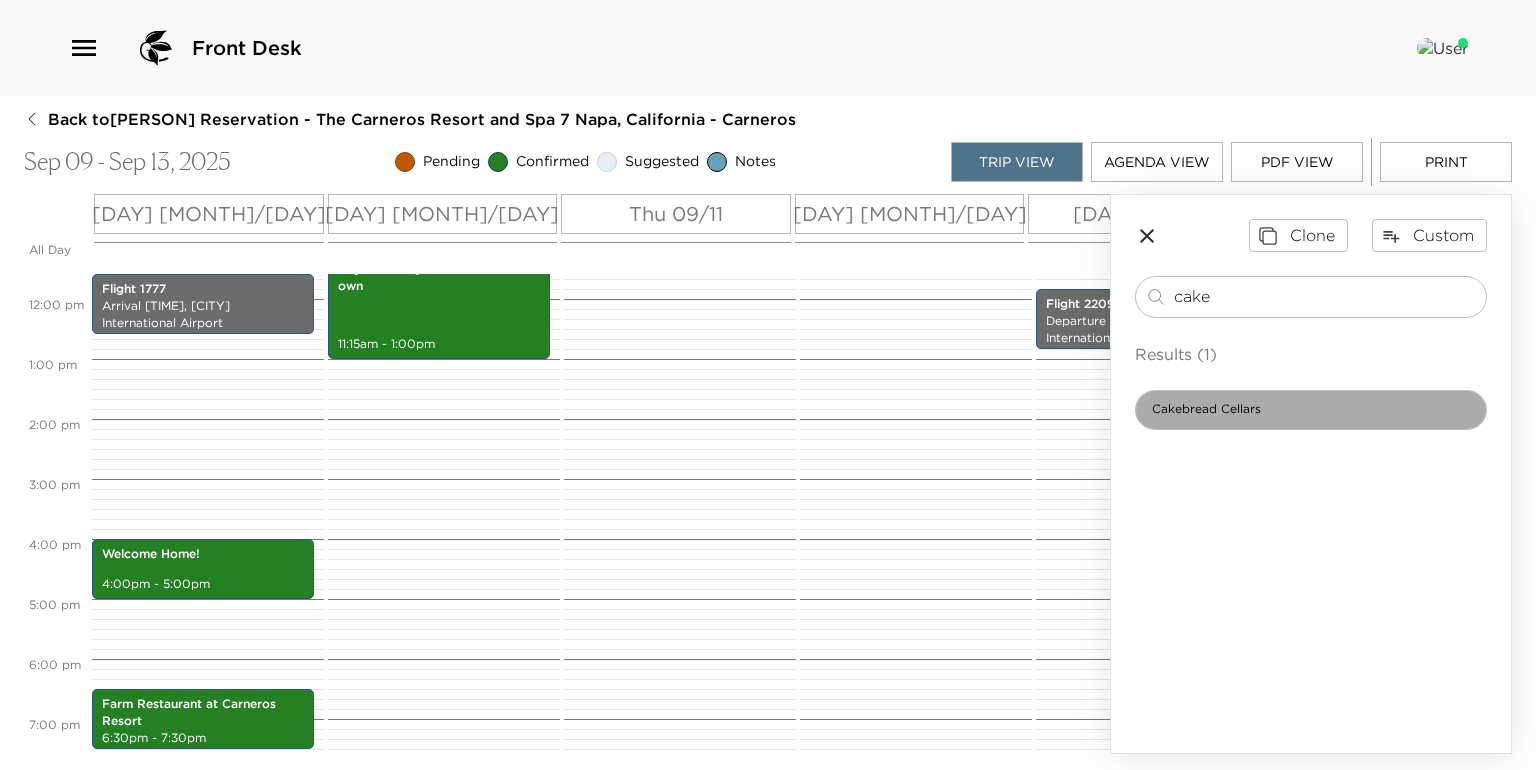 click on "Cakebread Cellars" at bounding box center [1206, 409] 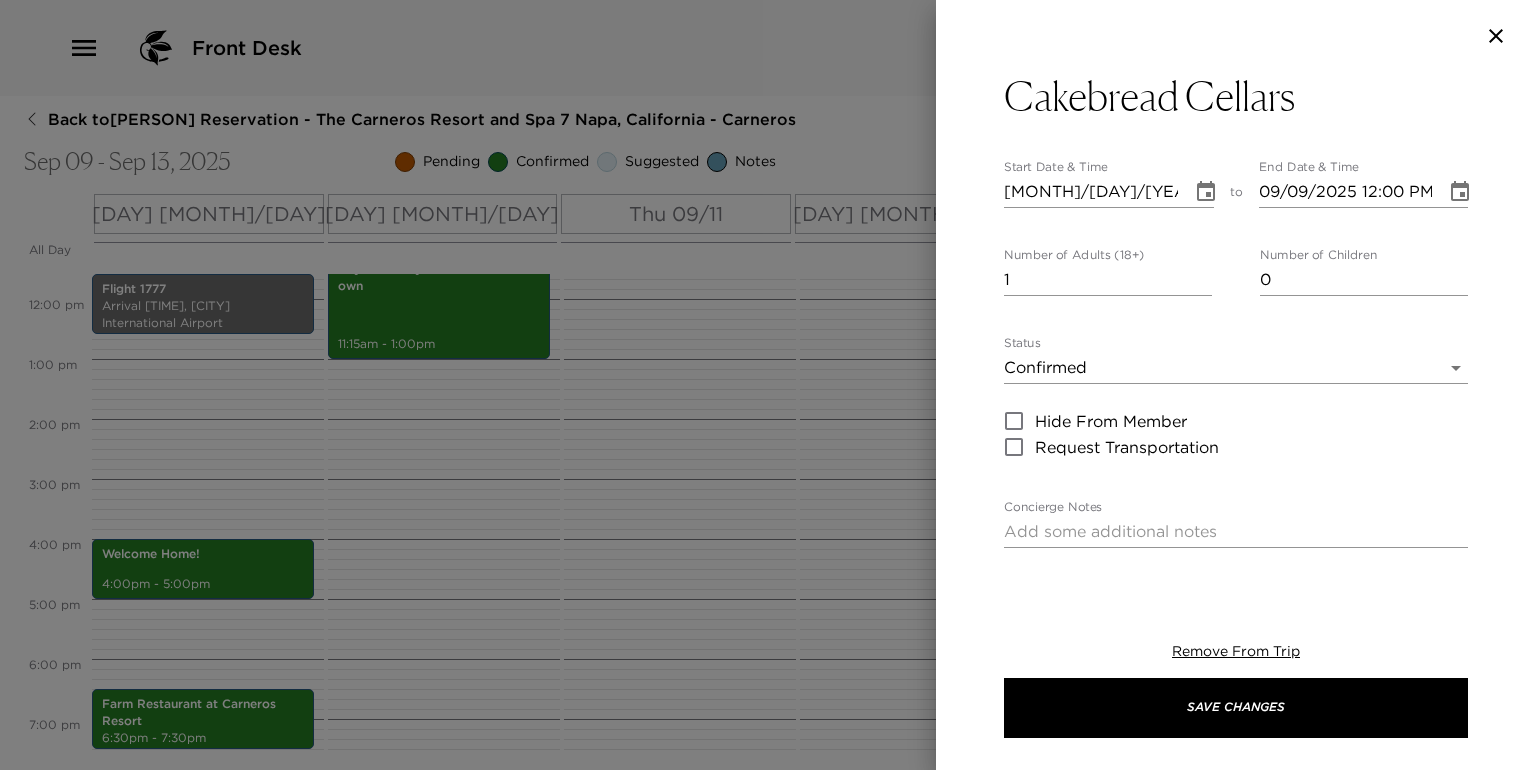 type on "Founded in 1973 by Jack & Dolores Cakebread, Cakebread Cellars is one of Napa Valley's iconic family-operated wineries. Known for its Chardonnay and Sauvignon Blanc. The family’s estate vineyard collection throughout Napa Valley and Anderson Valley totals 16 vineyards spanning over 1,600 acres – approximately 600 acres of which are planted to vine." 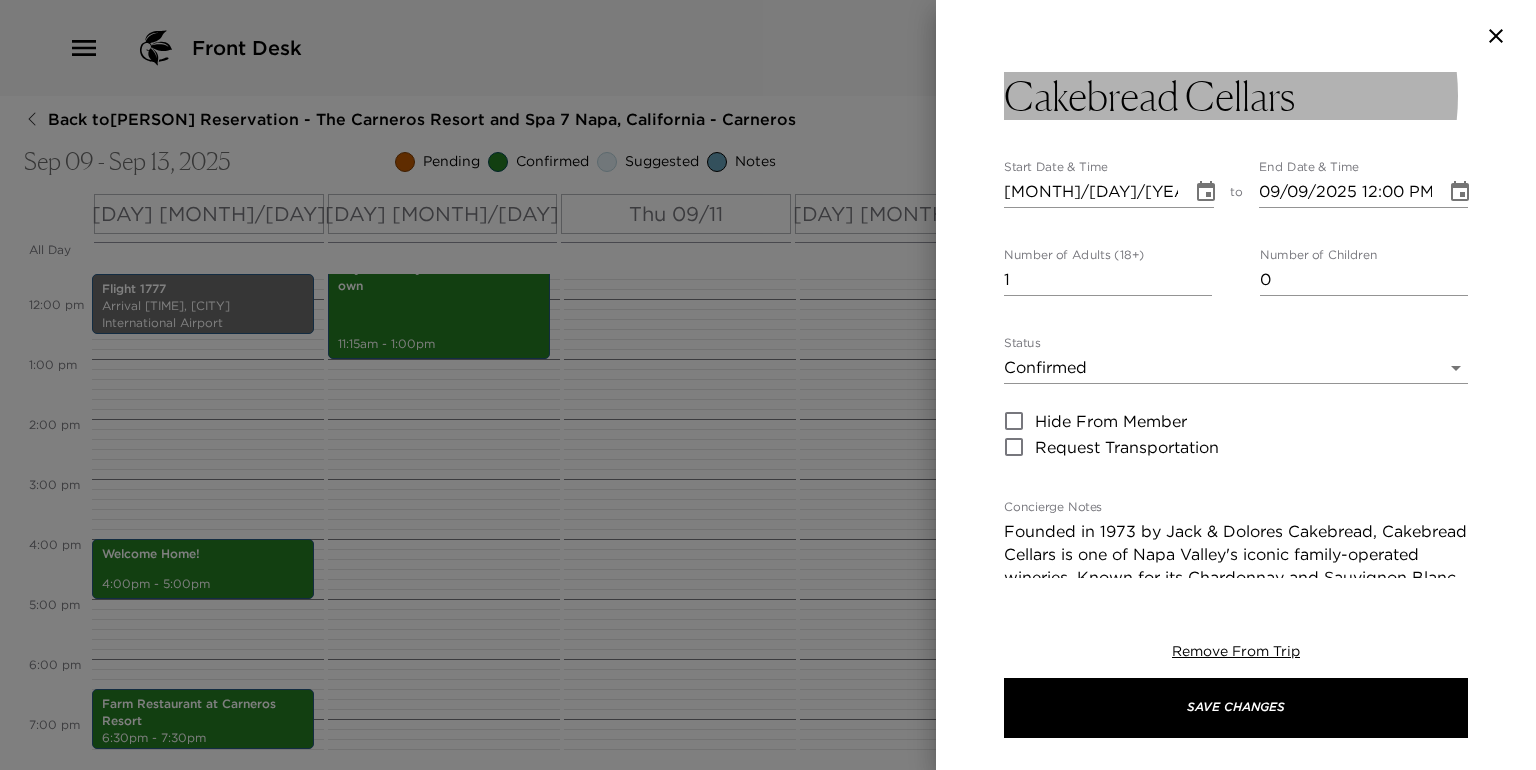 click on "Cakebread Cellars" at bounding box center [1236, 96] 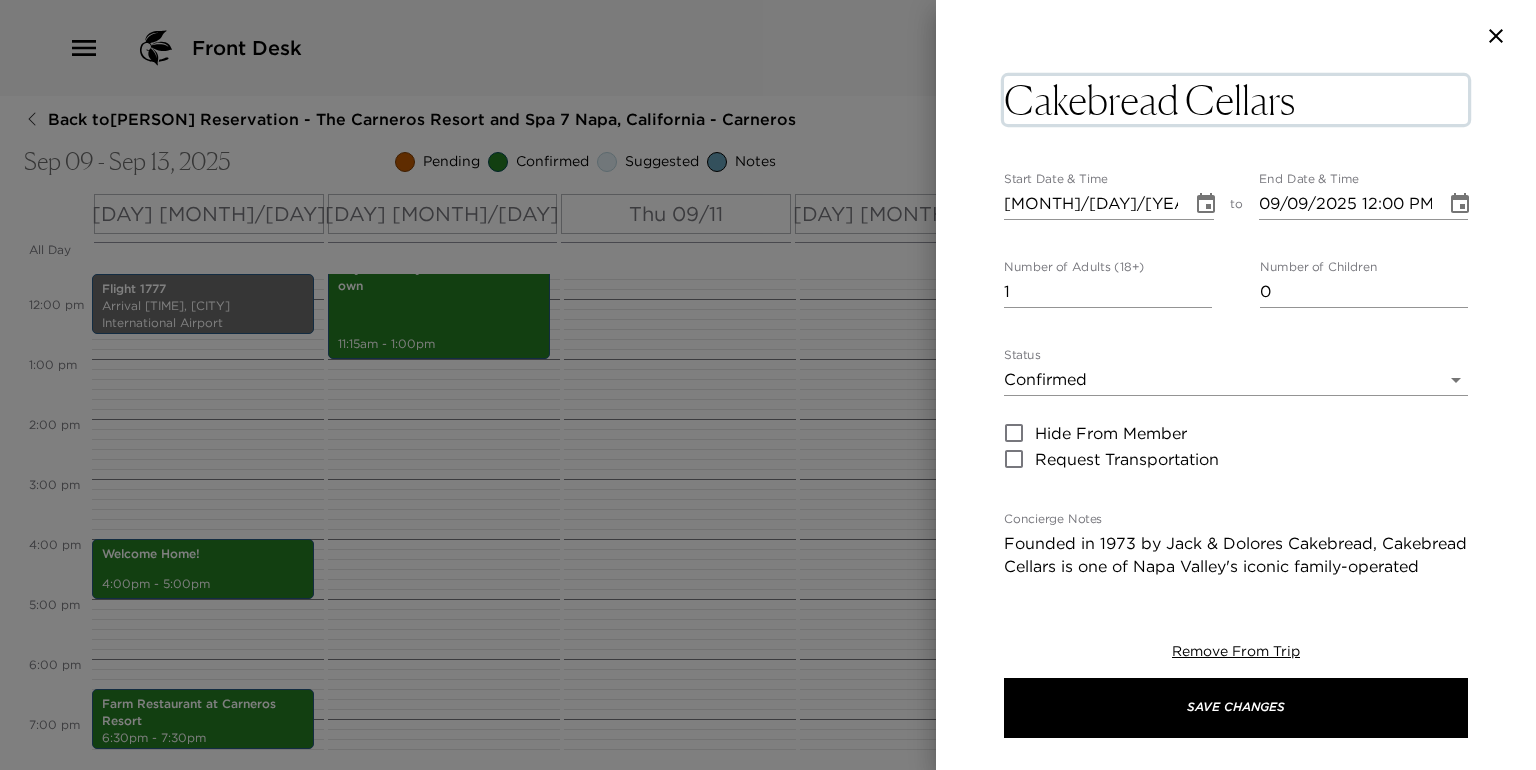click on "Cakebread Cellars" at bounding box center (1236, 100) 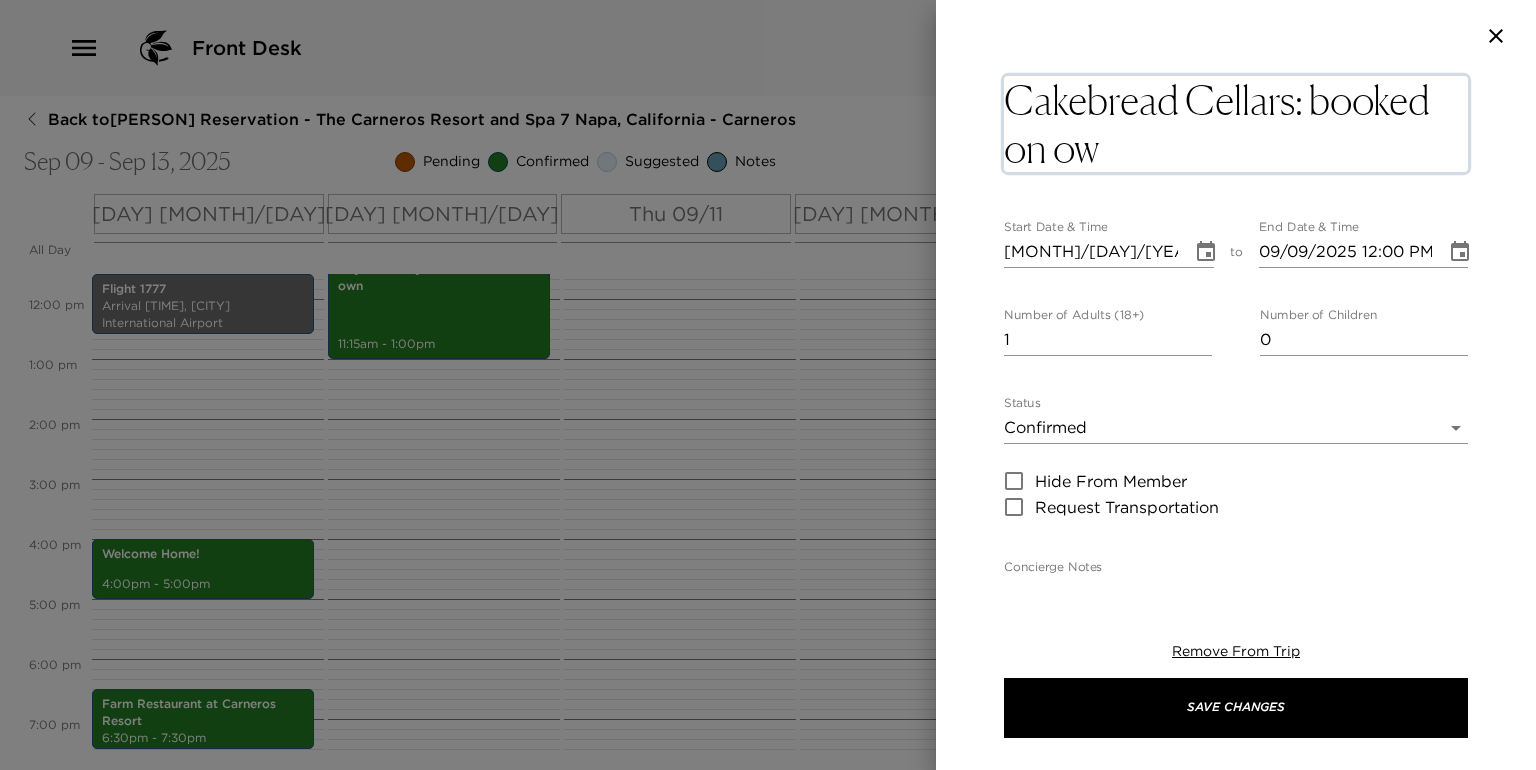 type on "Cakebread Cellars: booked on own" 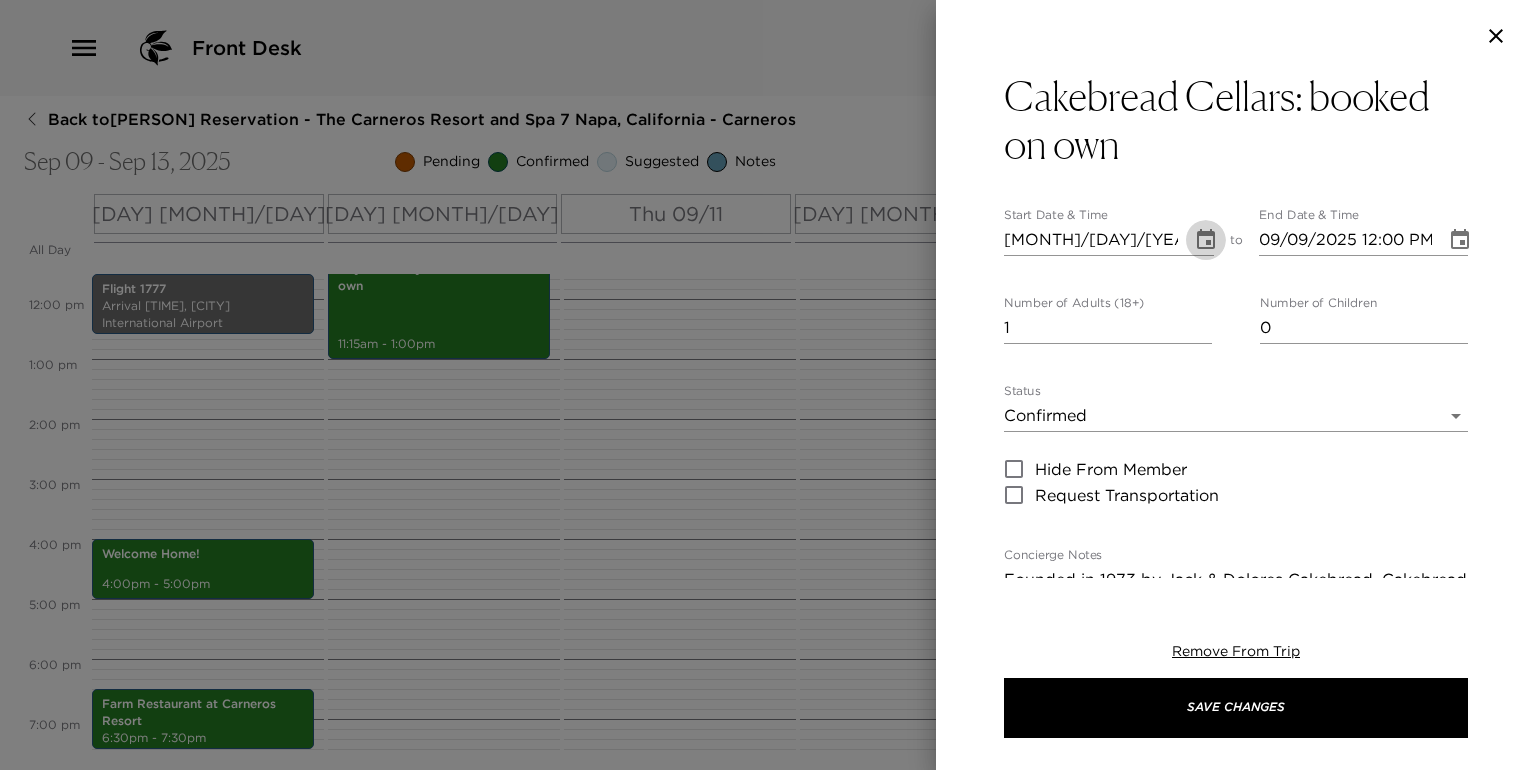 click 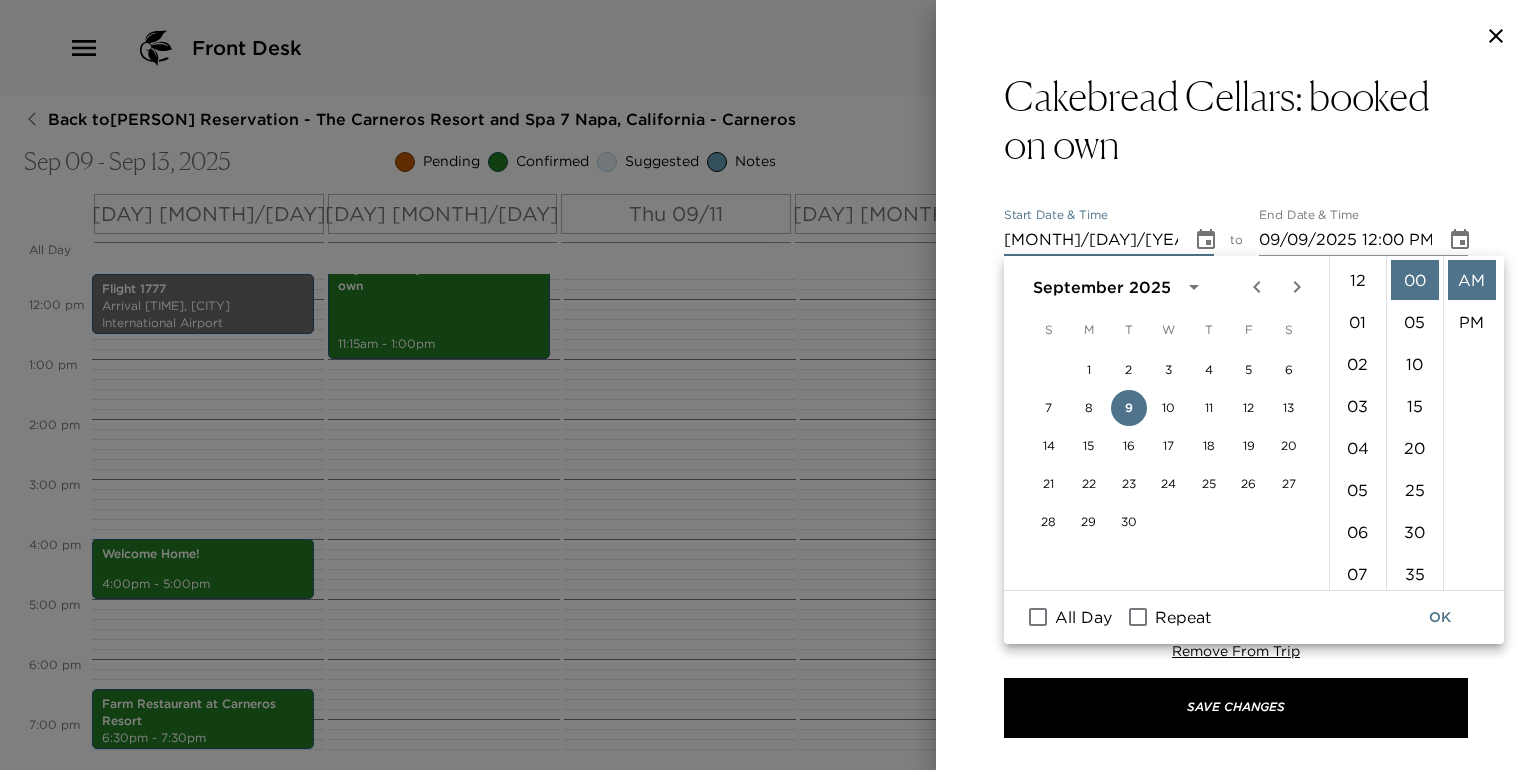 scroll, scrollTop: 461, scrollLeft: 0, axis: vertical 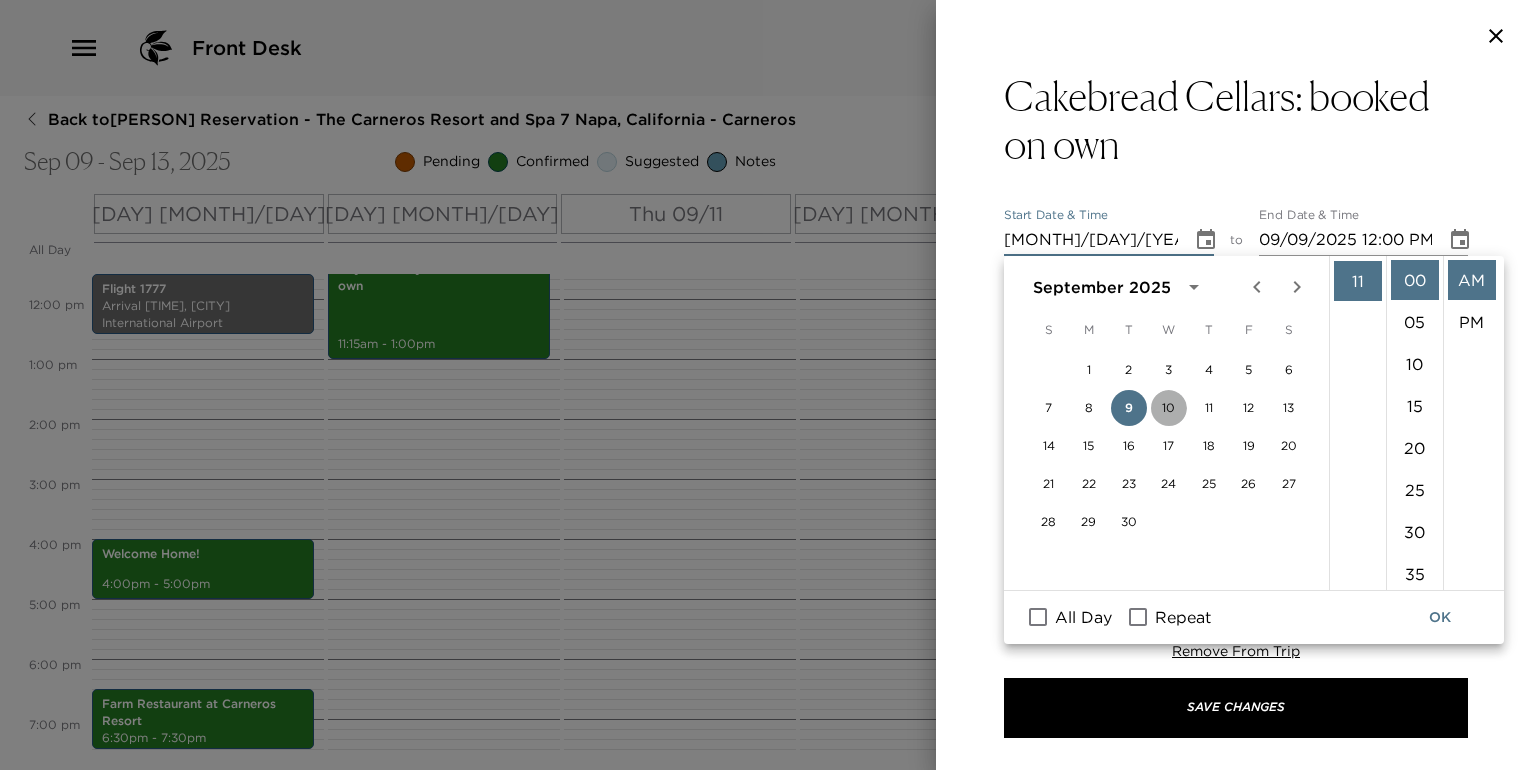 click on "10" at bounding box center (1169, 408) 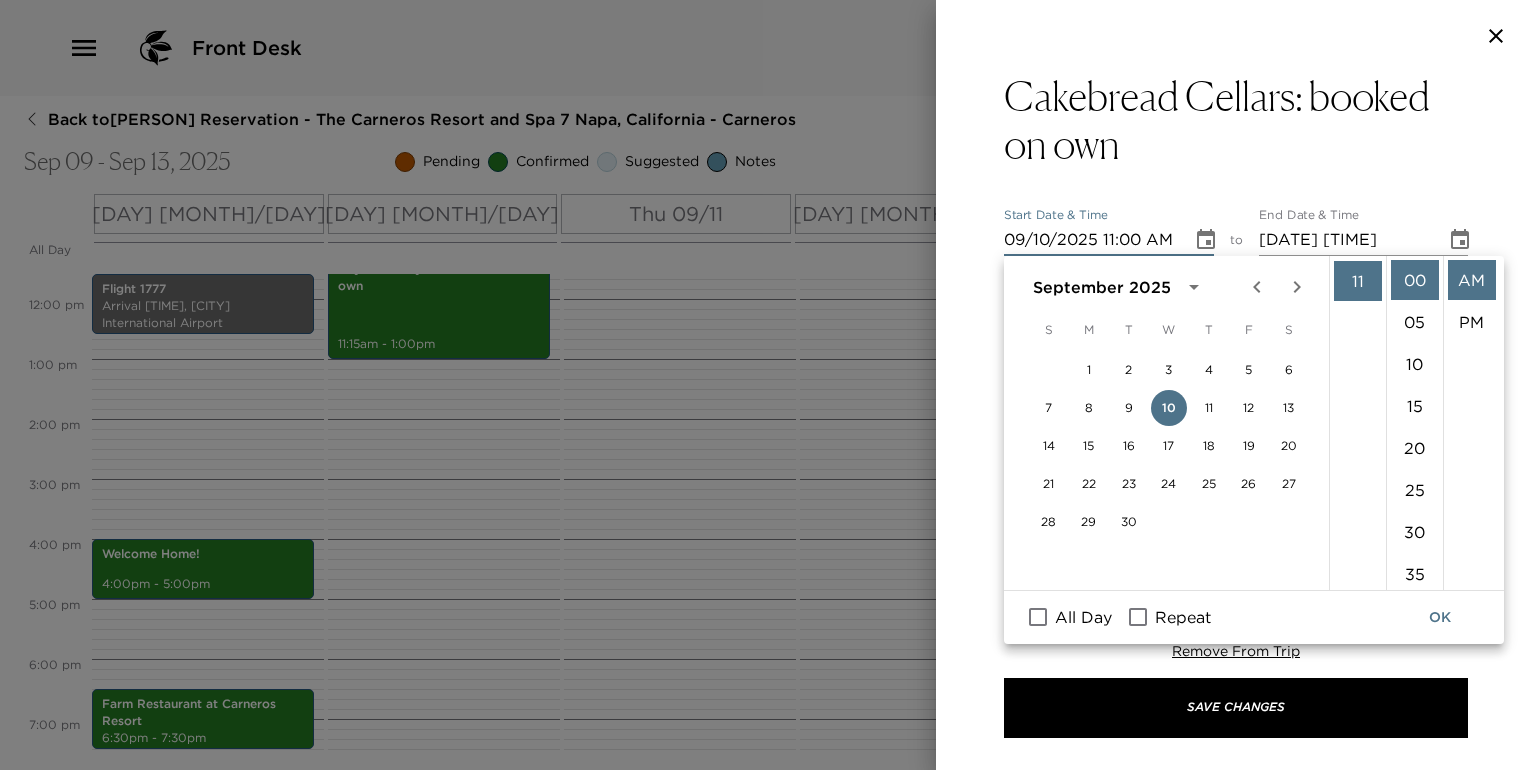 click on "09/10/2025 11:00 AM" at bounding box center (1091, 240) 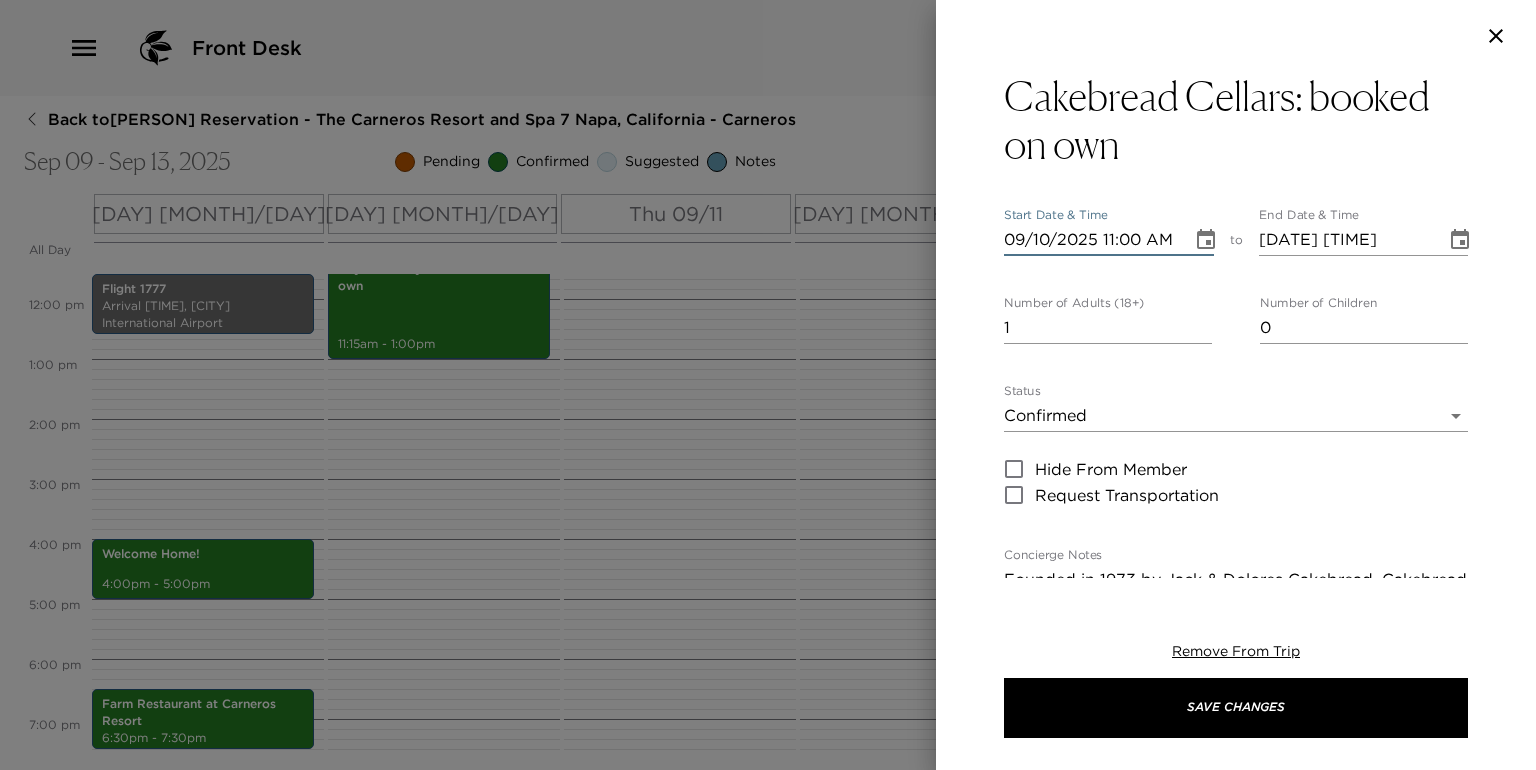 click on "09/10/2025 11:00 AM" at bounding box center [1091, 240] 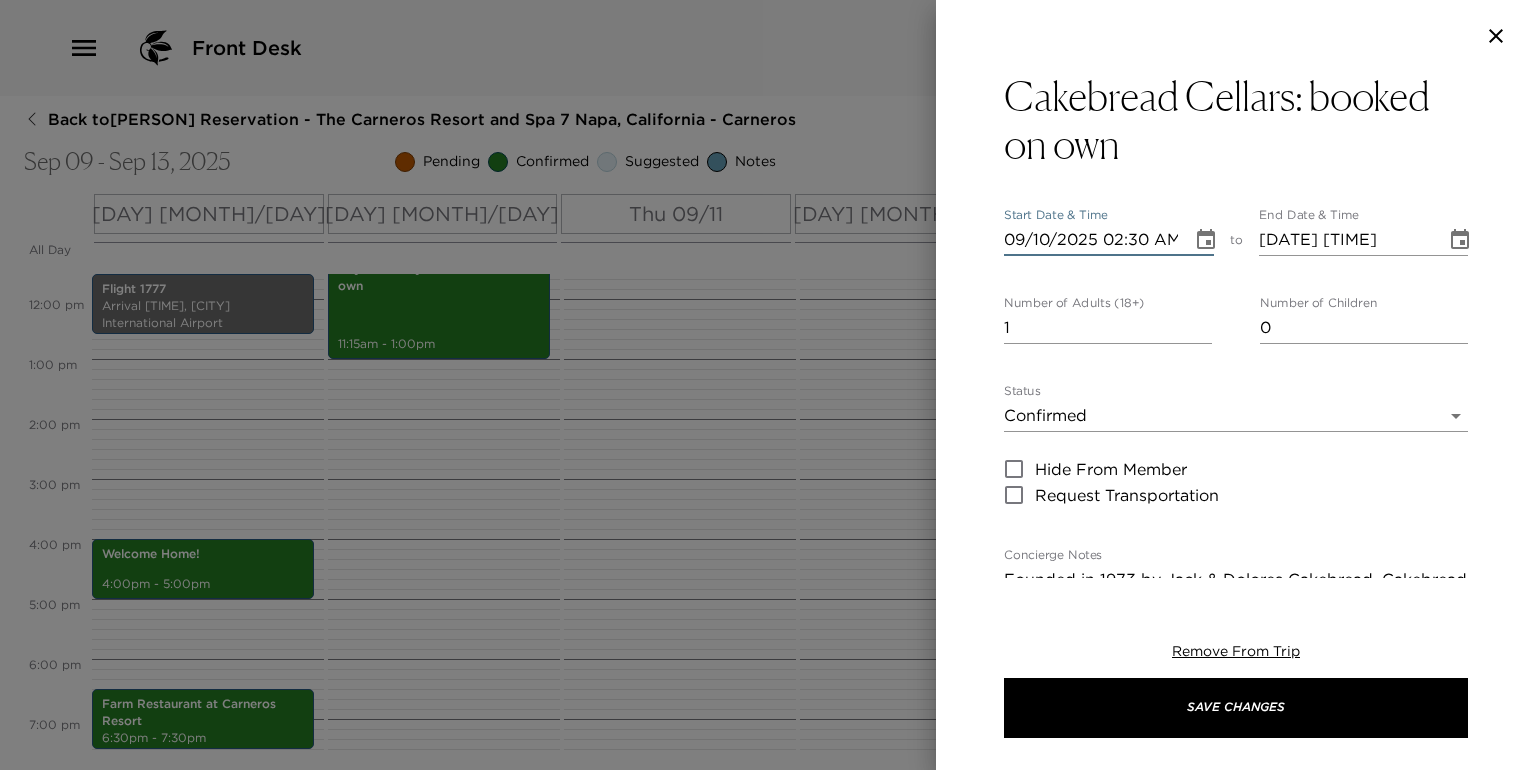 type on "09/10/2025 02:30 PM" 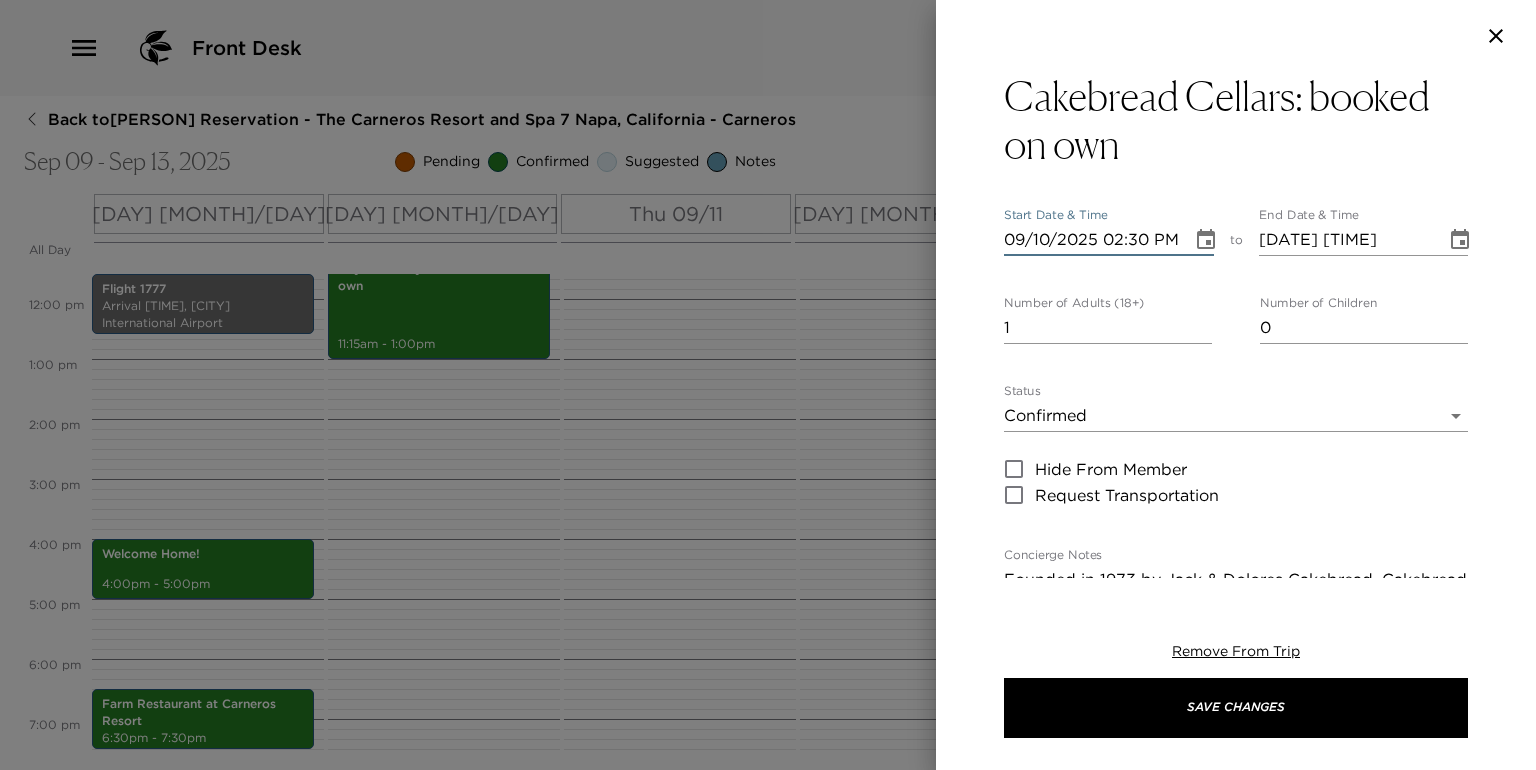 type on "[DATE] [TIME]" 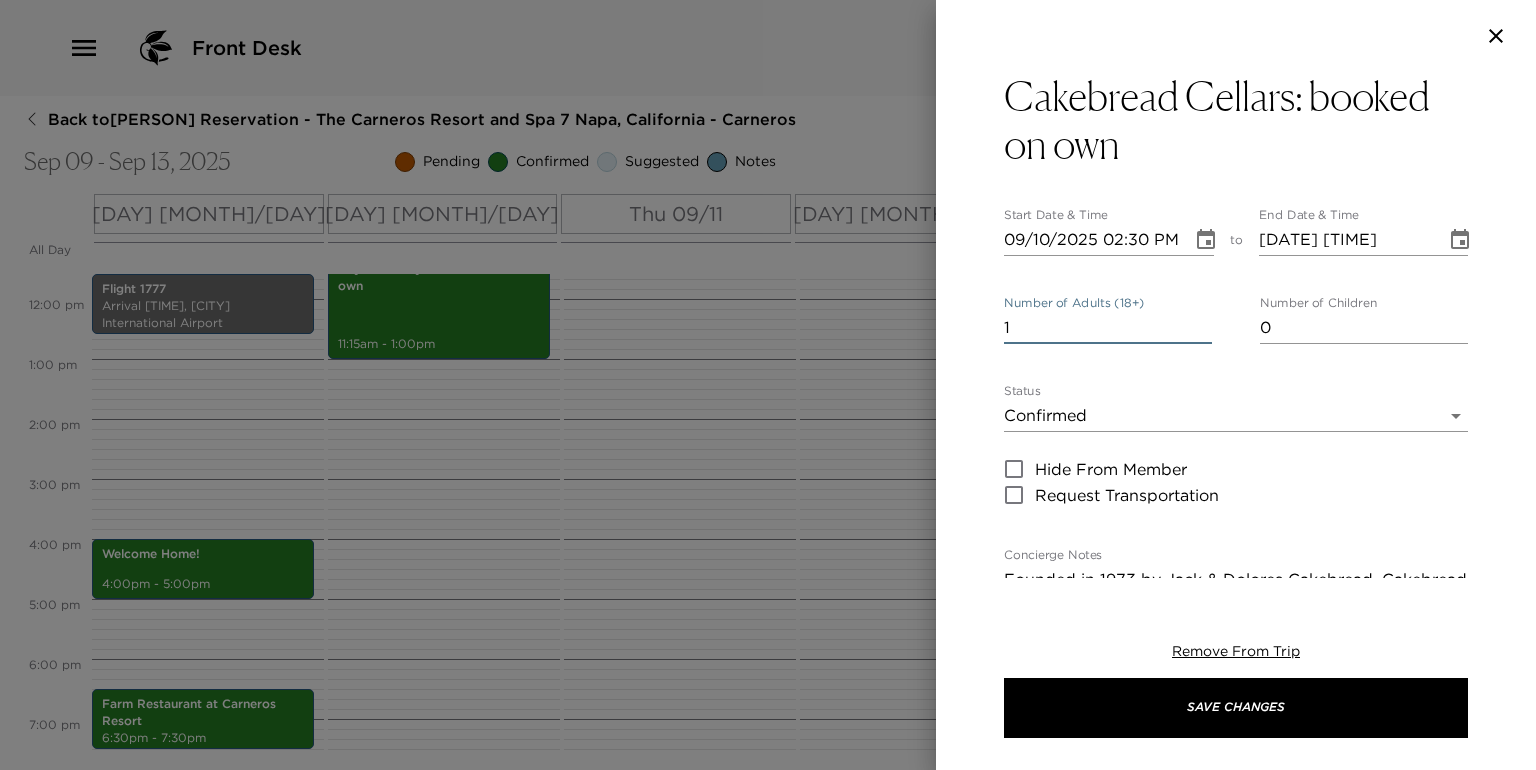 drag, startPoint x: 1056, startPoint y: 332, endPoint x: 903, endPoint y: 315, distance: 153.94154 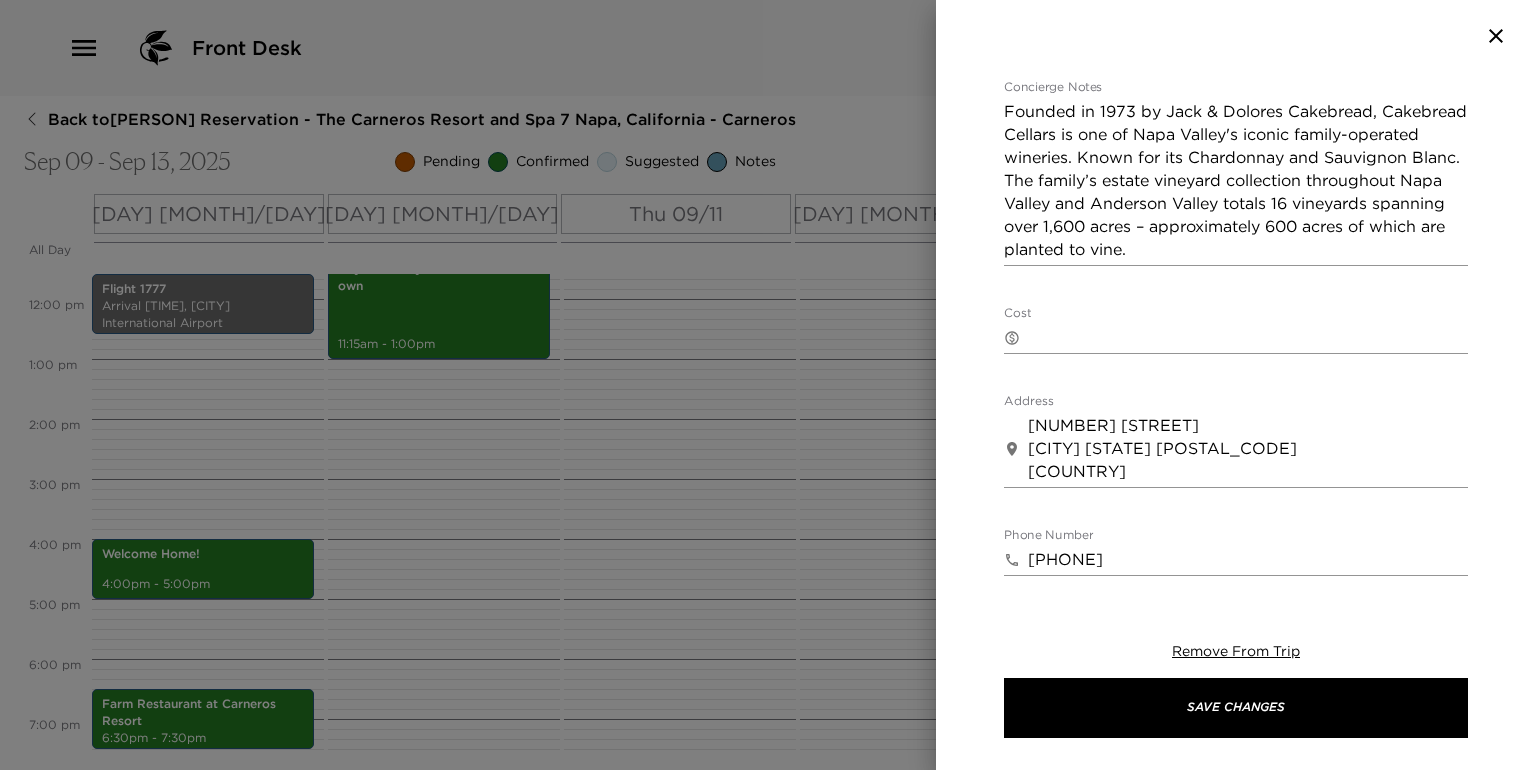 scroll, scrollTop: 560, scrollLeft: 0, axis: vertical 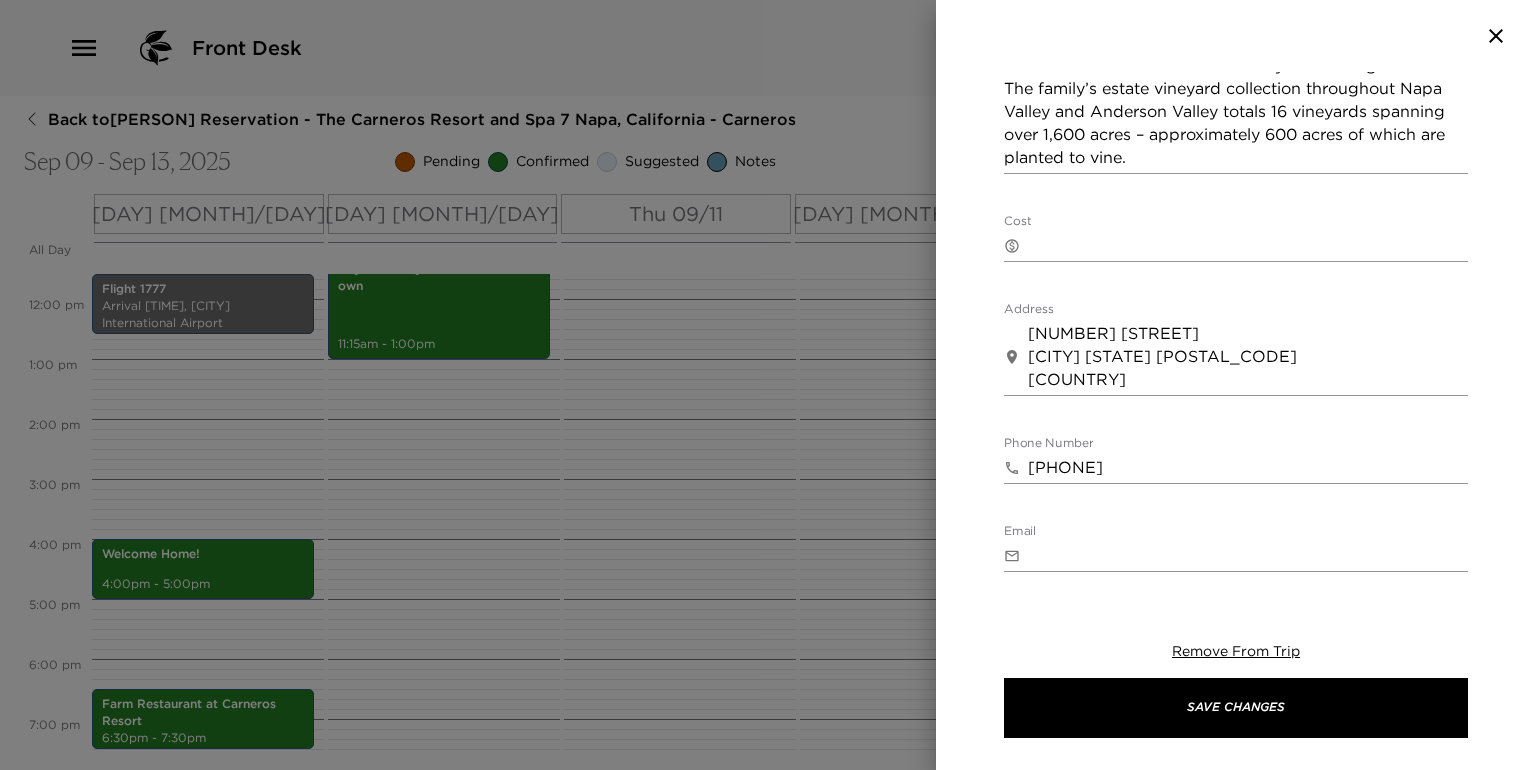 type on "4" 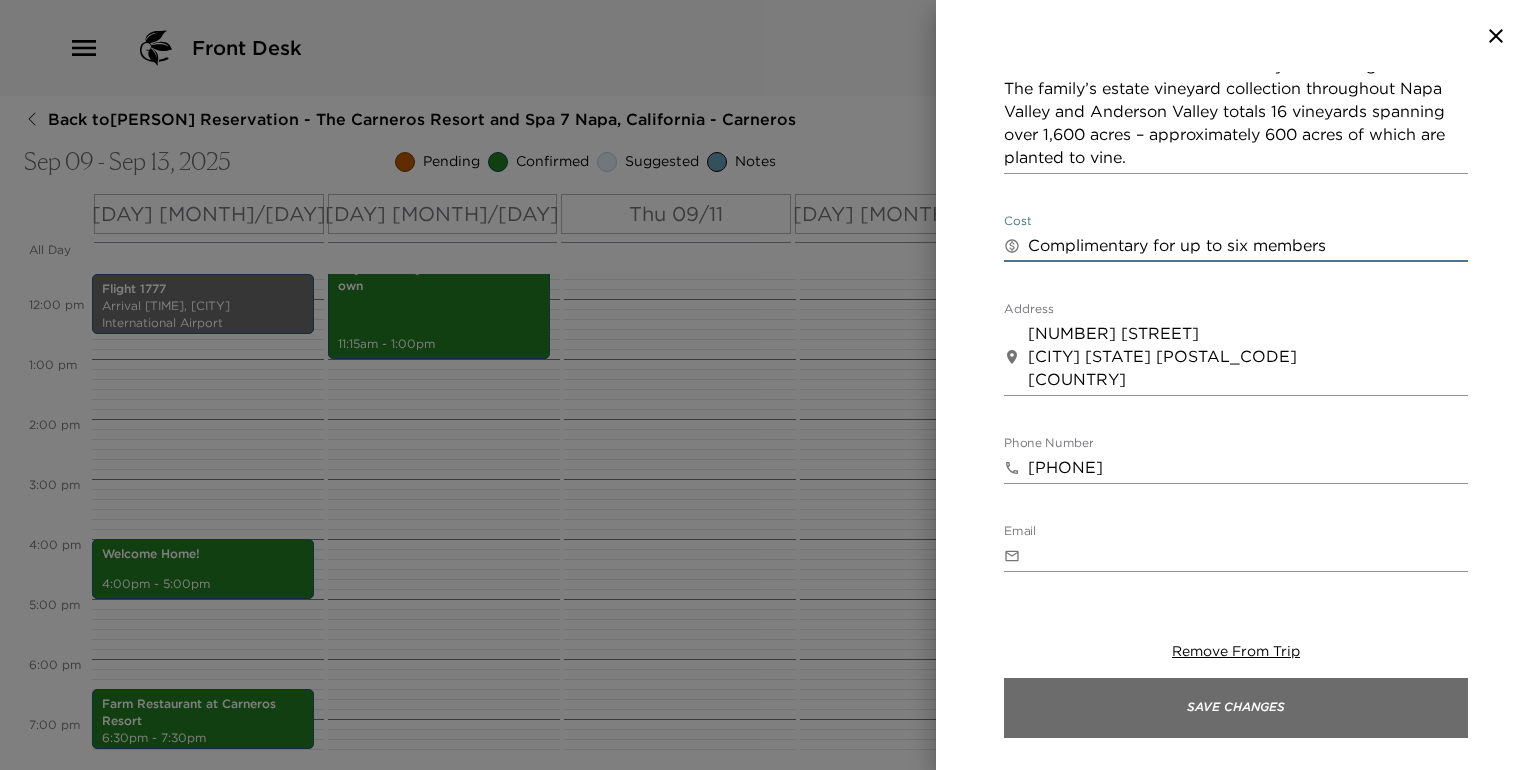 type on "Complimentary for up to six members" 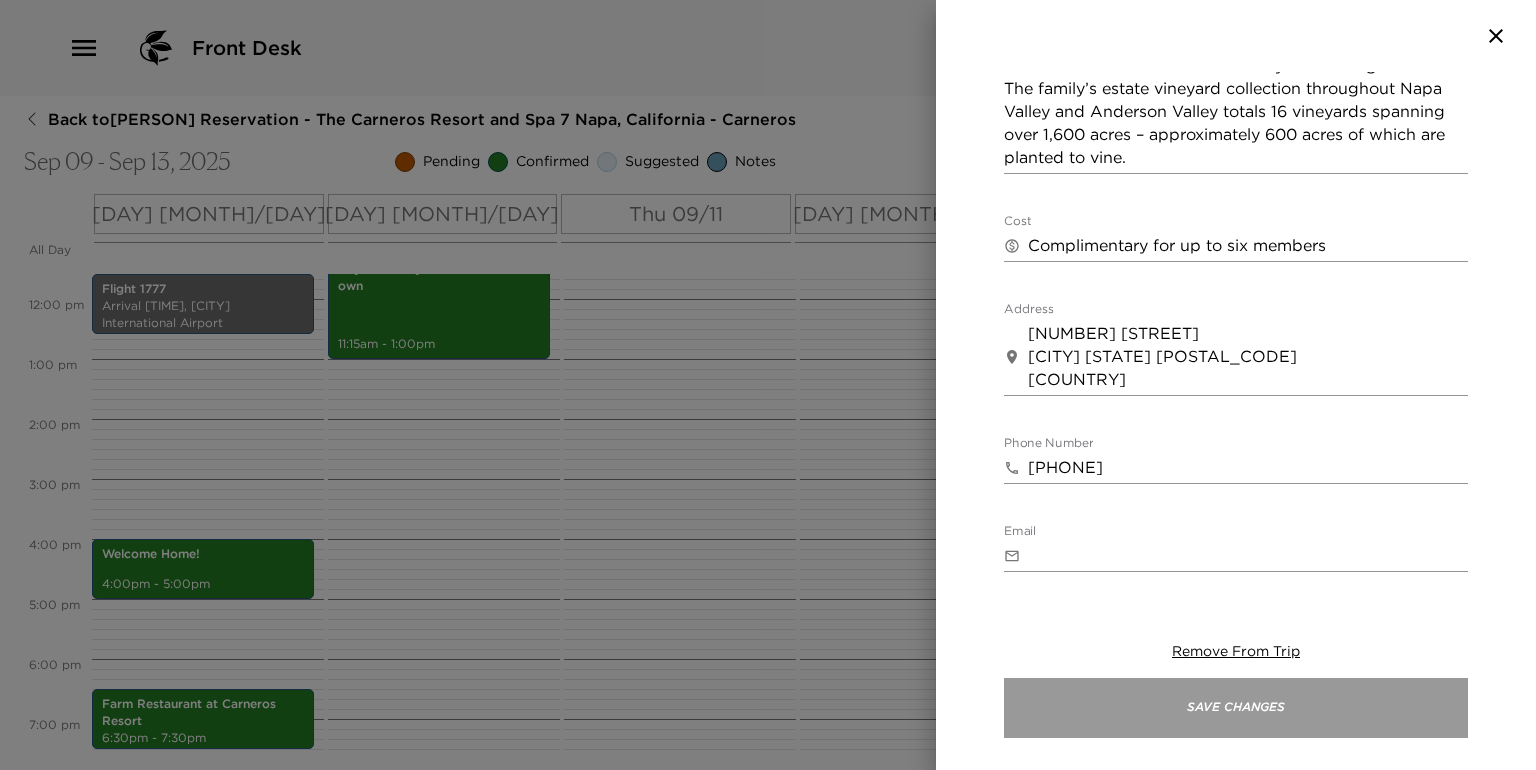 click on "Save Changes" at bounding box center (1236, 708) 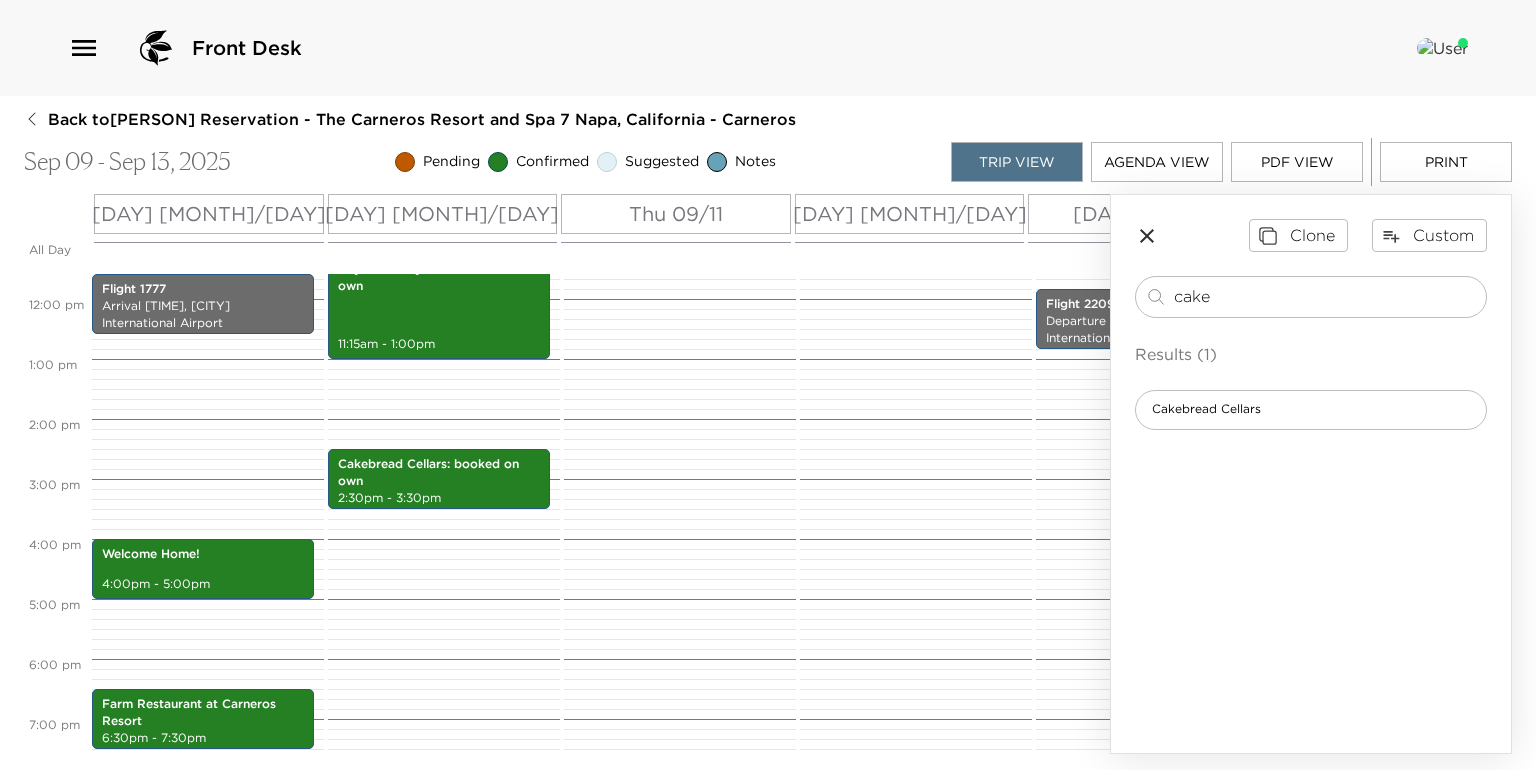 drag, startPoint x: 1229, startPoint y: 299, endPoint x: 1080, endPoint y: 281, distance: 150.08331 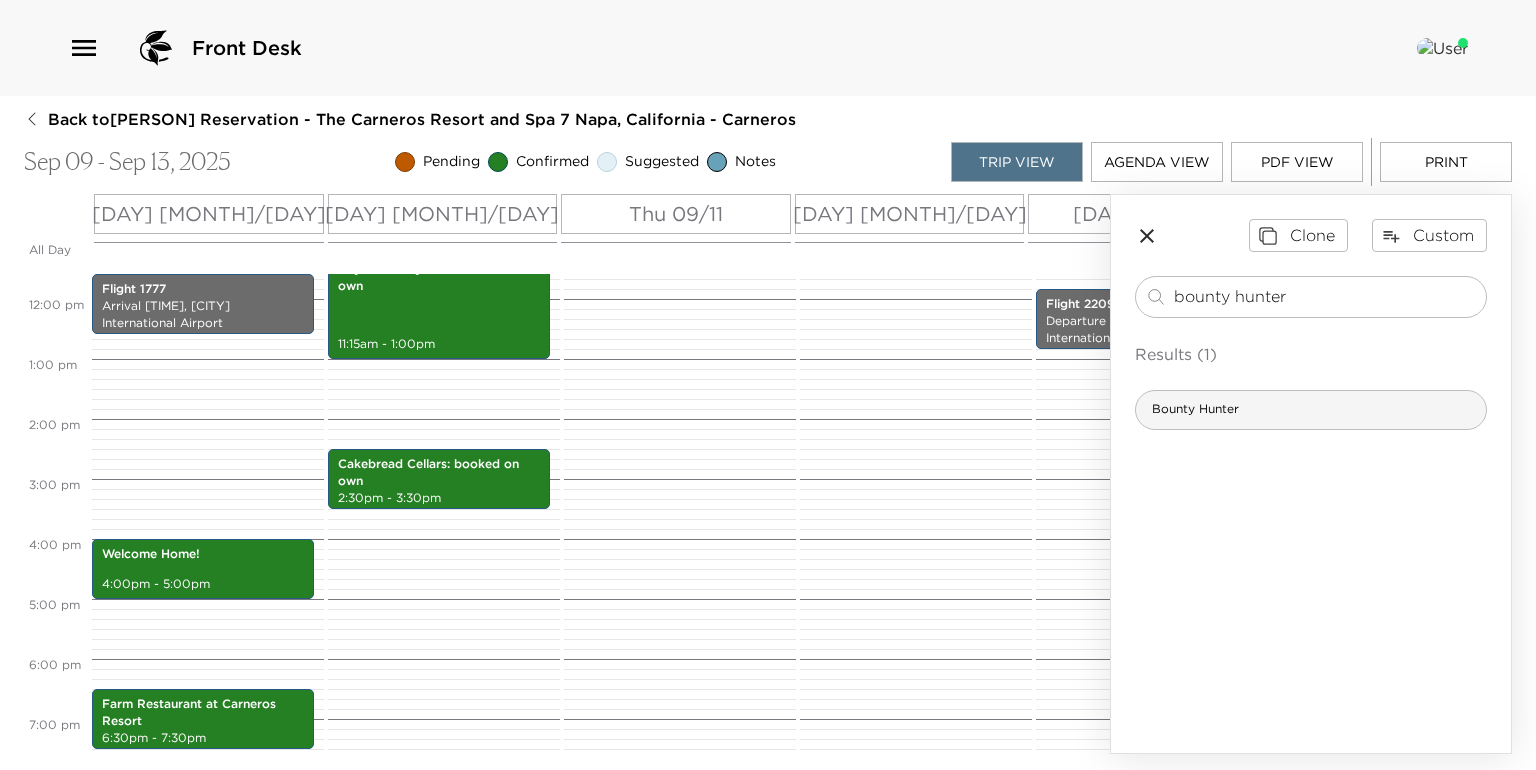 type on "bounty hunter" 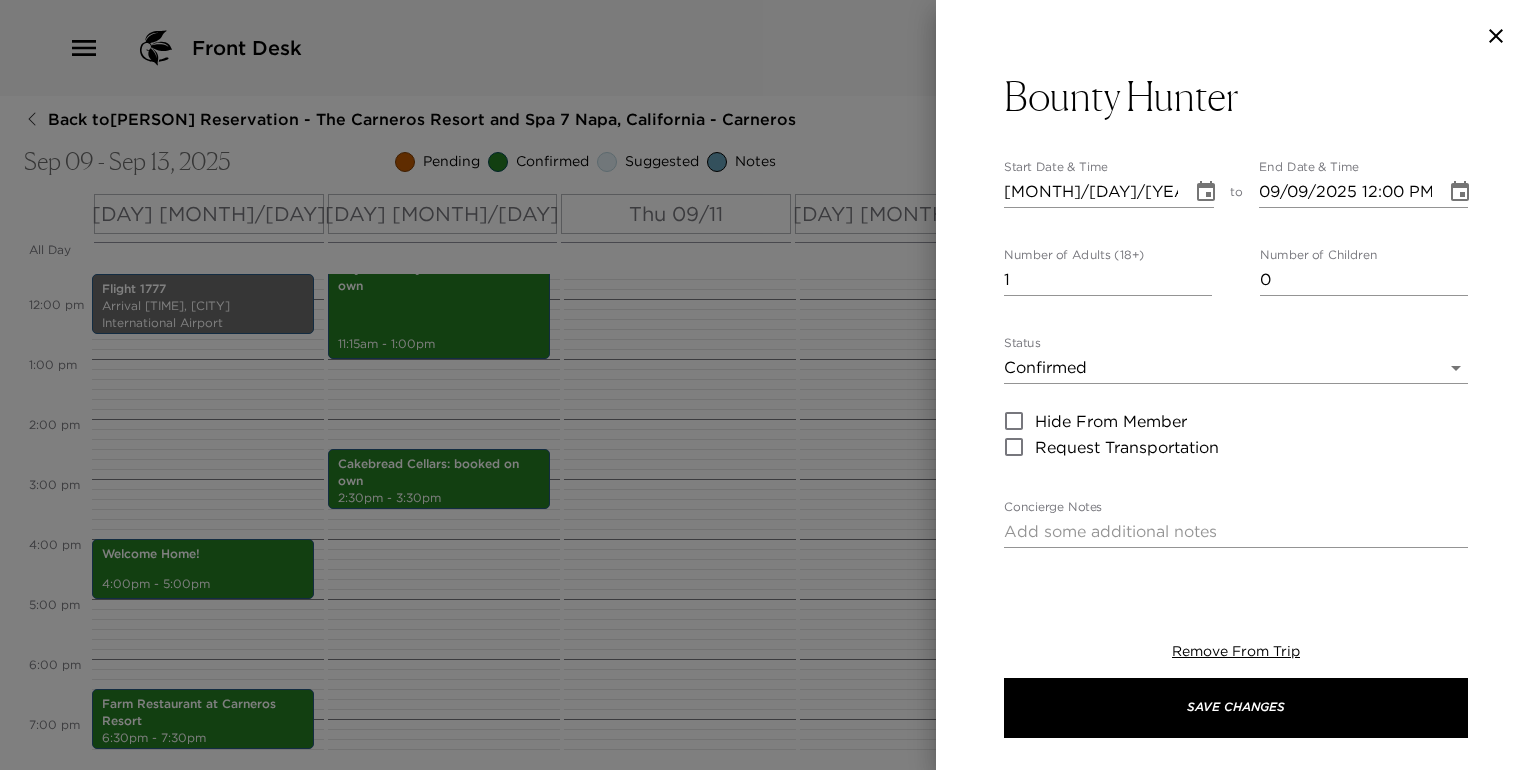 type on "Located in the heart of Downtown Napa, Bounty Hunter is a place where you can enjoy a delicious and relaxed meal and have access to a library of wines and spirits that can be enjoyed on their own, as a part of a tasting, or paired to elevate any dish on the menu. Enjoy local favorites like their BH Beer Can Chicken, or stop in for some of their beloved specials, like Prime Rib. Every menu item is guaranteed to be delicious, and comes with a pairing suggestion from their astounding lineup of wines." 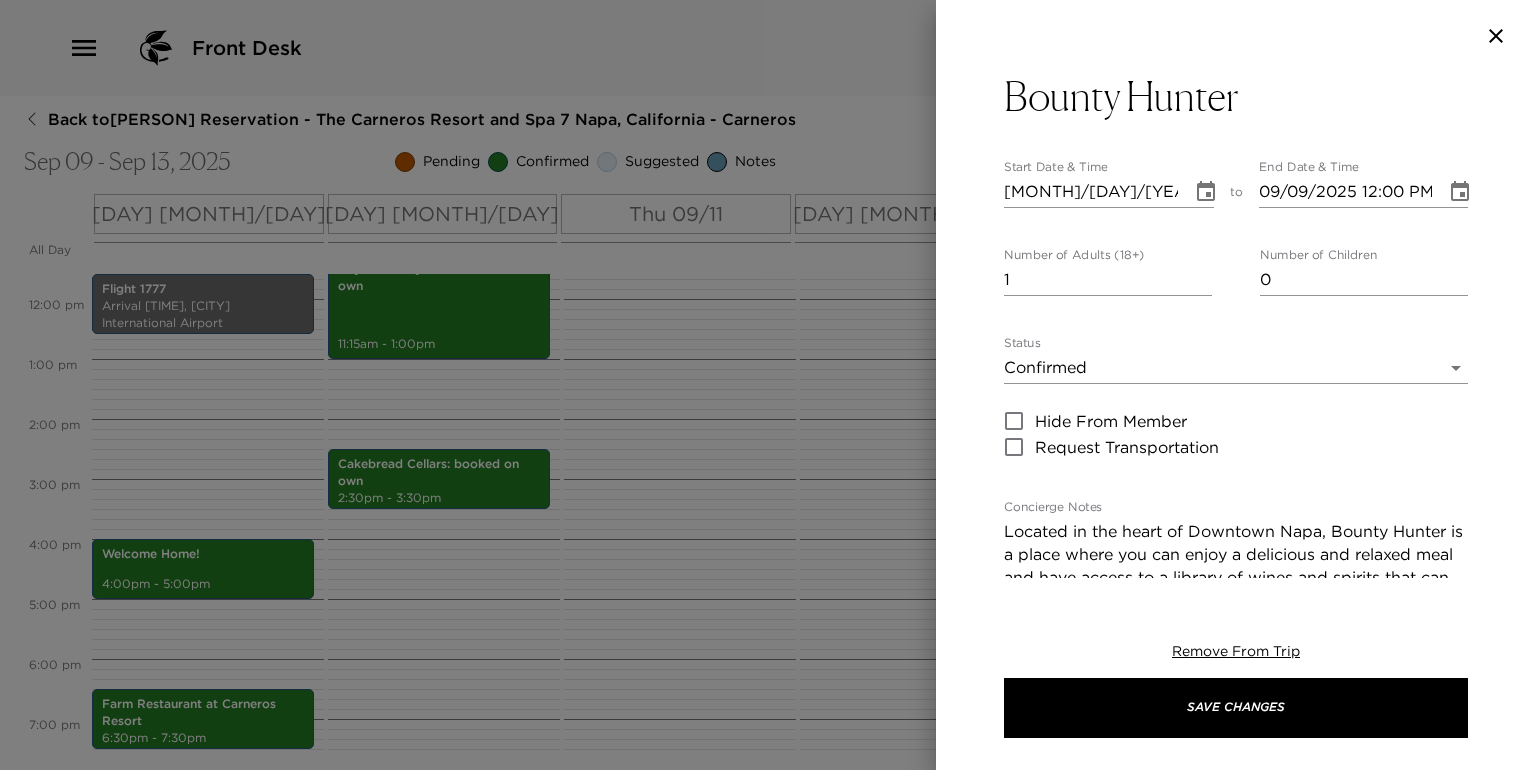 click on "[MONTH]/[DAY]/[YEAR] [HOUR]:[MINUTE] [AM/PM]" at bounding box center (1091, 192) 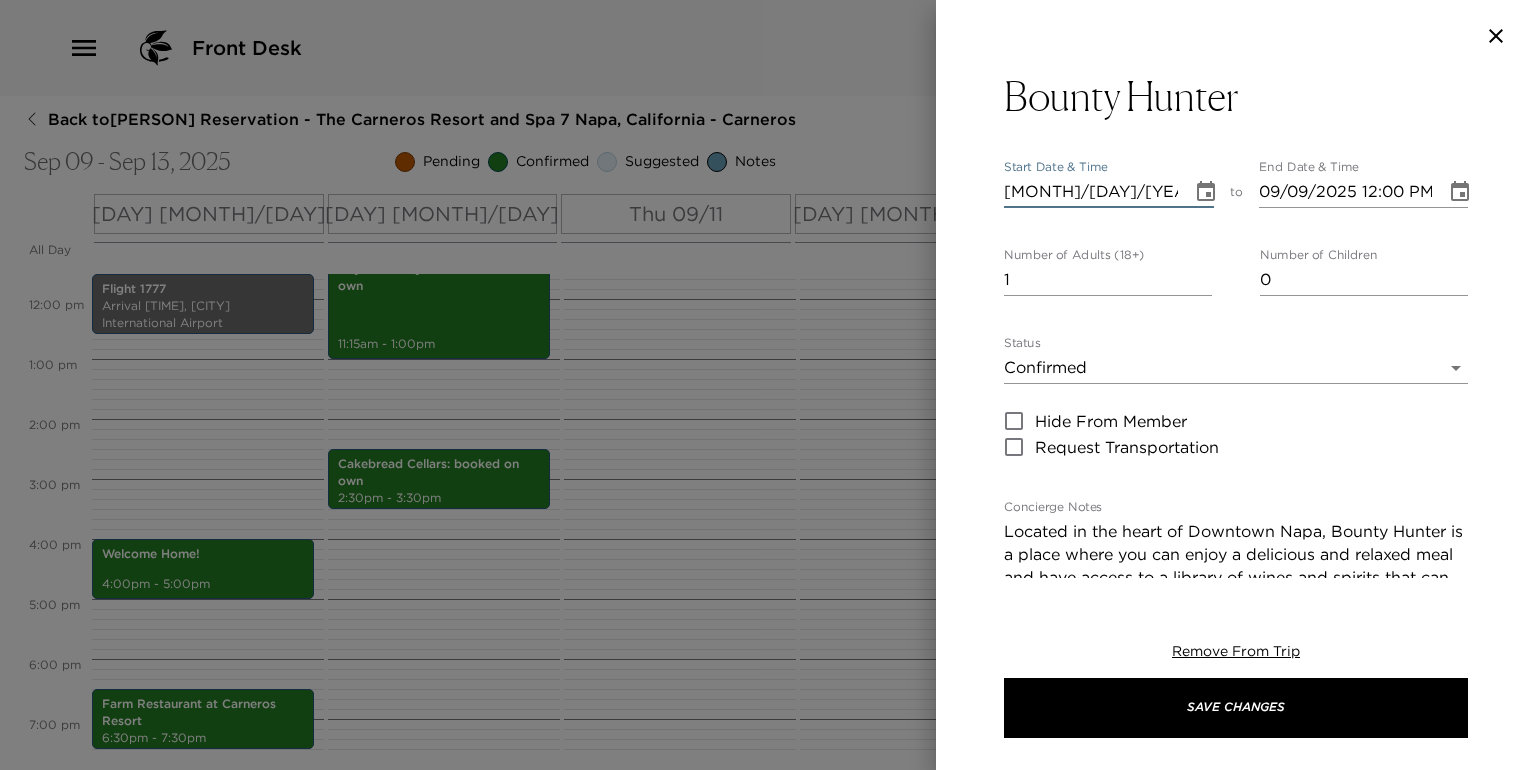 type on "09/01/2025 11:00 AM" 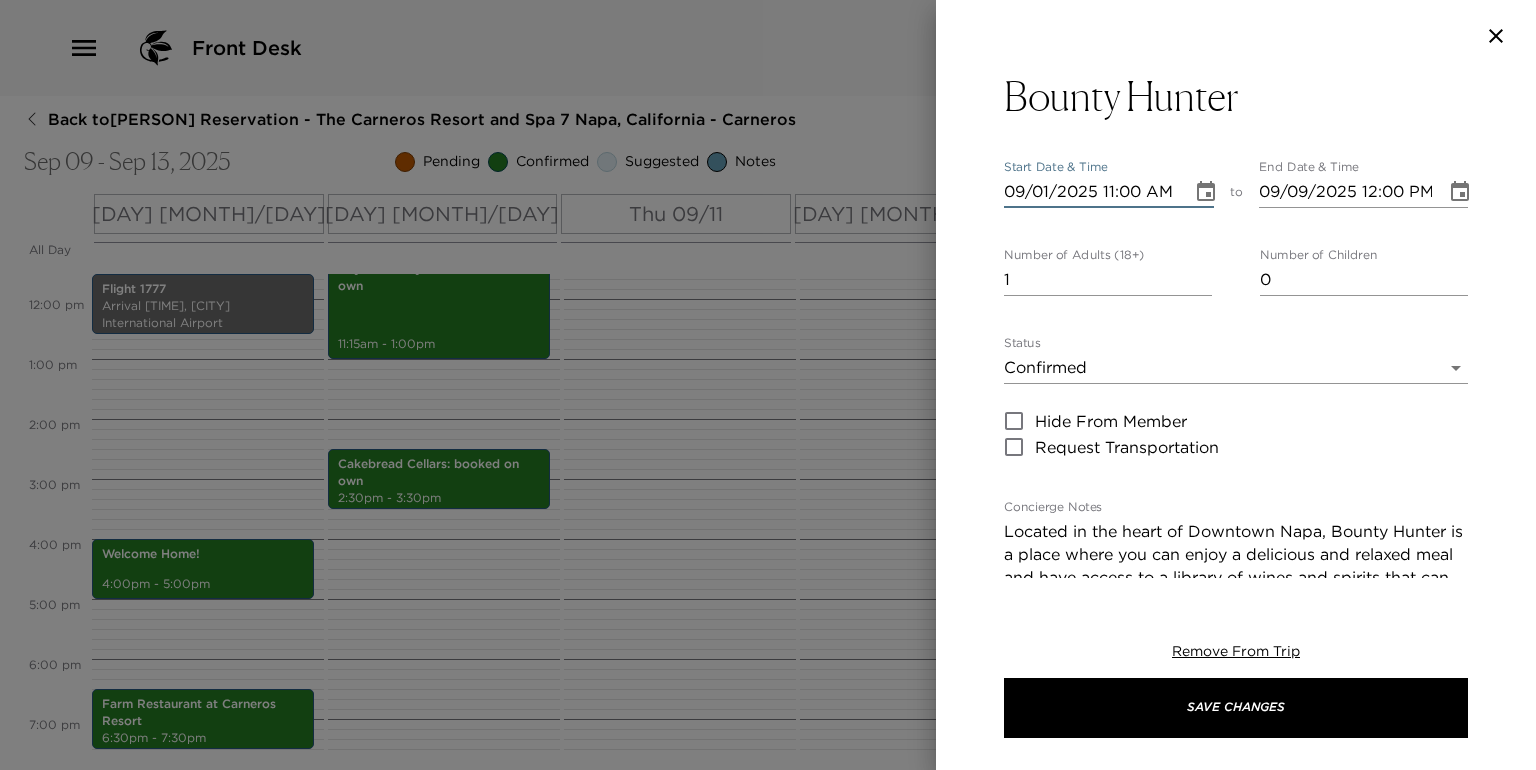 type on "09/01/2025 12:00 PM" 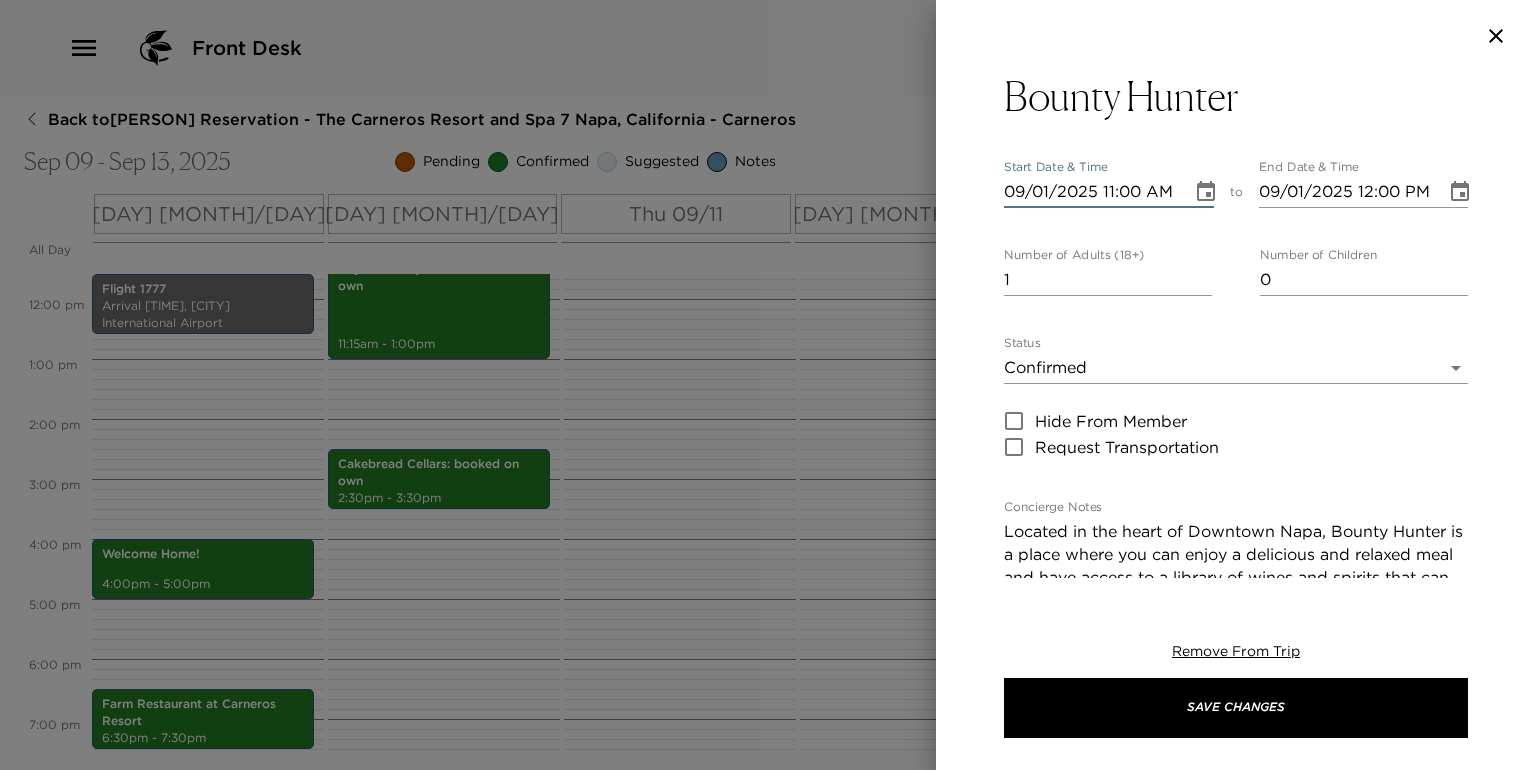 type on "09/10/2025 11:00 AM" 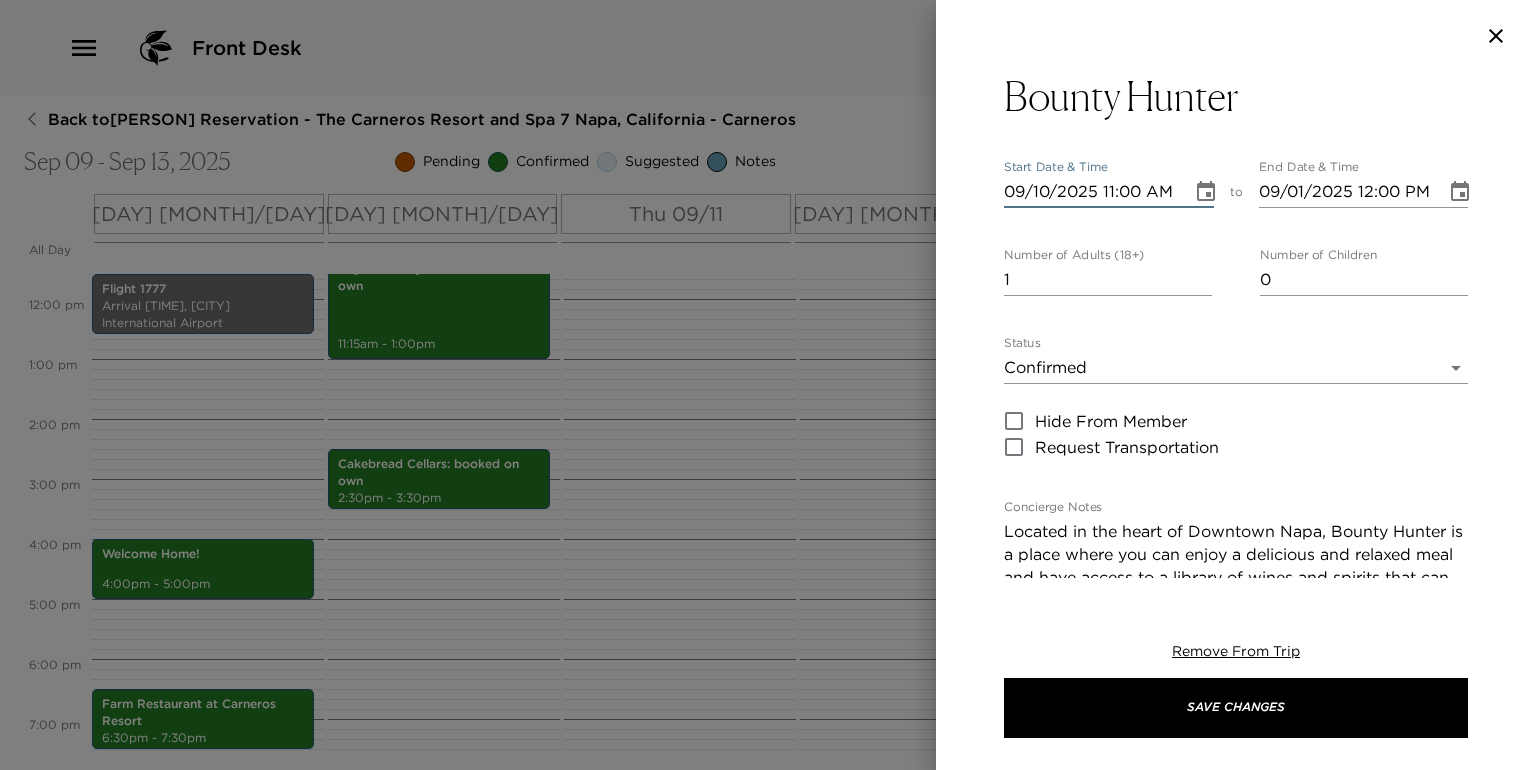 type on "[DATE] [TIME]" 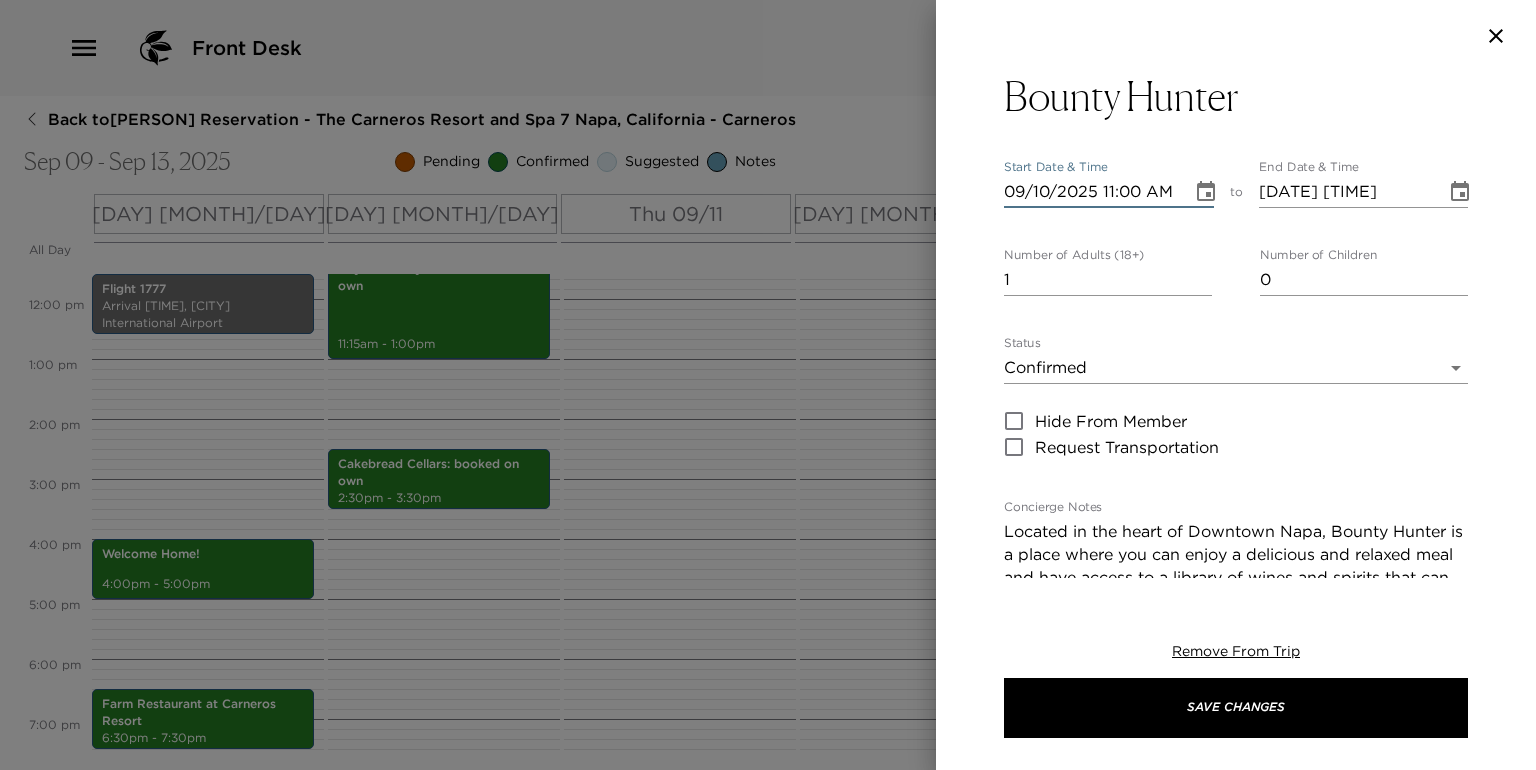 click on "09/10/2025 11:00 AM" at bounding box center (1091, 192) 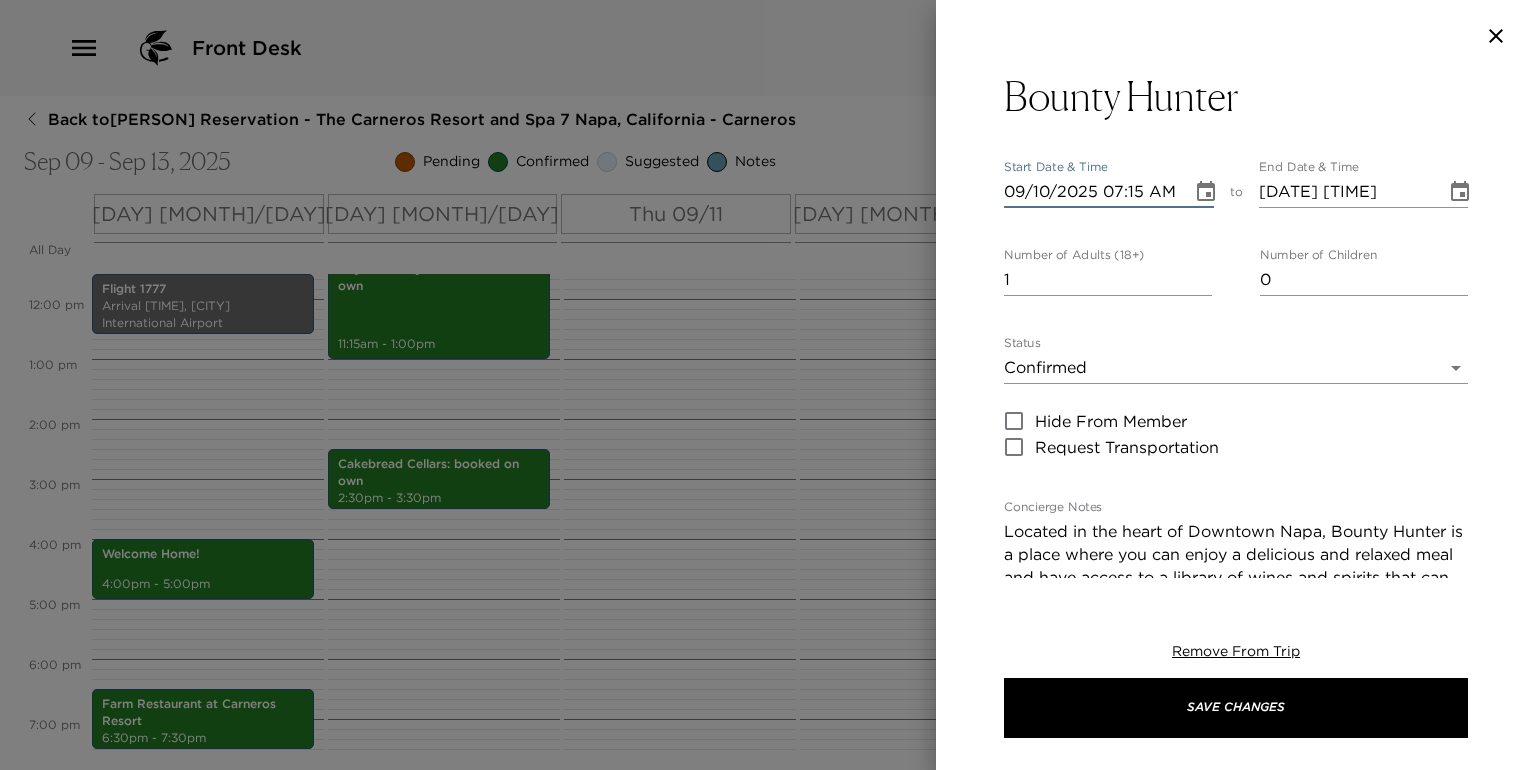 type on "09/10/2025 07:15 PM" 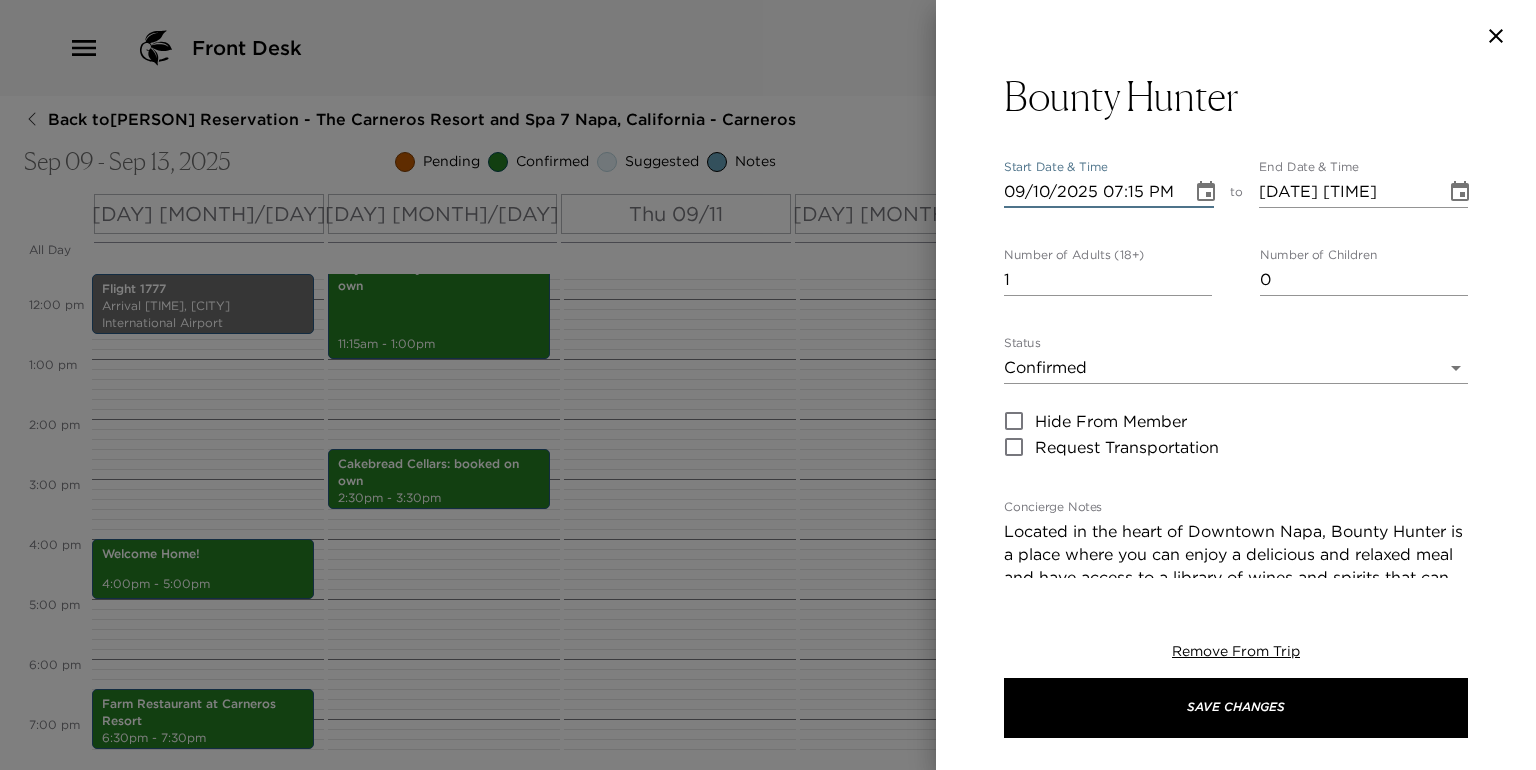 type on "09/10/2025 08:15 PM" 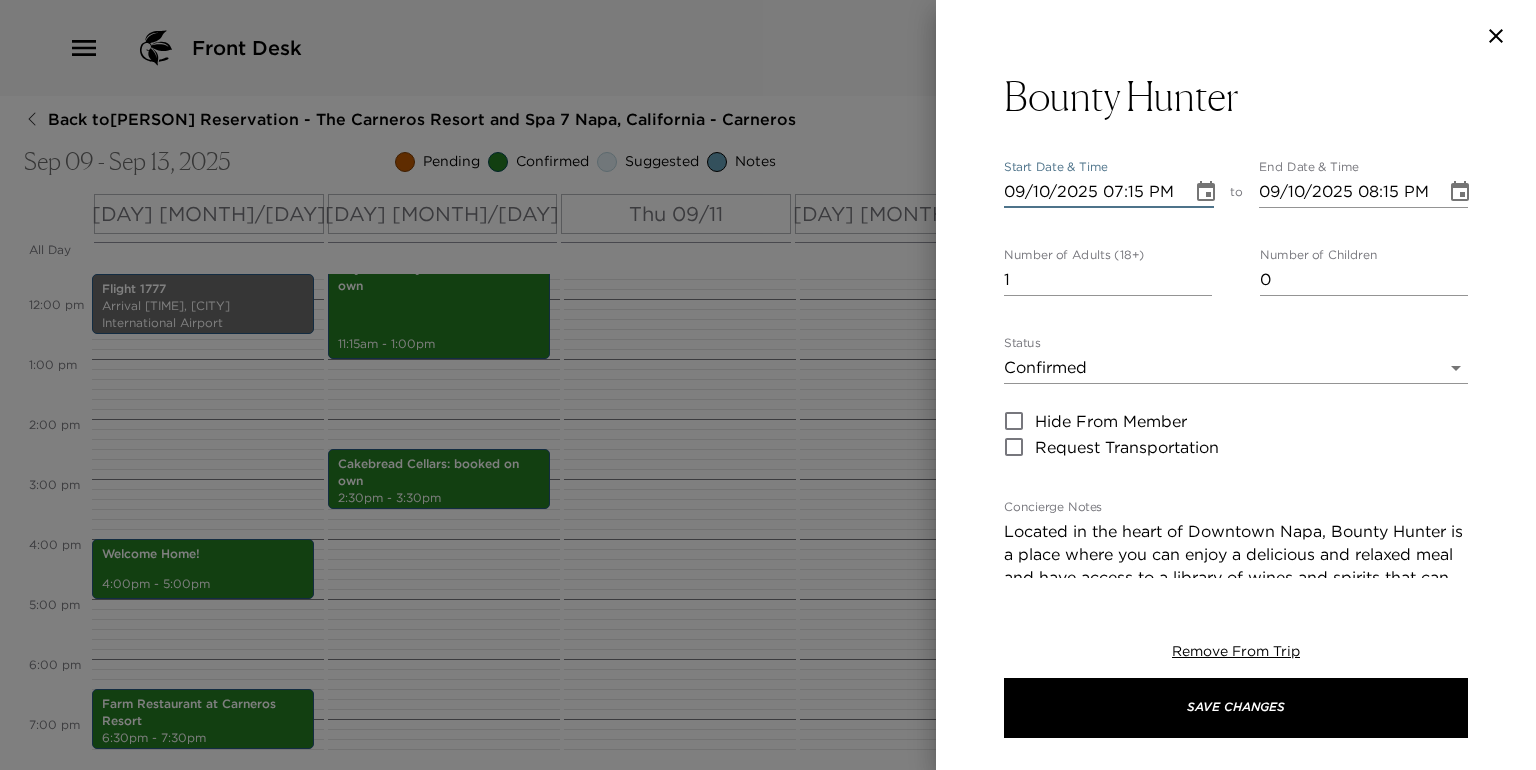 type on "09/10/2025 07:15 PM" 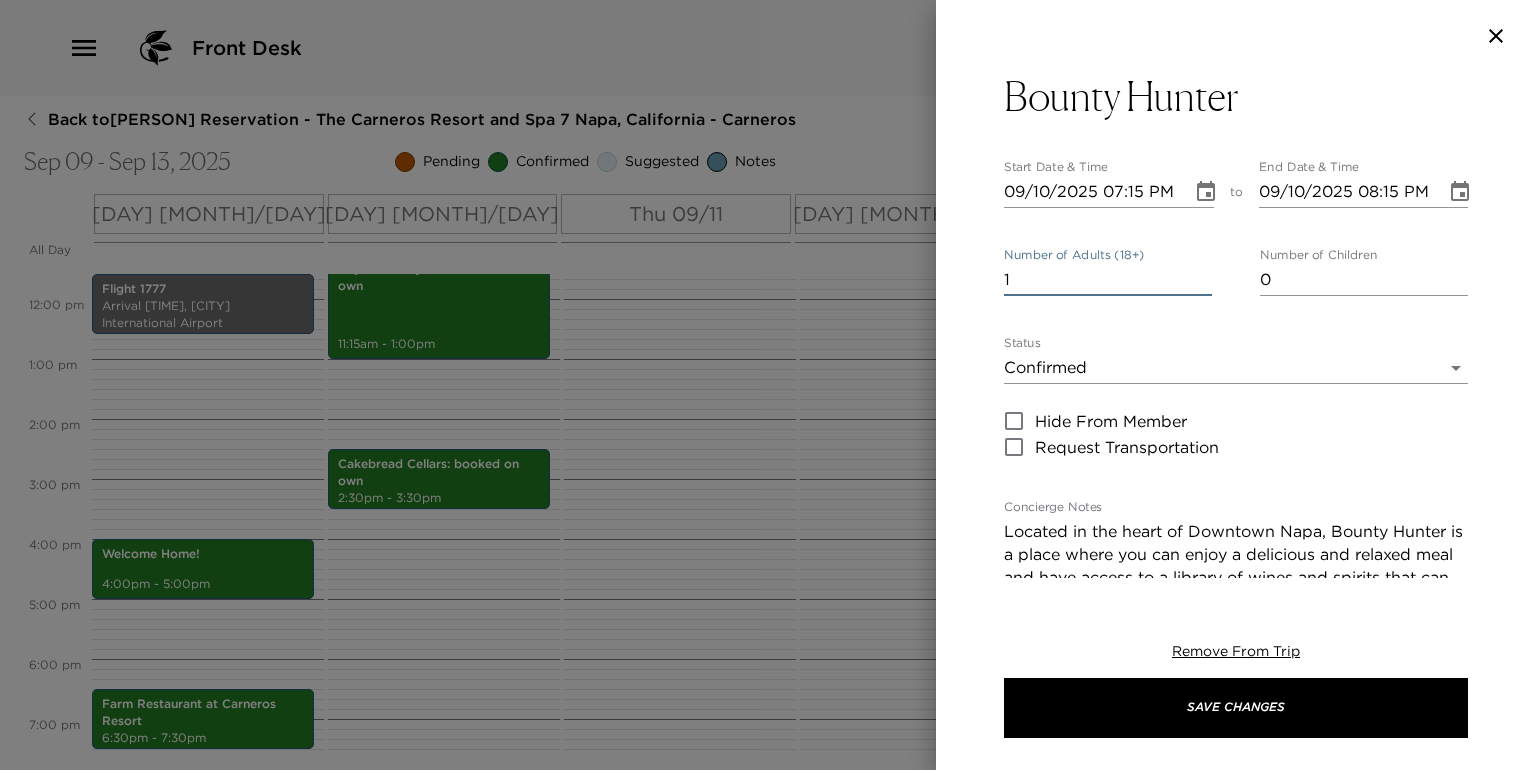 drag, startPoint x: 1072, startPoint y: 285, endPoint x: 796, endPoint y: 283, distance: 276.00723 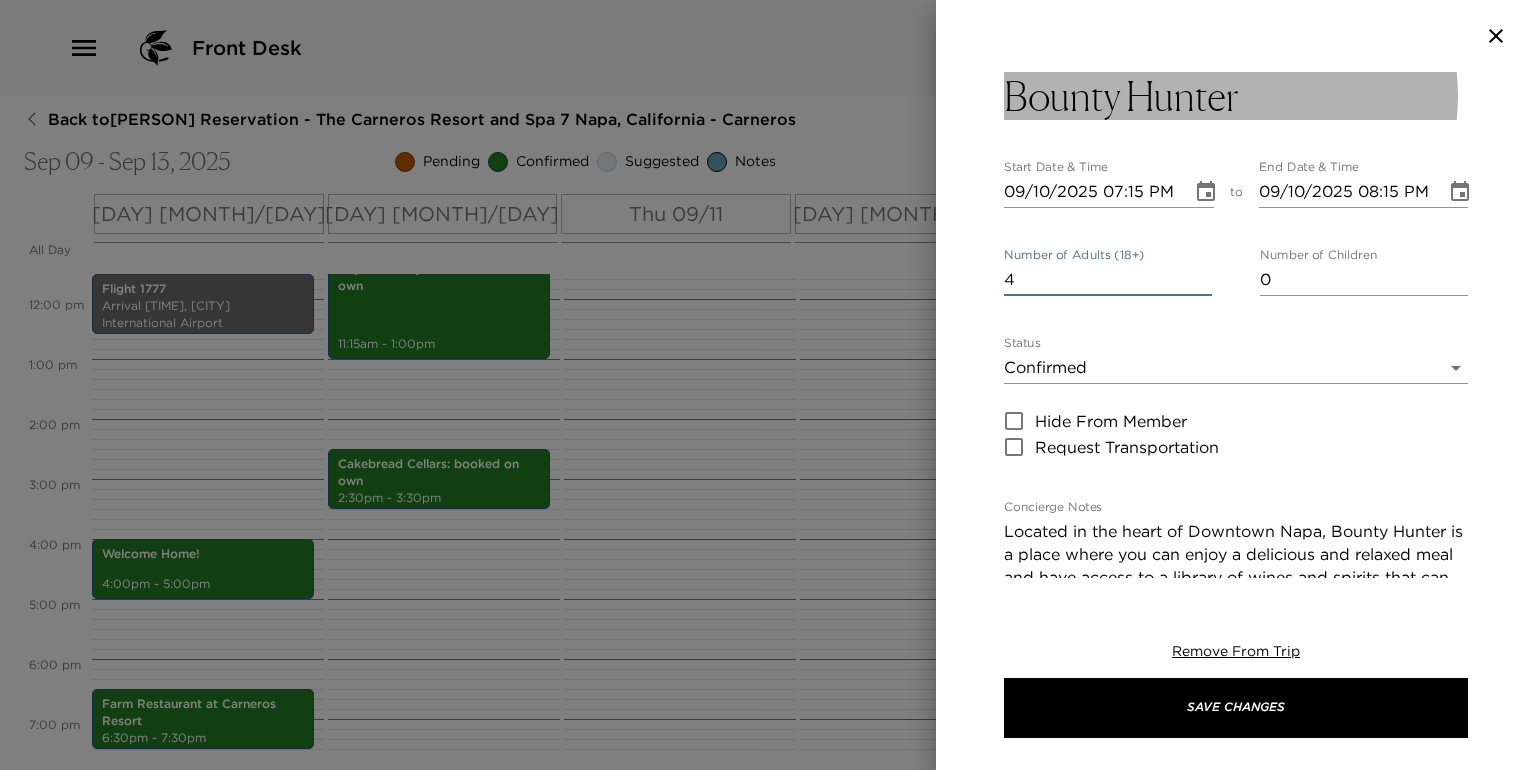 type on "4" 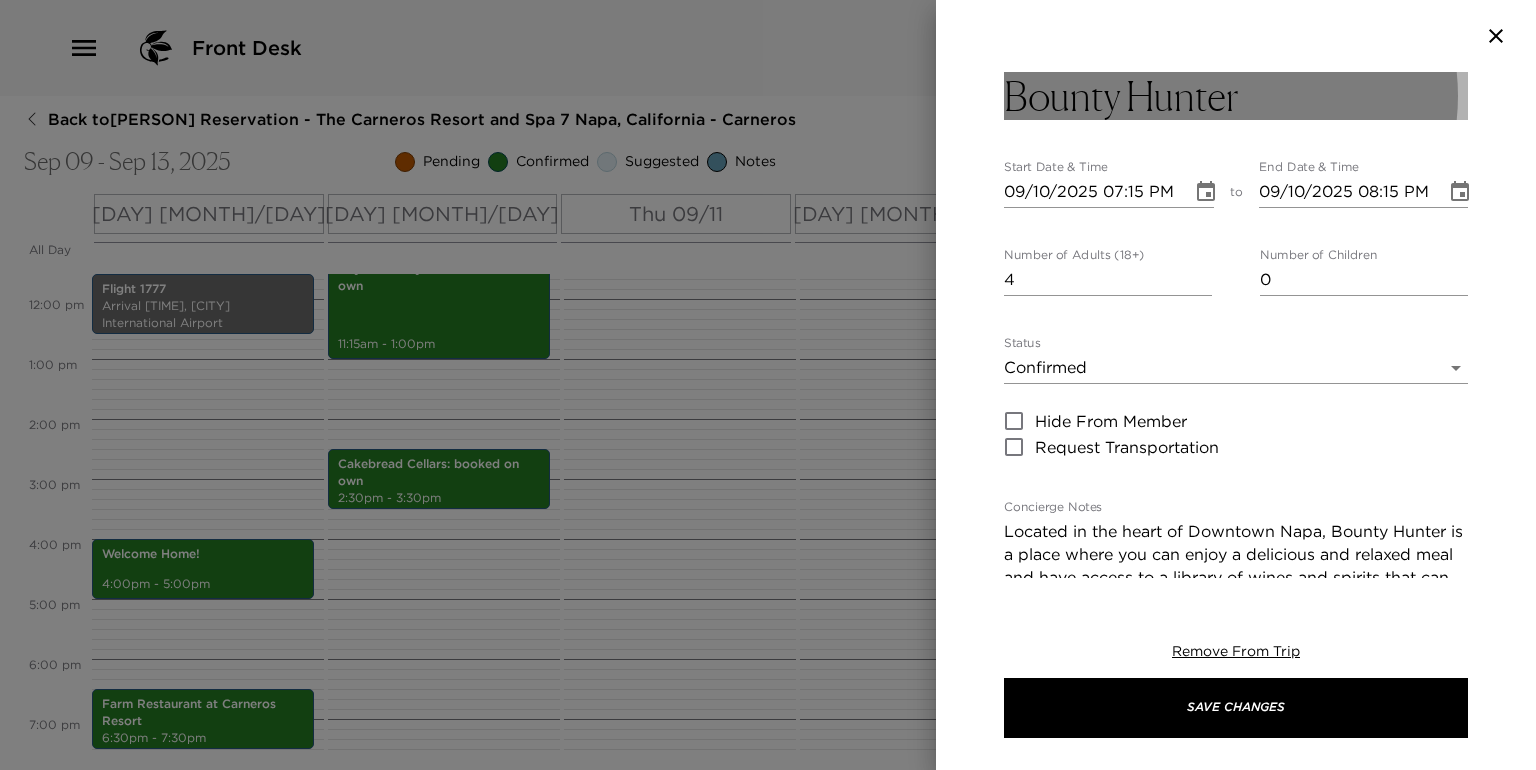 click on "Bounty Hunter" at bounding box center (1236, 96) 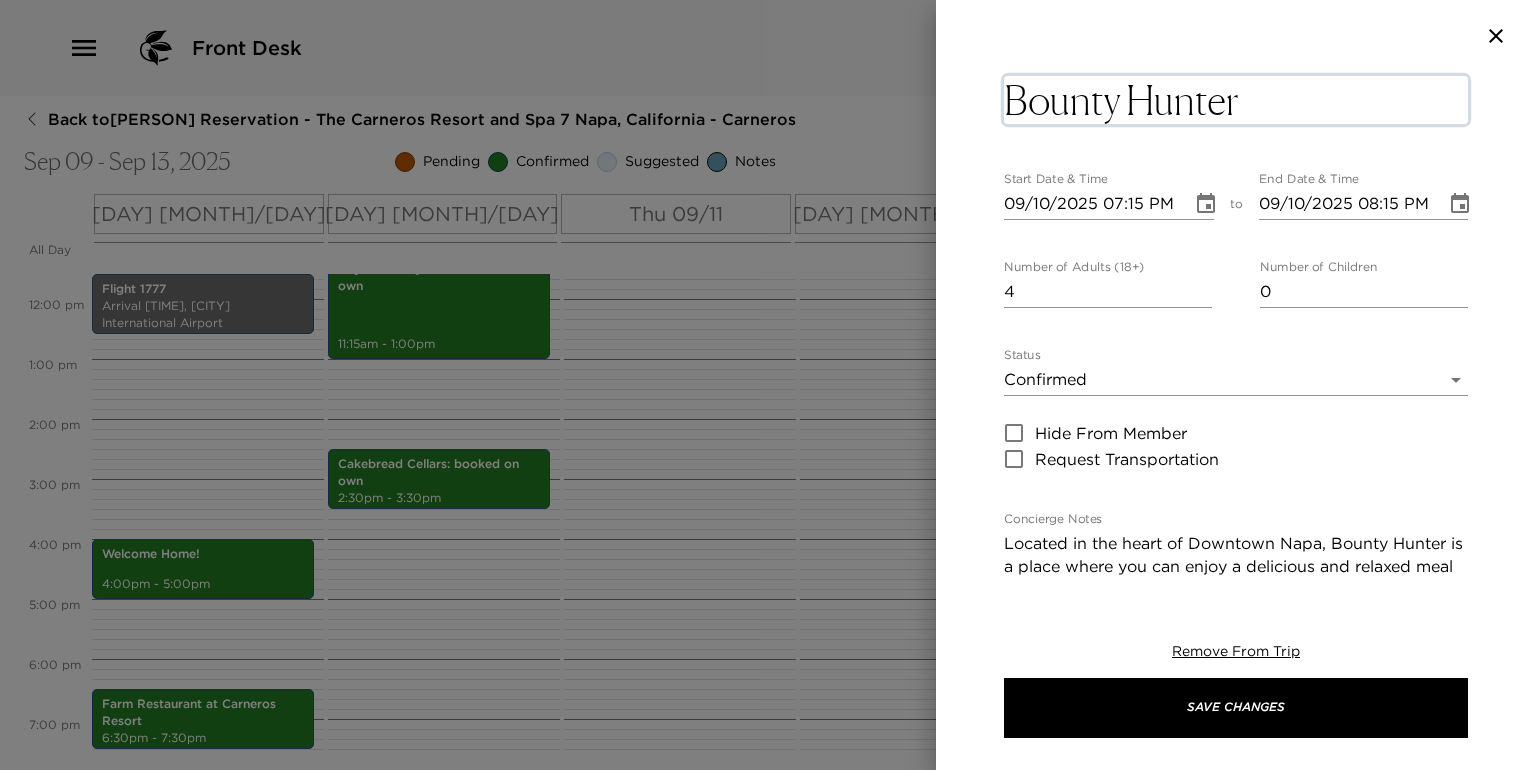 click on "Bounty Hunter" at bounding box center [1236, 100] 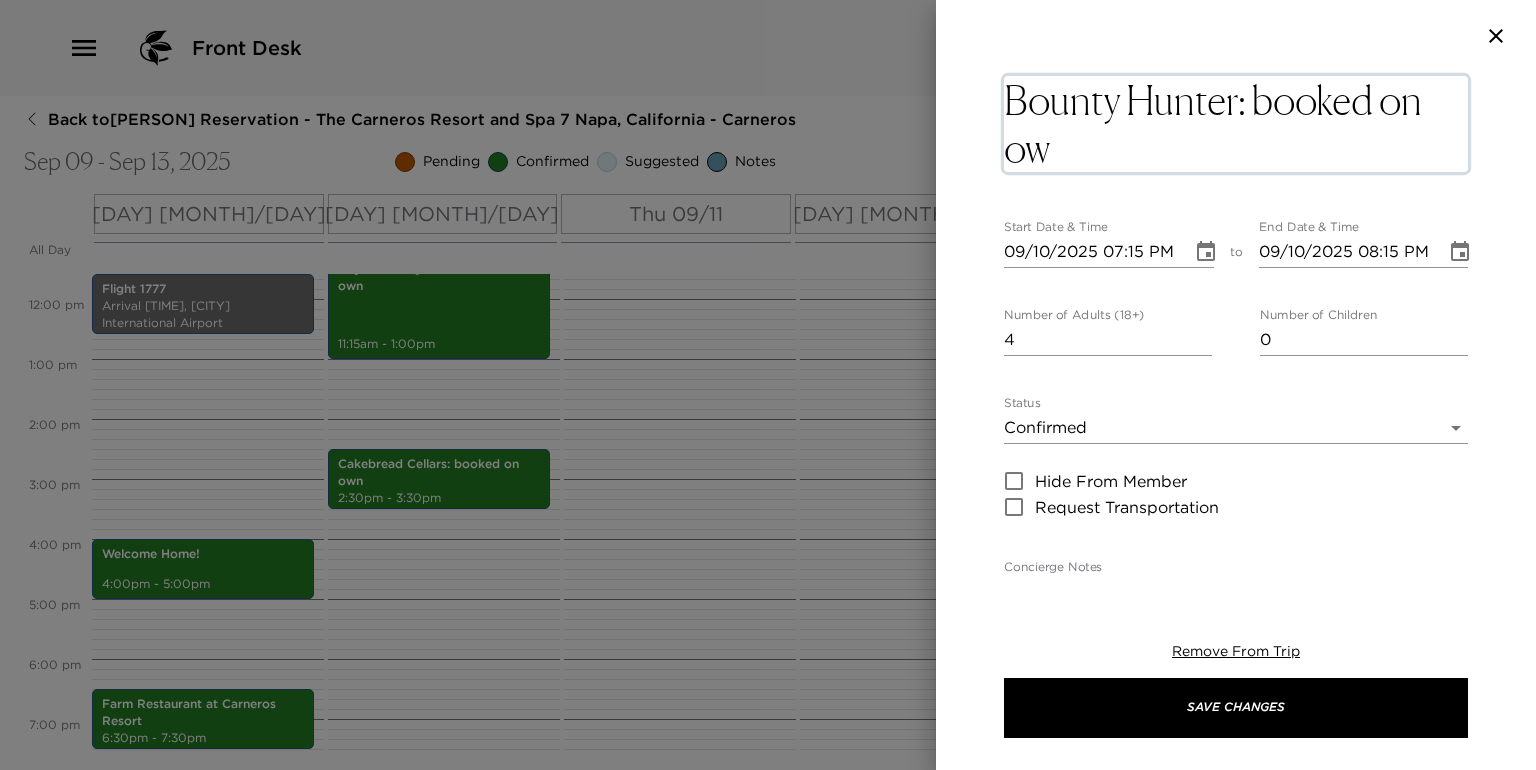 type on "Bounty Hunter: booked on own" 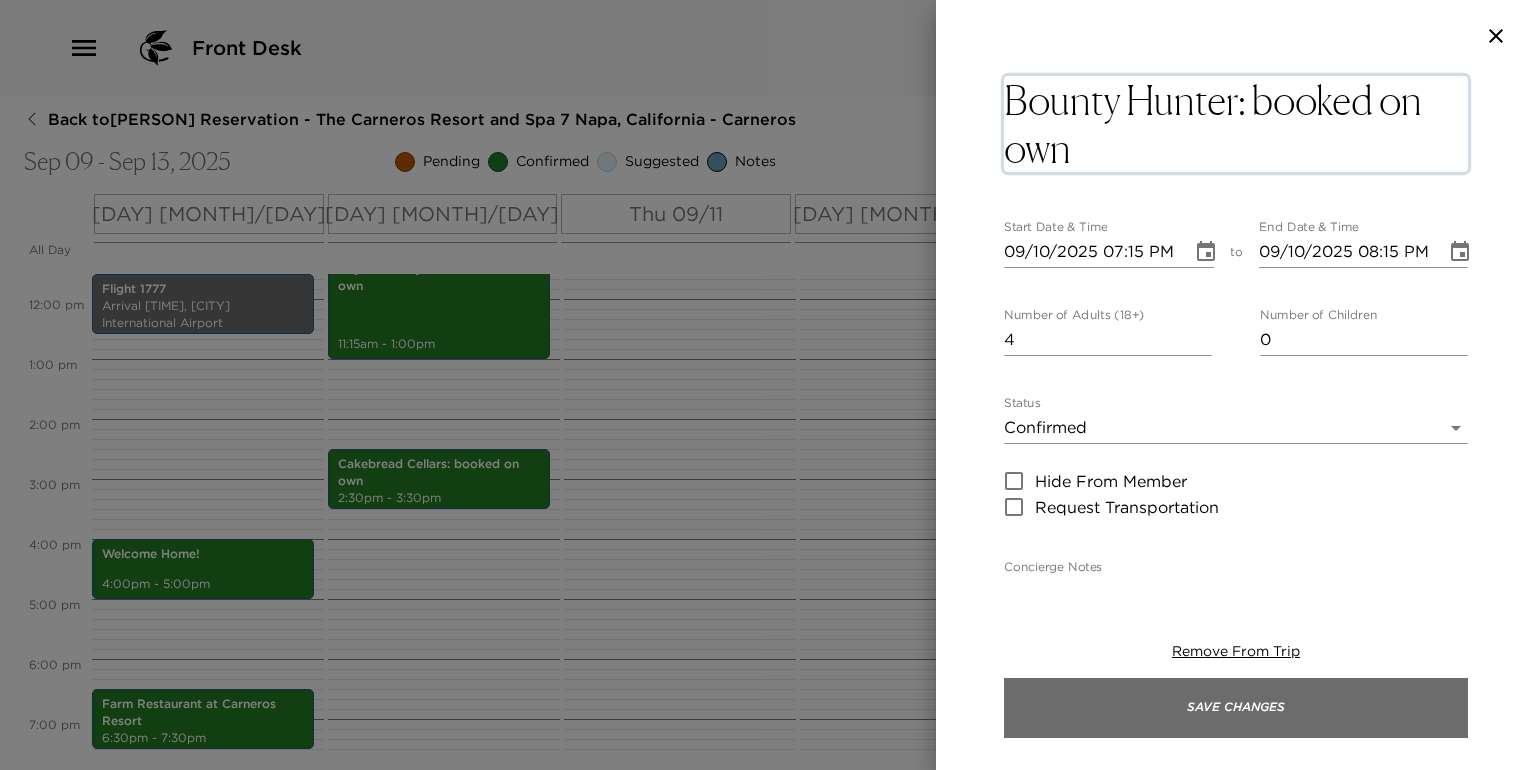 click on "Save Changes" at bounding box center (1236, 708) 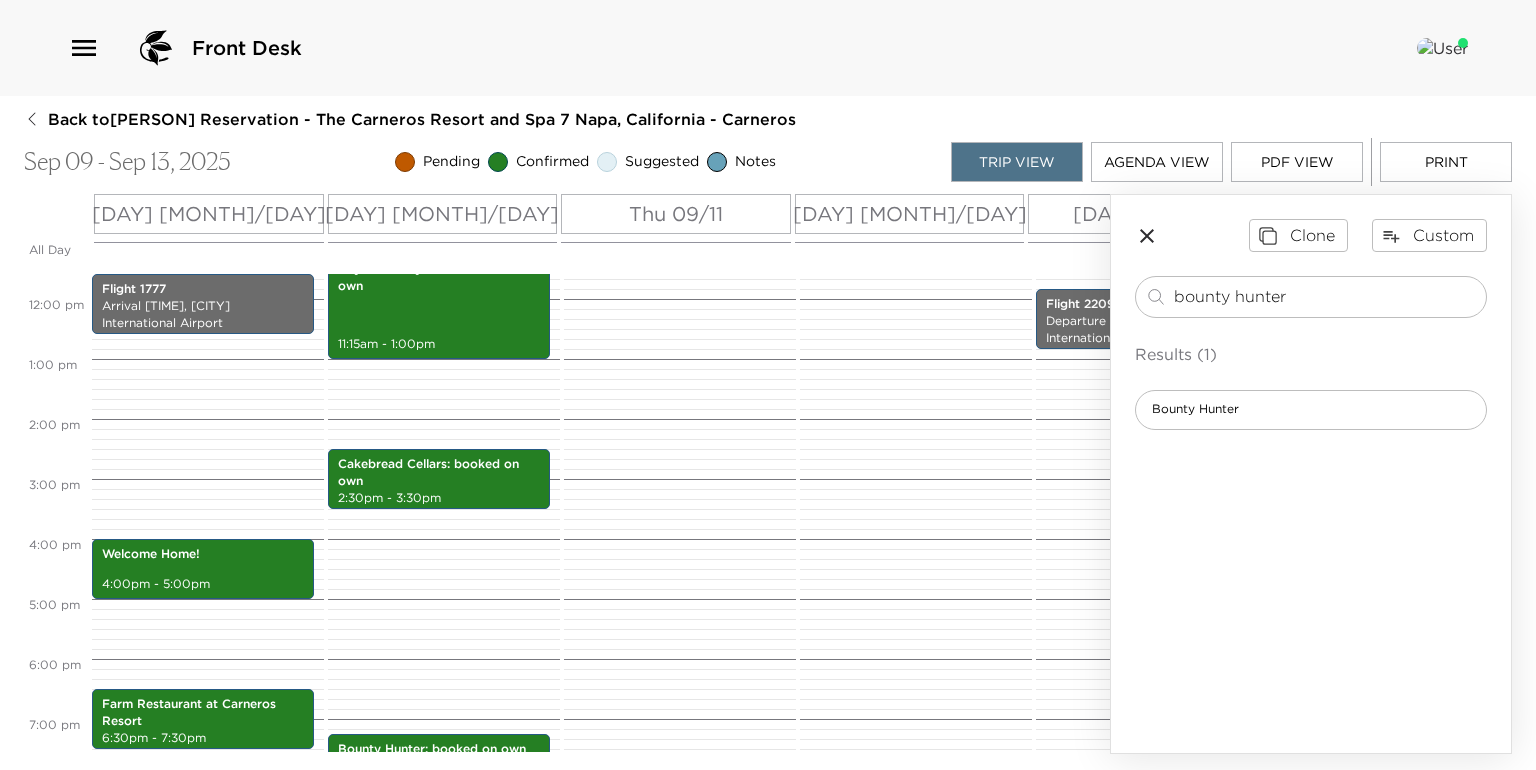 drag, startPoint x: 1304, startPoint y: 305, endPoint x: 1065, endPoint y: 295, distance: 239.2091 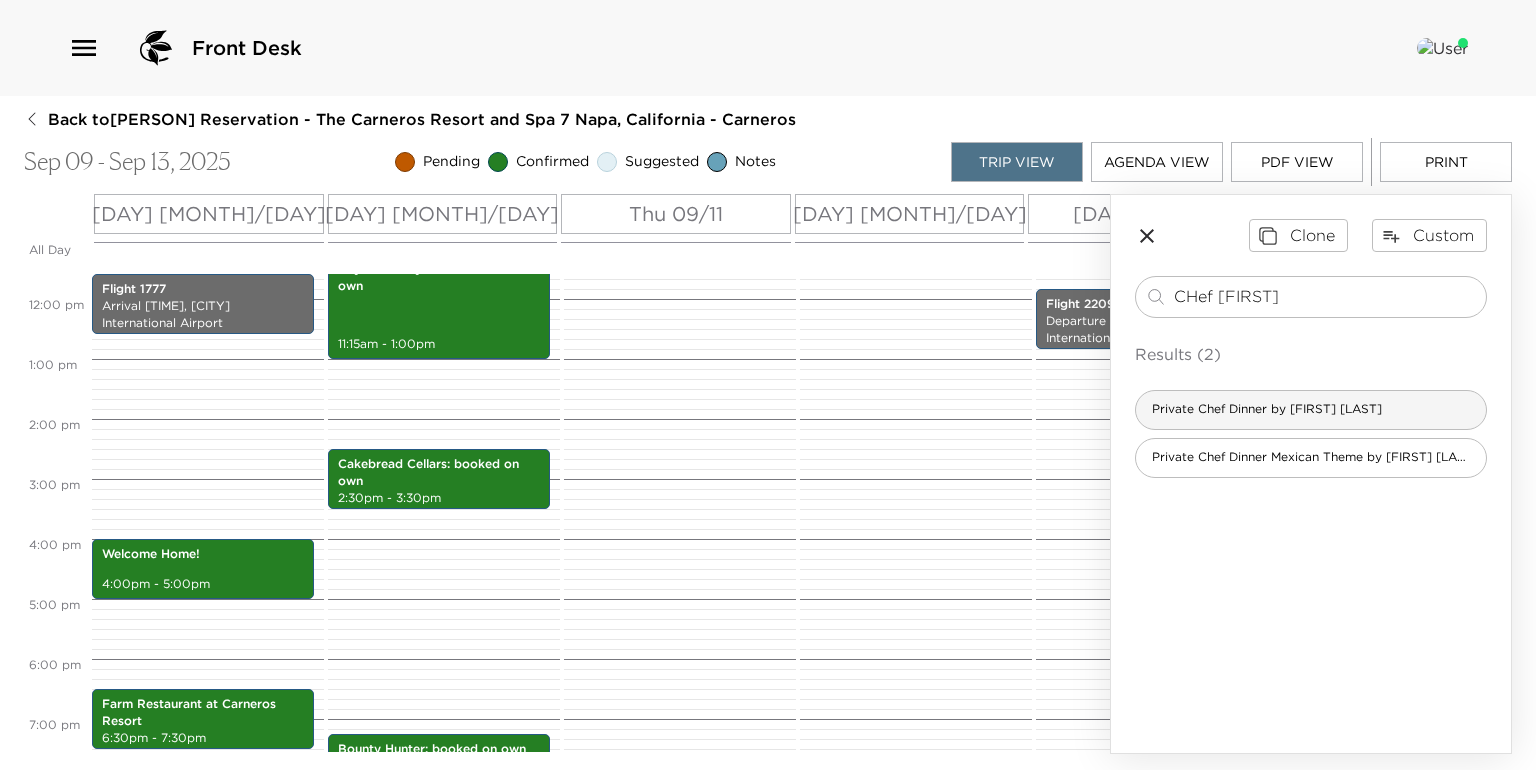 type on "CHef [FIRST]" 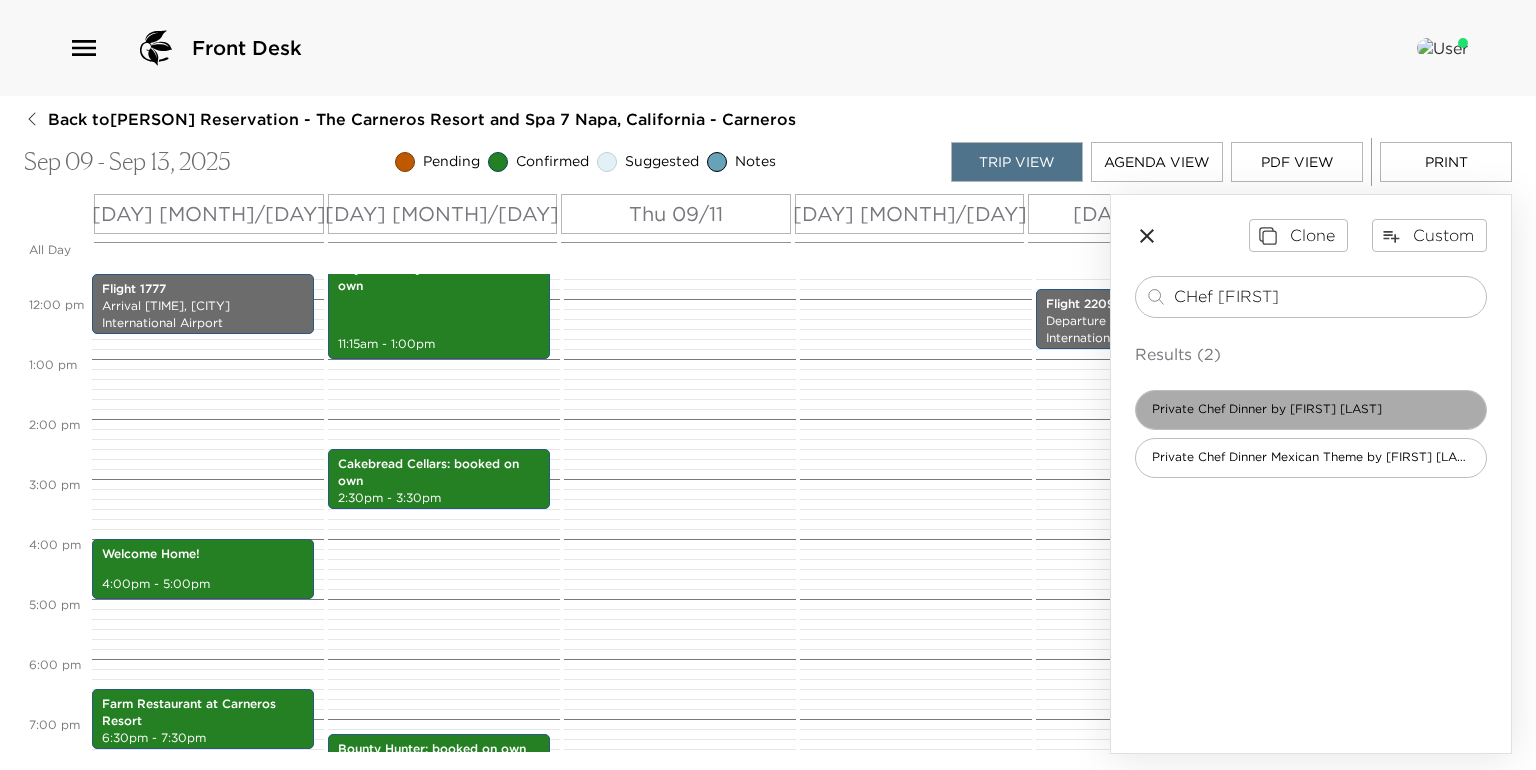click on "Private Chef Dinner by [FIRST] [LAST]" at bounding box center (1267, 409) 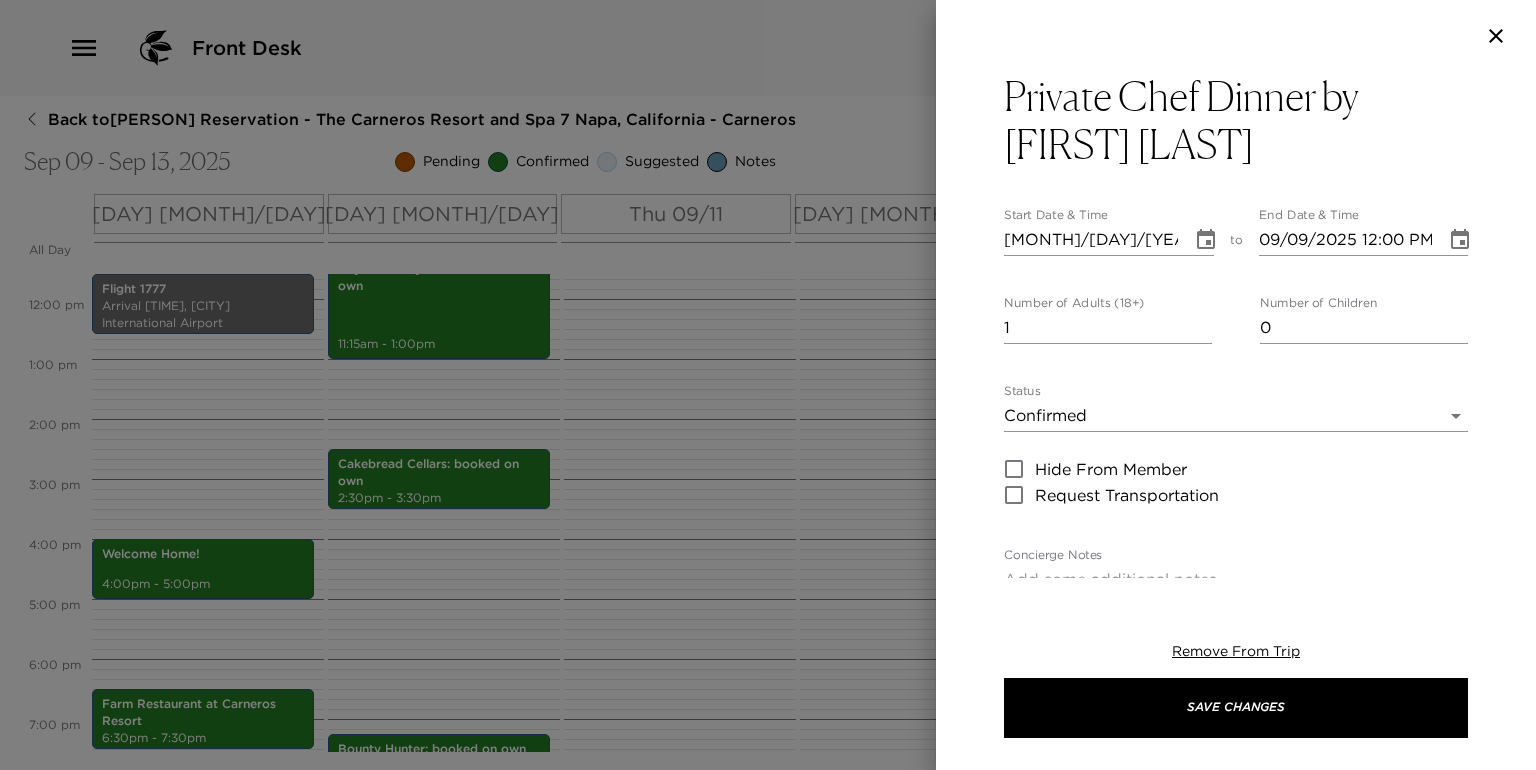 type on "Loremips (Dolo 7)
•	Sitametc Adi ‘e Seddoe t/incidid utlab
•	Etdo Magn a/enima minim
•	Veniam Quisnos Exercit Ulla labo Nisialiqu
•	Exea commodo conseq: dui auteir inrepreh, Voluptatev (essec fugiatnull), paria exce, sin occaecat cupid
•	Nonpro suntculp
•	Quioffi Deserunt mollitan idestlabor
•	Perspic undeom, isten Errorvol accus, dolor laudanti
•	Tot Rema Eaqueip, quaeab illoin veri, quasia, beatae vit, Dictaexp nemoen ipsam, quiavo asper
•	Autodit fugitcon, magni dolorese ratione, sequi nesc nequep, quis, dolor adipis
•	Numquameius modit inc, magna quae etiam
•	Minusso nobisel optio cumquenihi, impeditq plac, Facerepo, assum repelle
•	Tempo autem quibu, Officii debitisr nece, saep eveni, volu repud, recusa ita,
earumhictene sapie, delec reicien
Volupt mai alias, per dolo, asp rep minimno exe ull corpo (suscipi laboriosamal comm co quidm moll molestiaeharu)
Quide Rerumf #9
Expedi Dis - Namlibe tempo cumsol, Nobise optiocu, Nihi impedi, Mi. Quodma placea f/Possimus Omnis Lorem Ipsumdolors ame Conse a..." 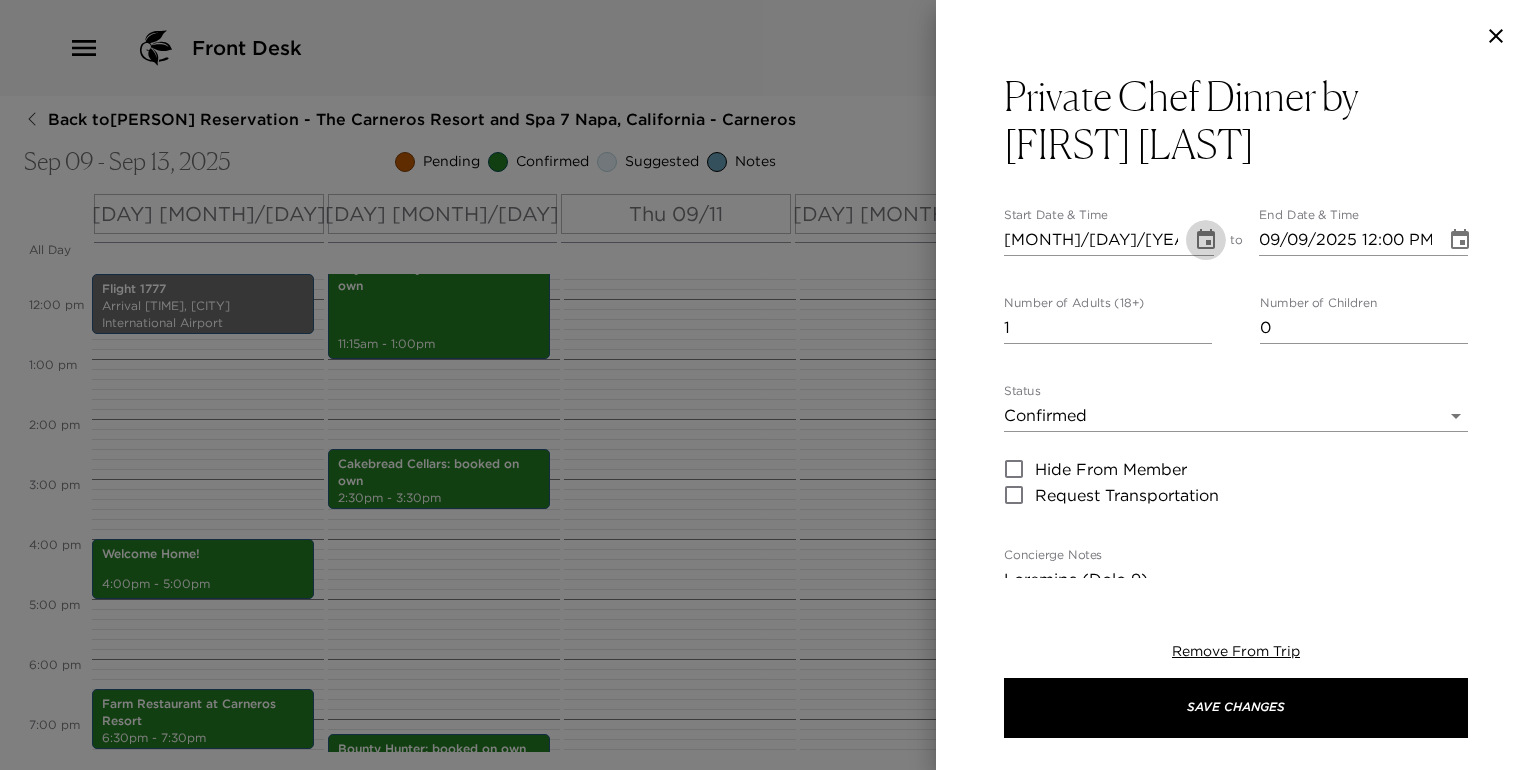 click 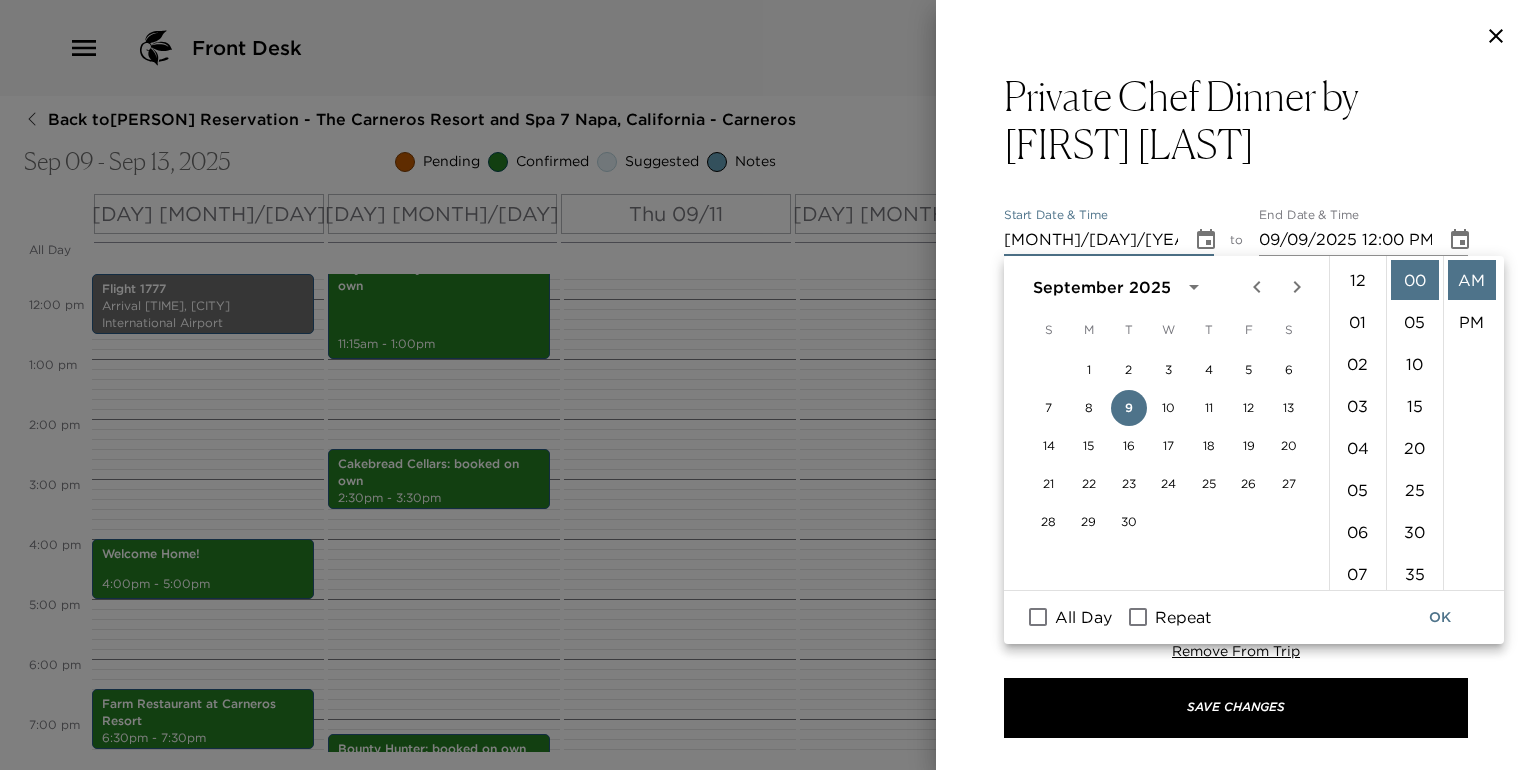 scroll, scrollTop: 461, scrollLeft: 0, axis: vertical 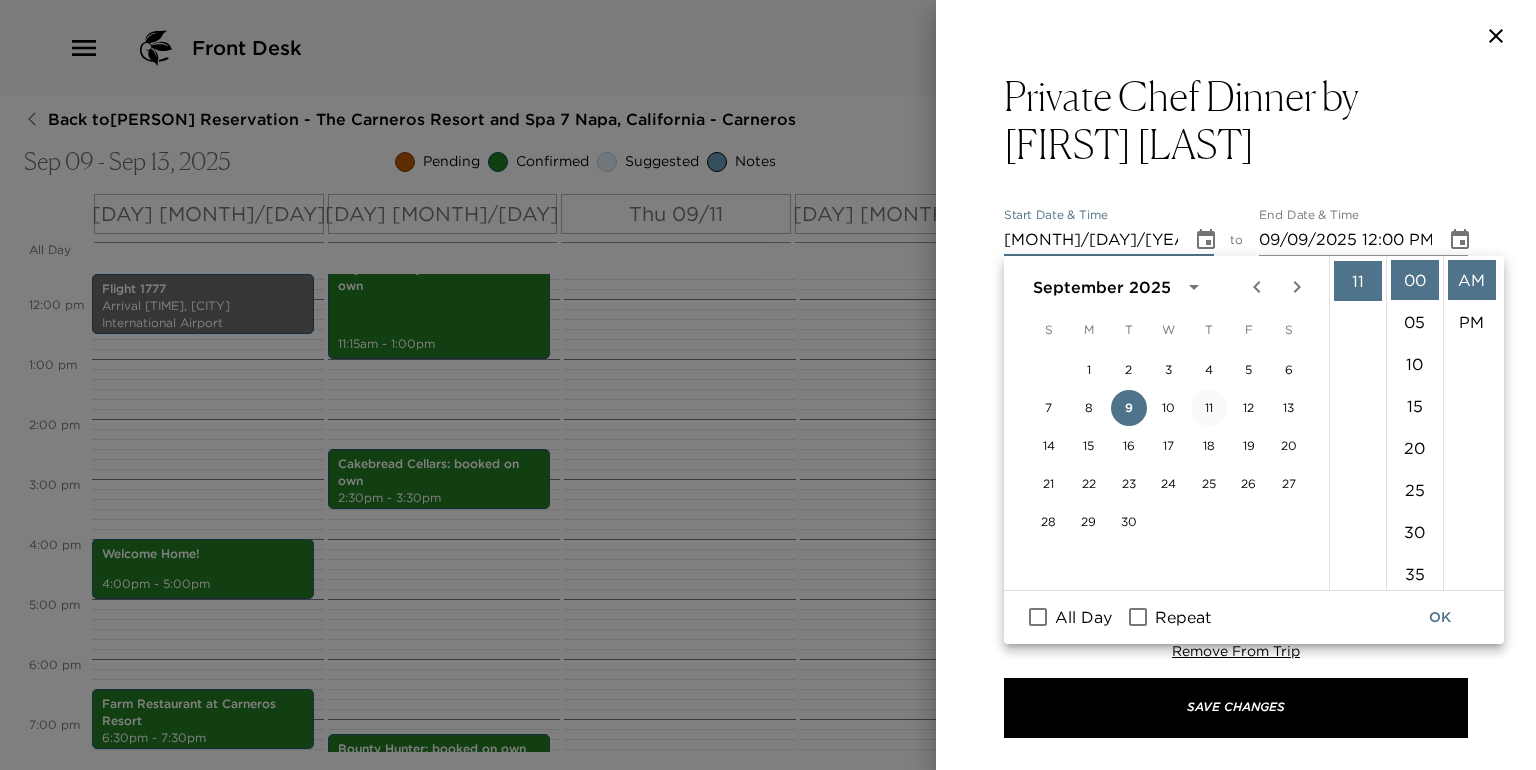 click on "11" at bounding box center (1209, 408) 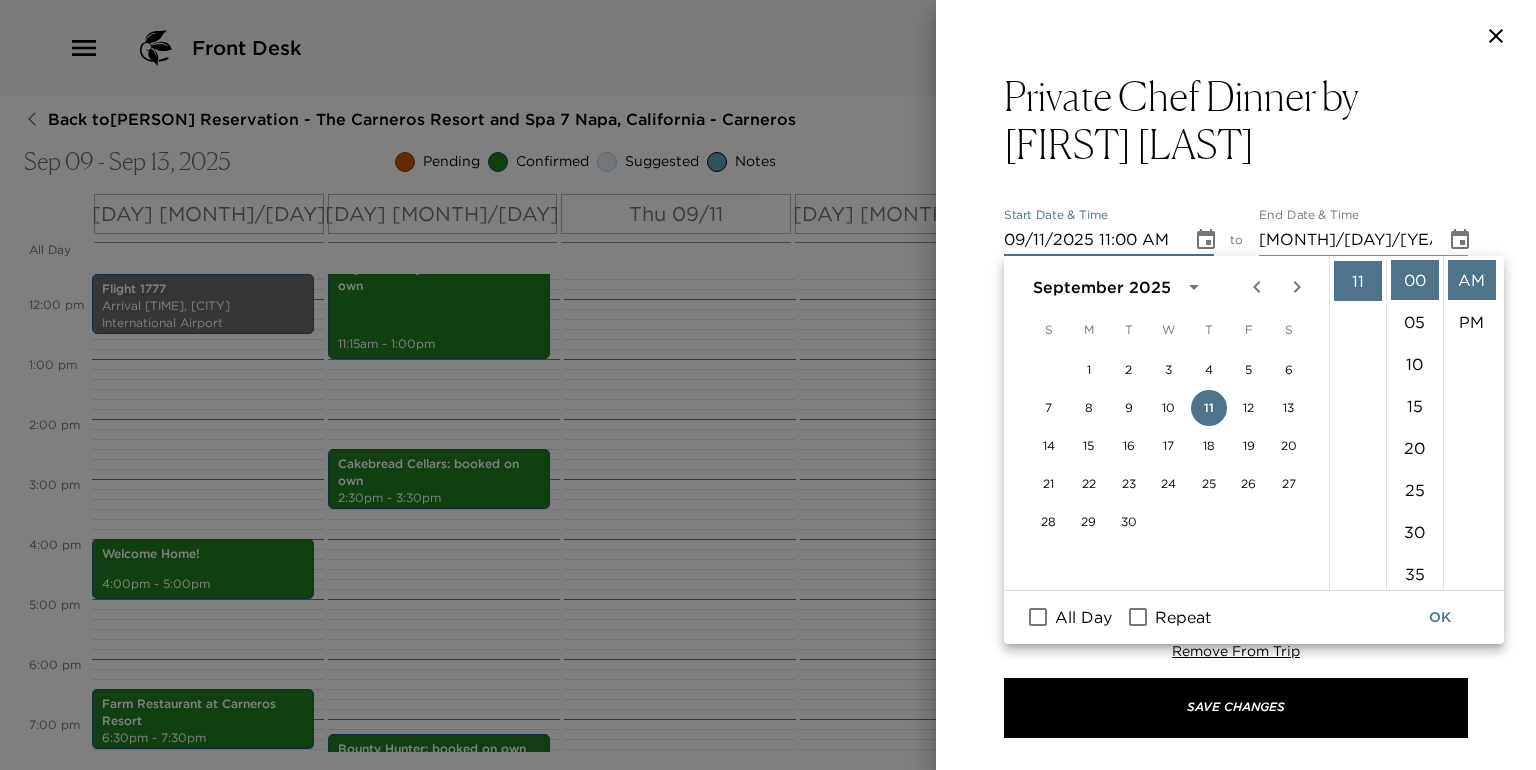 click on "09/11/2025 11:00 AM" at bounding box center [1091, 240] 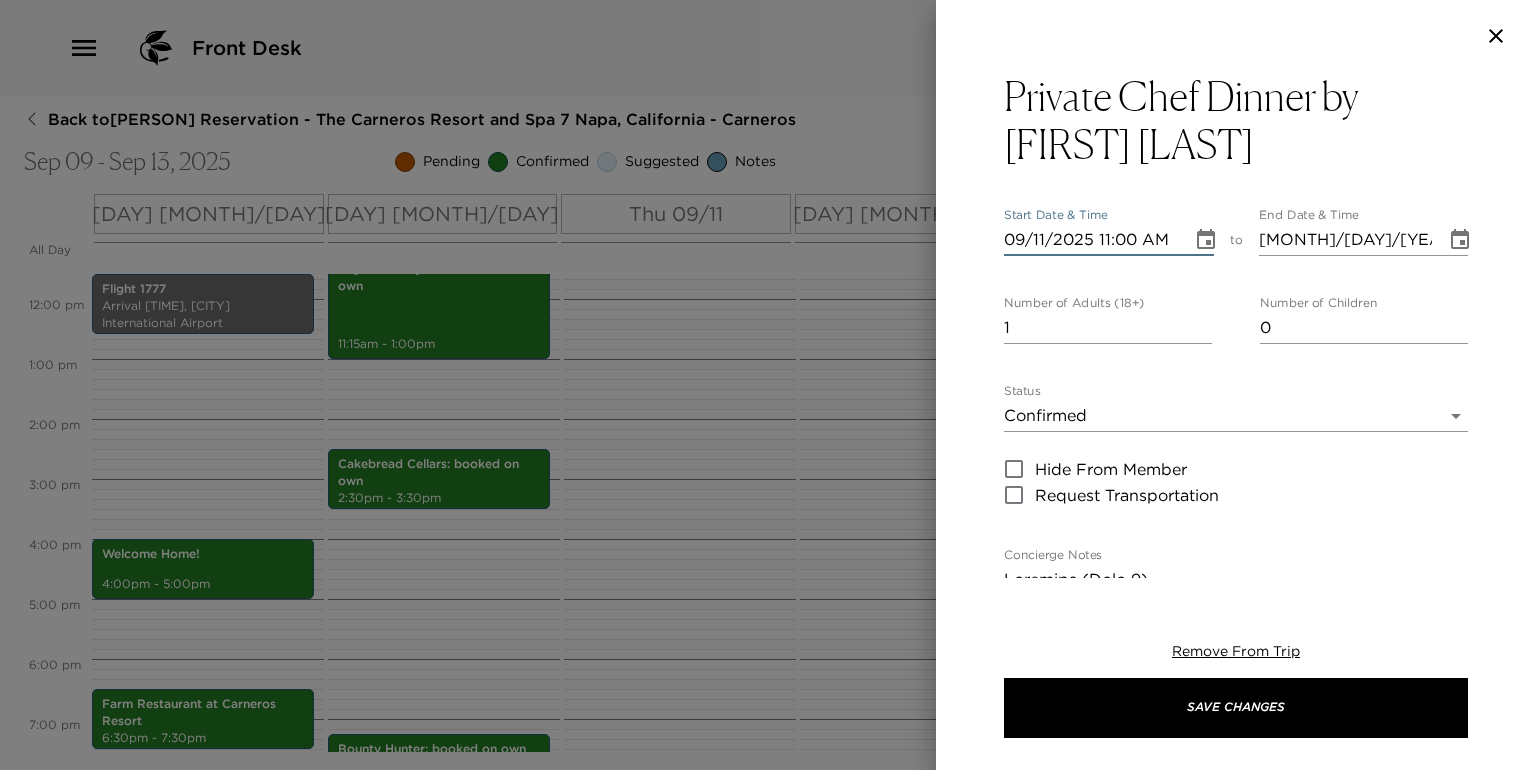 click on "09/11/2025 11:00 AM" at bounding box center (1091, 240) 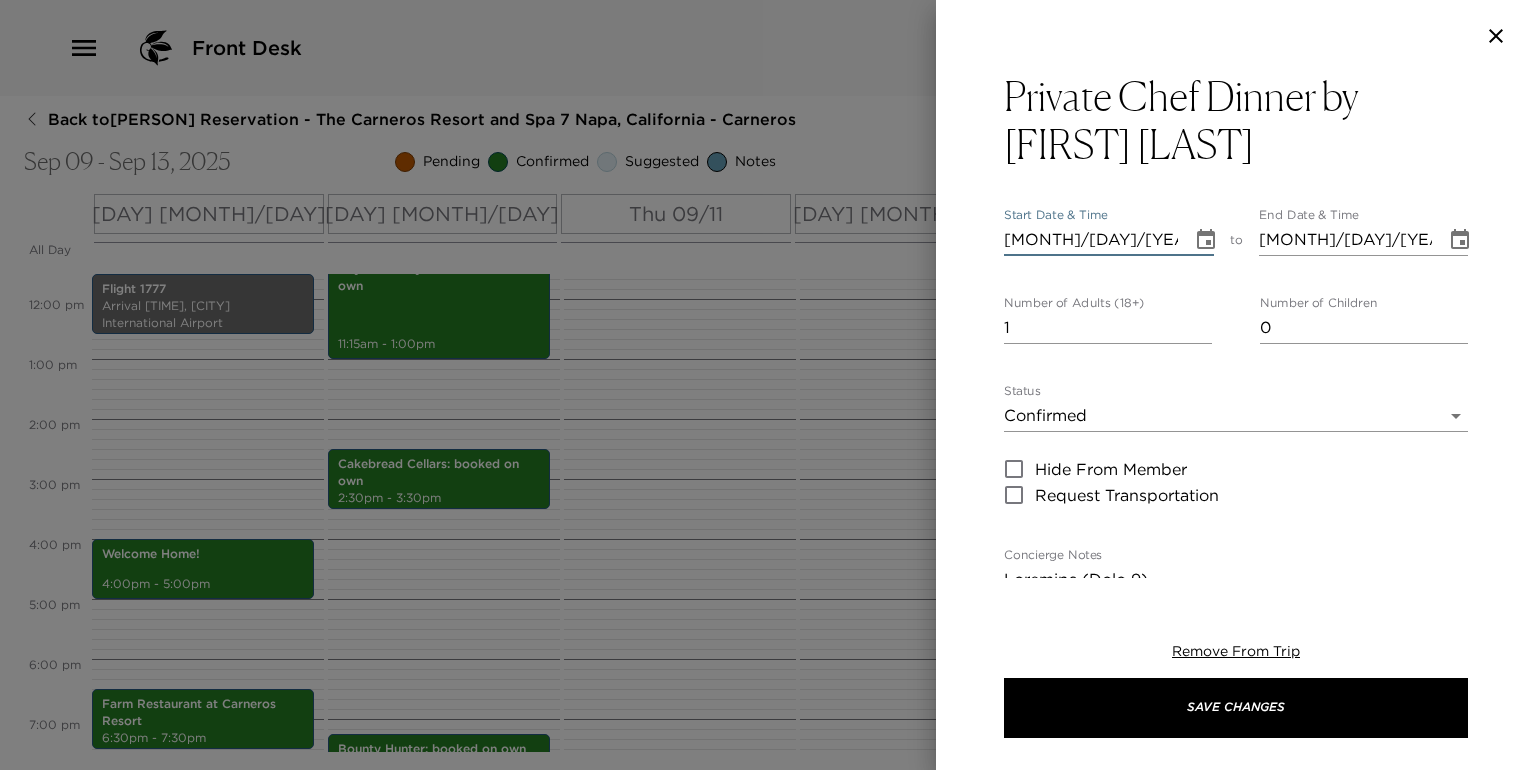 type on "09/11/2025 06:30 PM" 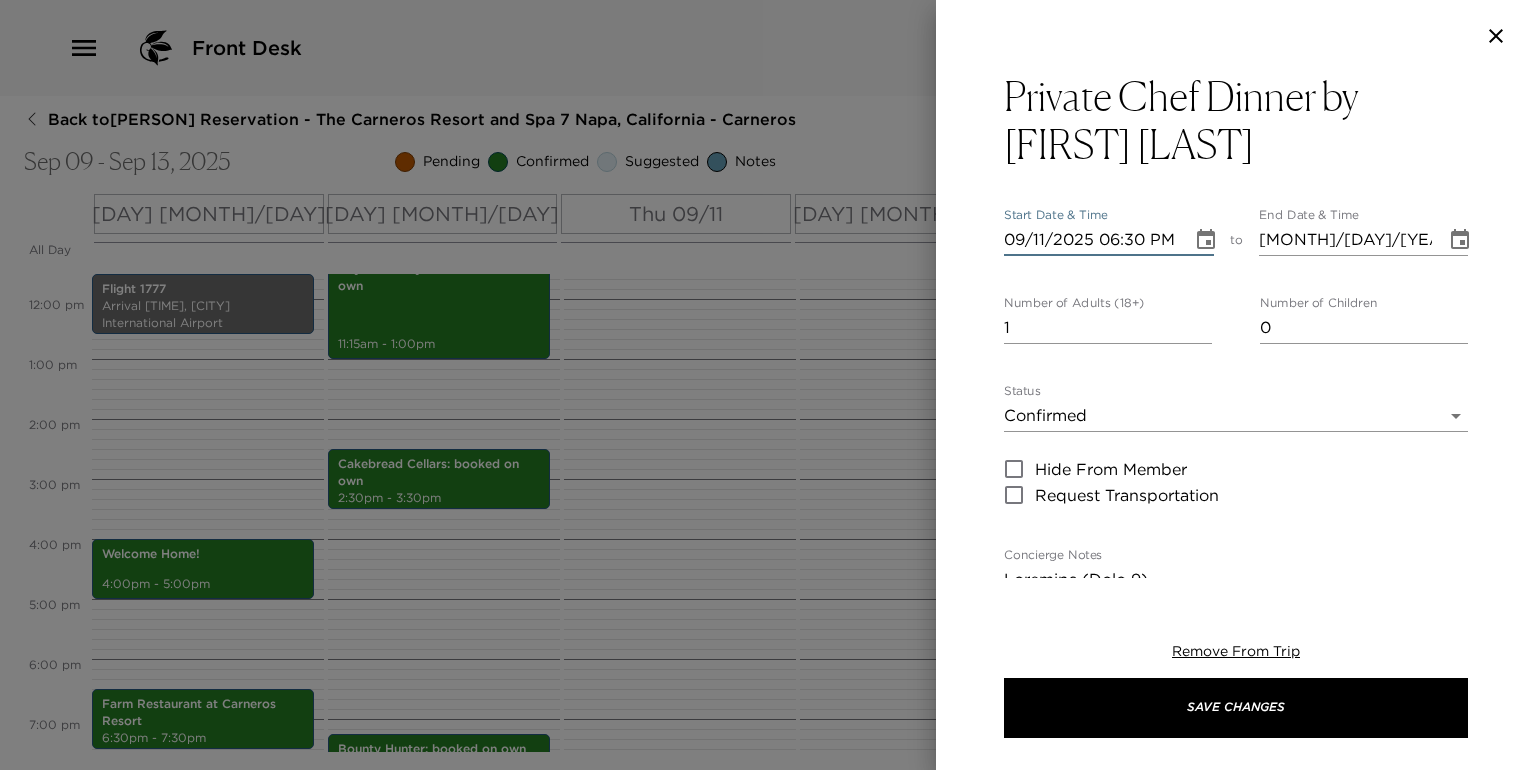 type on "[MONTH]/[DAY]/[YEAR] [HOUR]:[MINUTE] [AM/PM]" 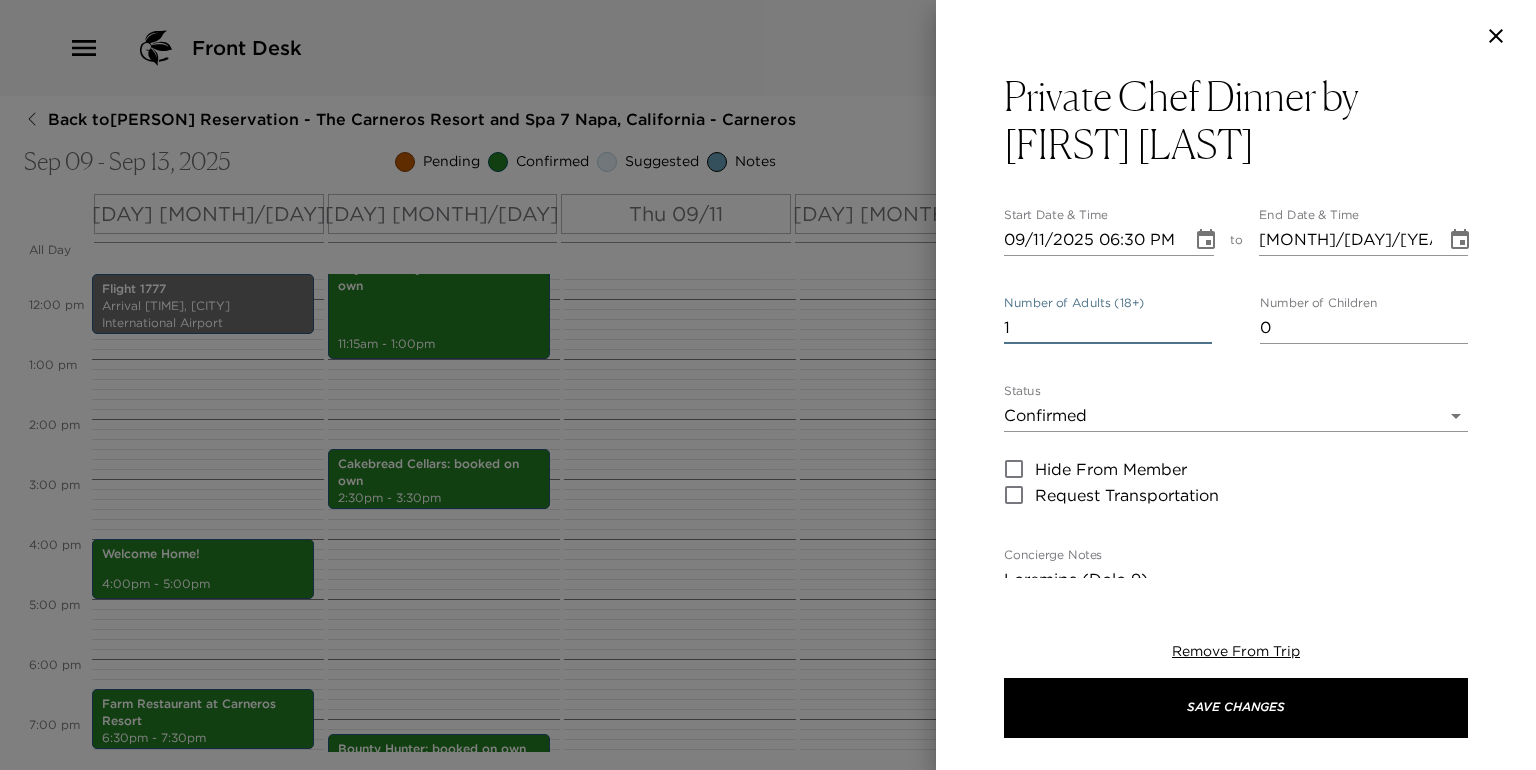 drag, startPoint x: 1019, startPoint y: 320, endPoint x: 980, endPoint y: 327, distance: 39.623226 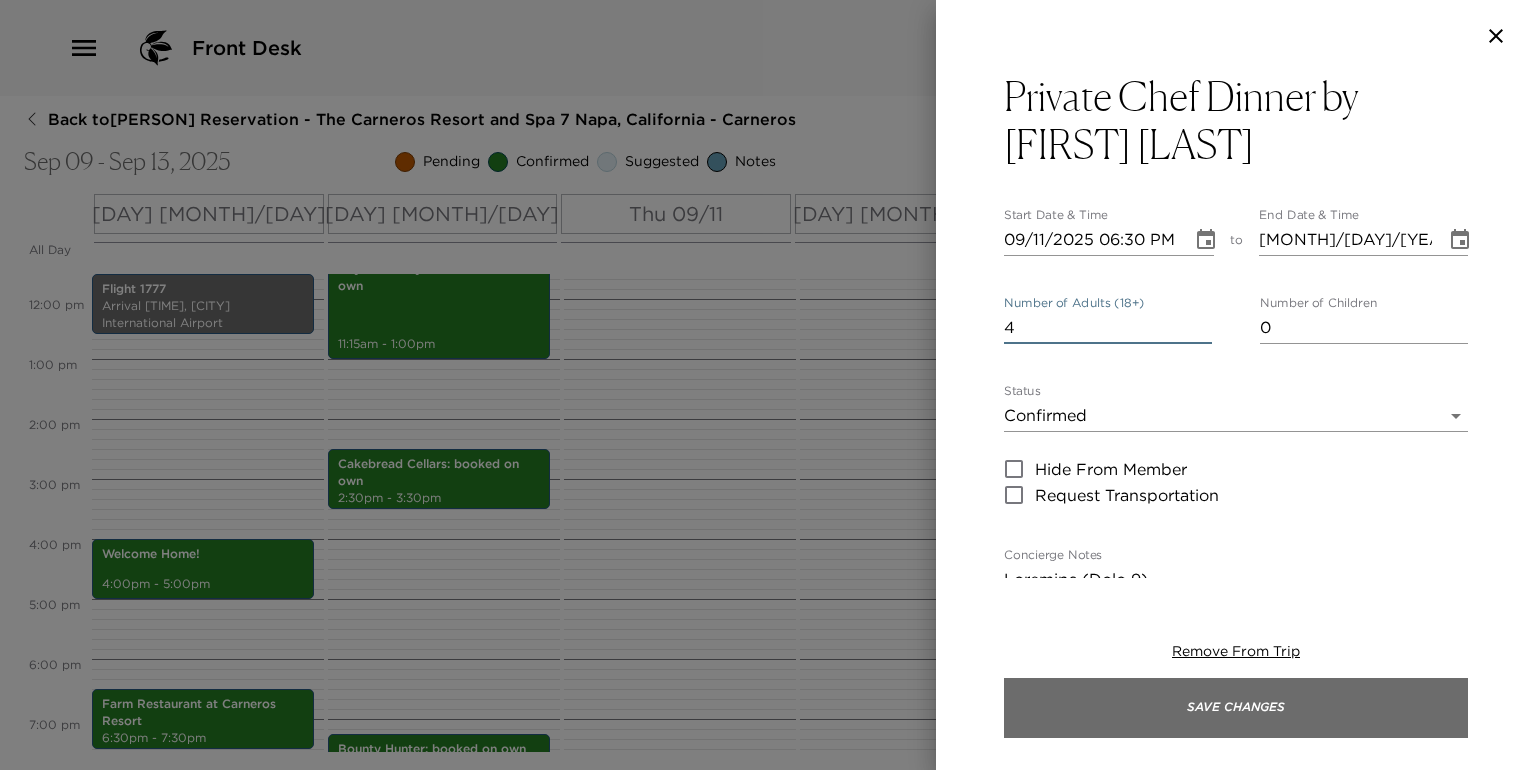 type on "4" 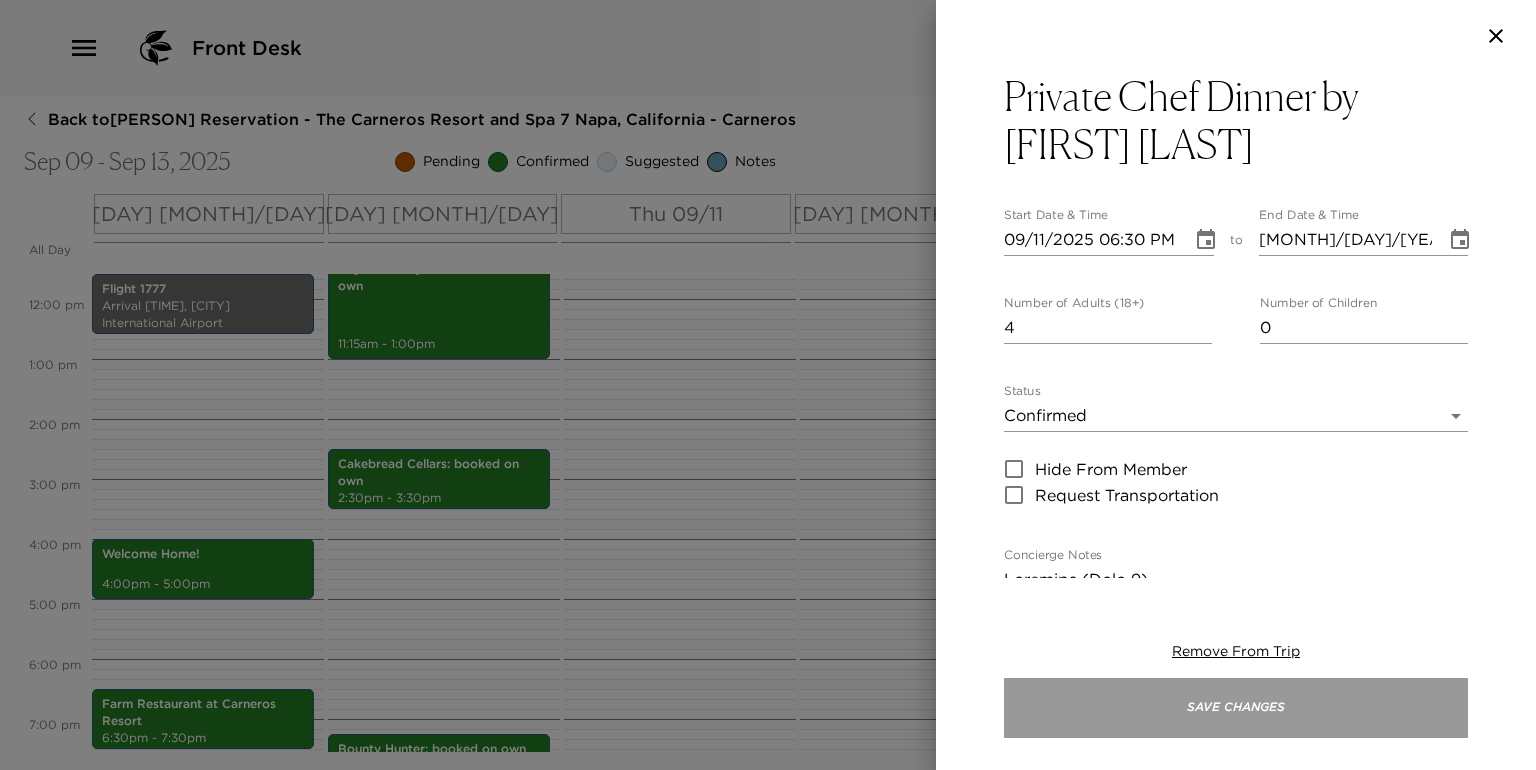 click on "Save Changes" at bounding box center [1236, 708] 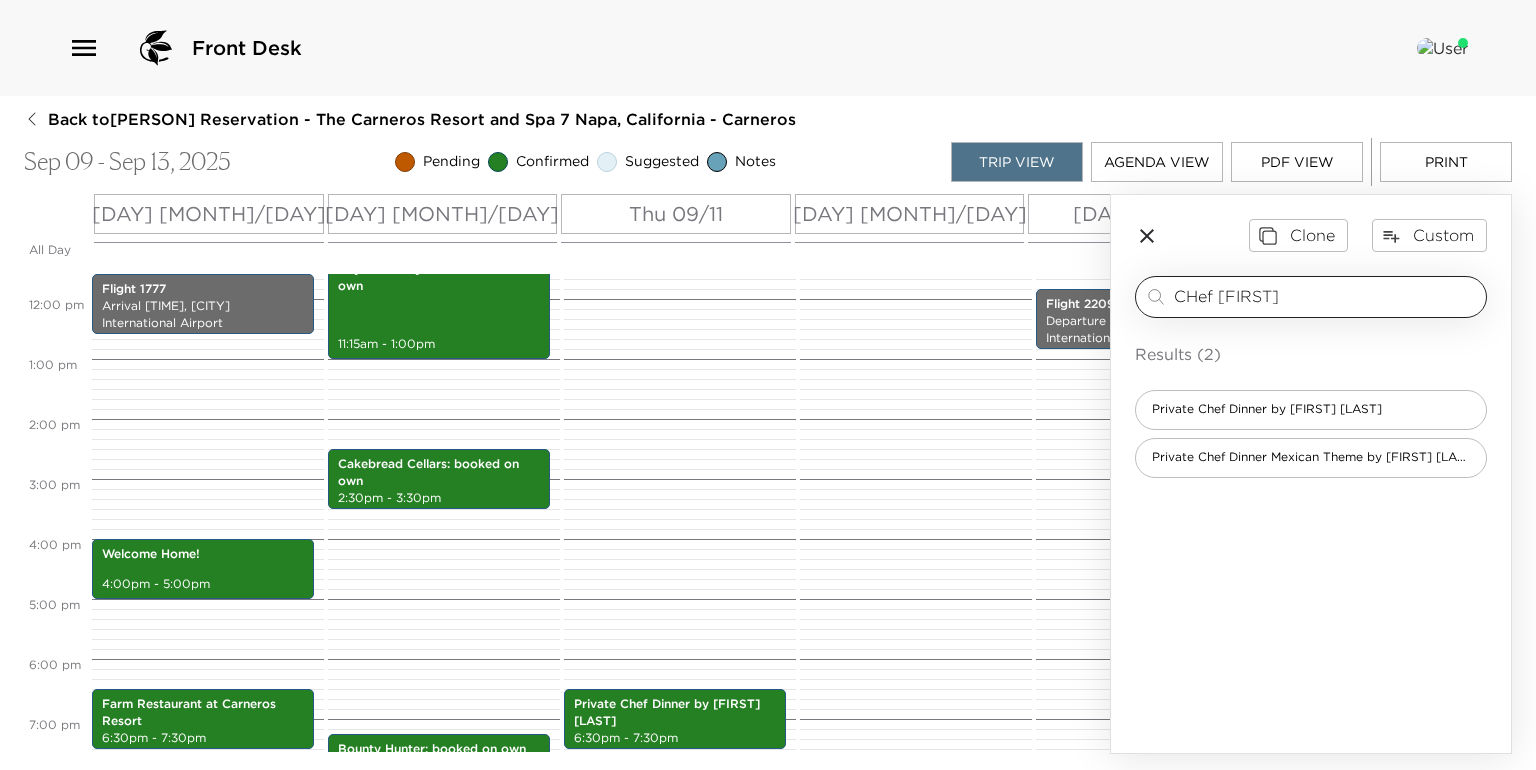 drag, startPoint x: 1320, startPoint y: 298, endPoint x: 1157, endPoint y: 280, distance: 163.99086 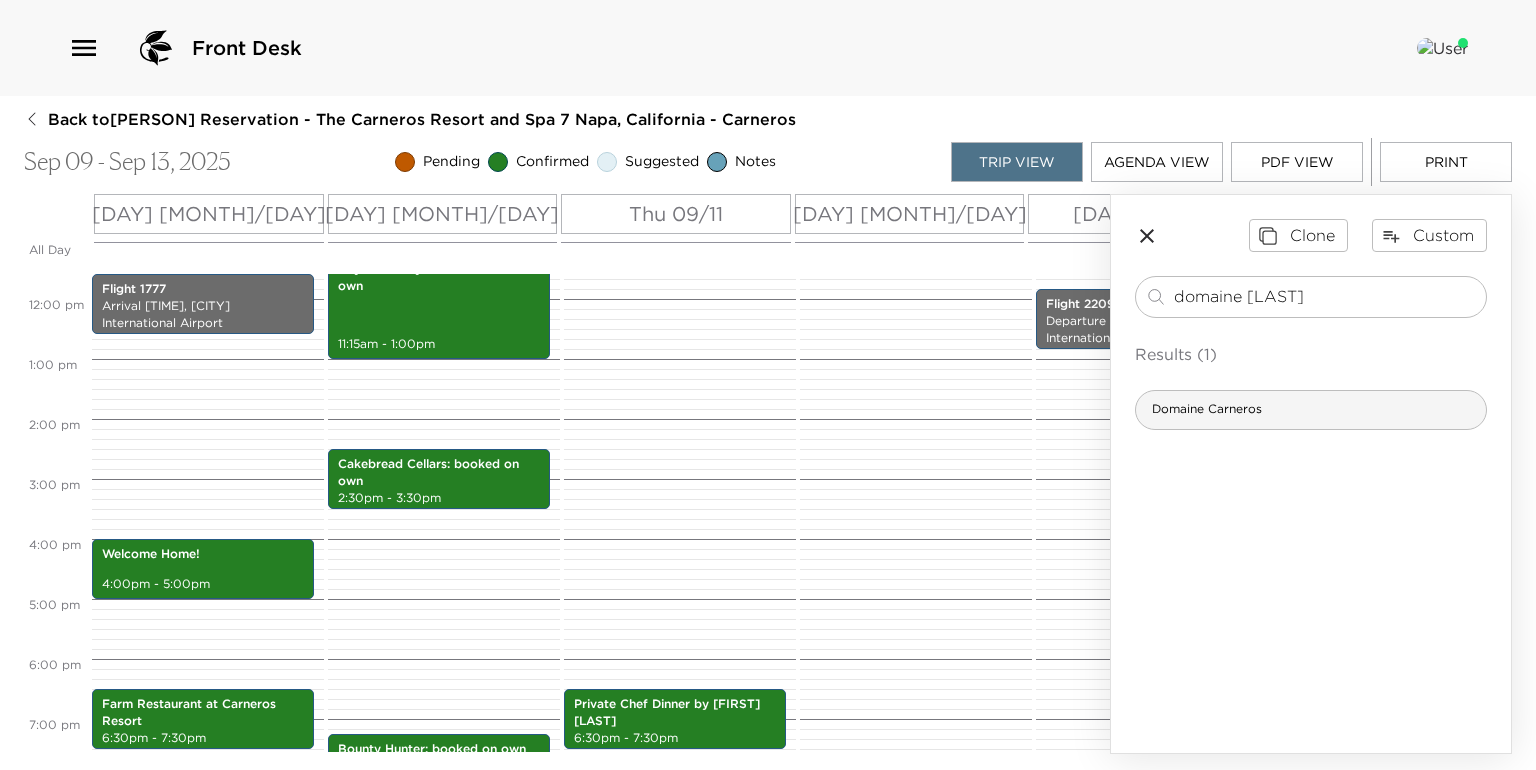 type on "domaine [LAST]" 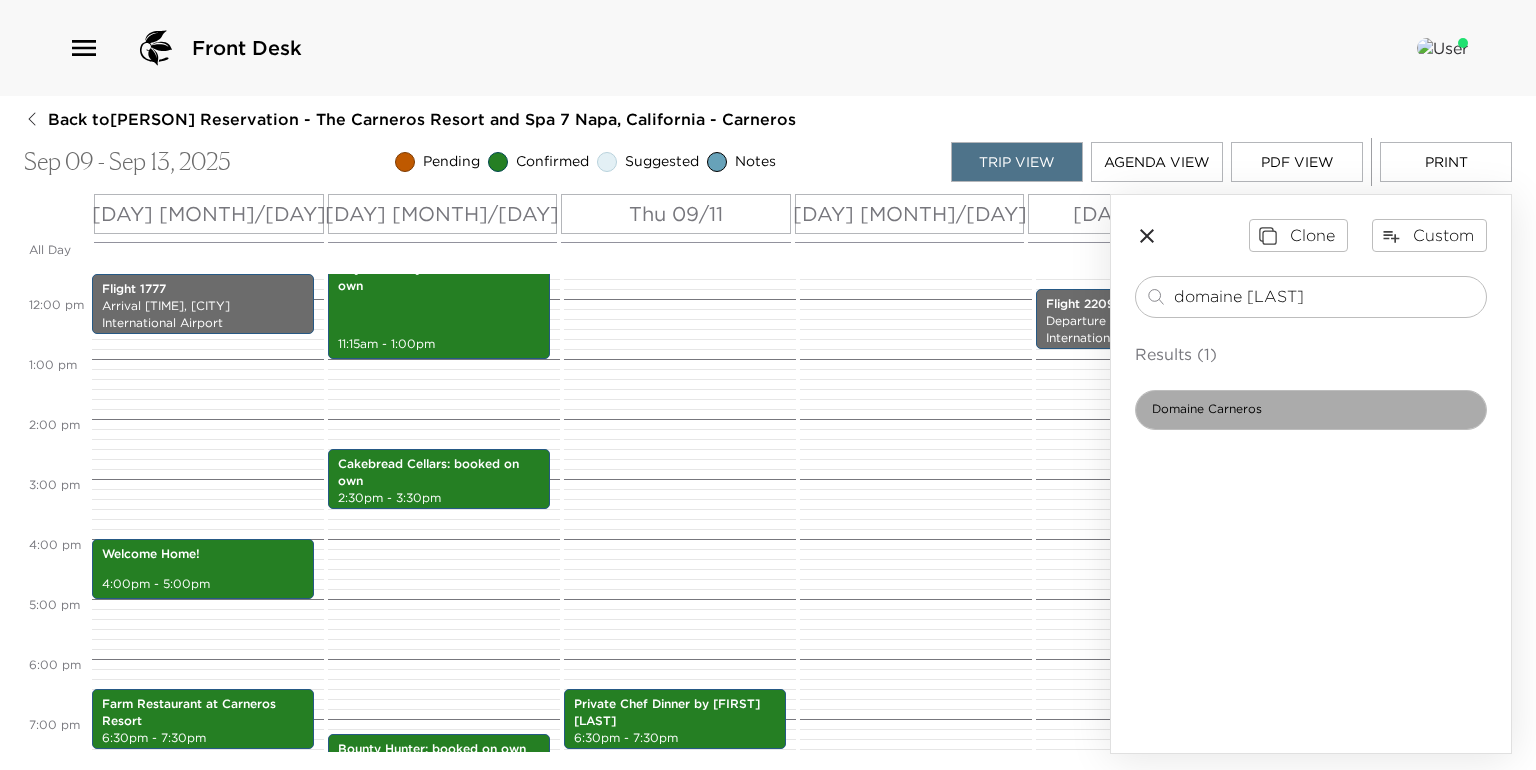 click on "Domaine Carneros" at bounding box center [1311, 410] 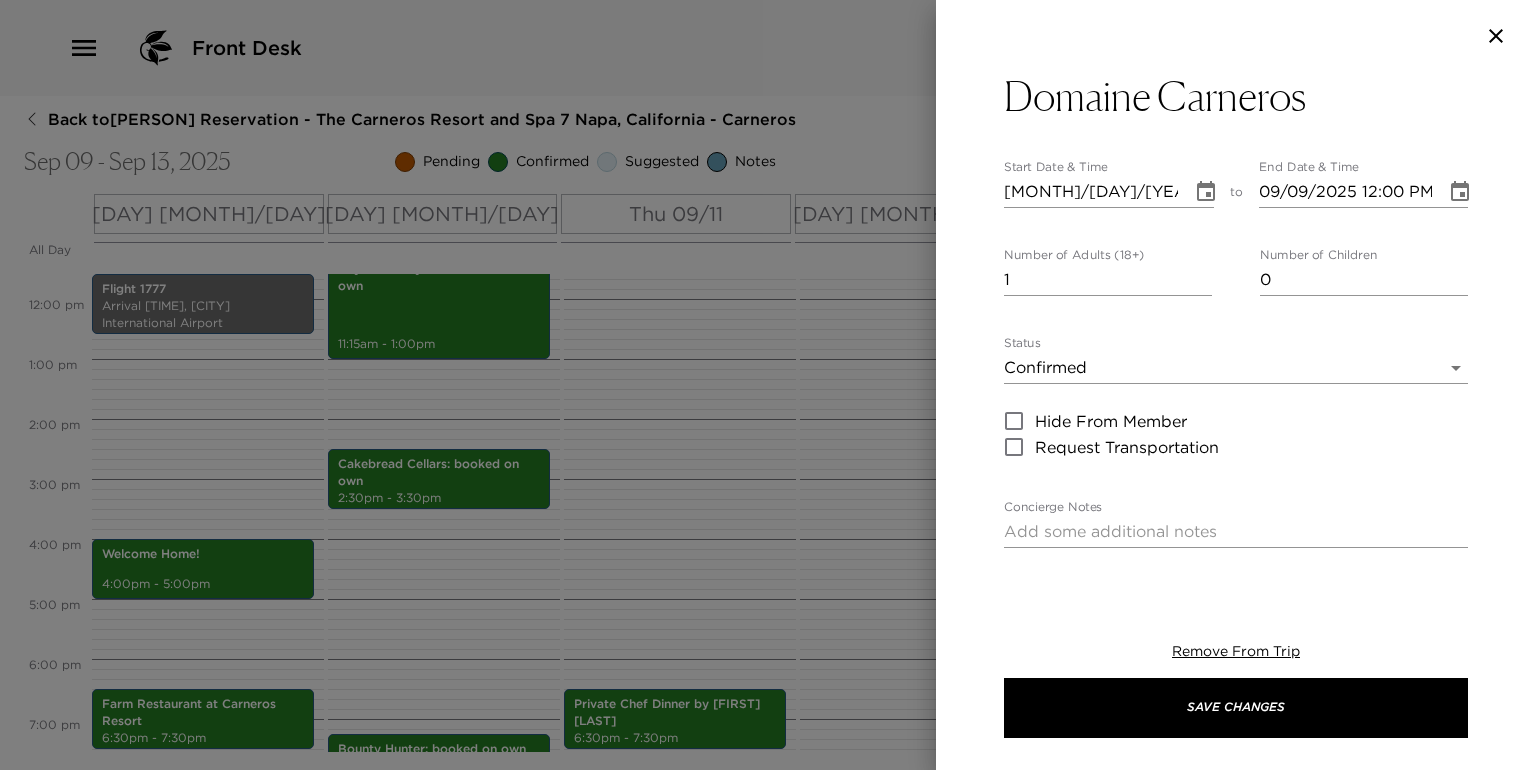type on "Domaine Carneros is a singular Napa Valley winery best known as a small grower-producer of méthode traditionelle sparkling wine with distinctive styles ranging from the classic vintage-dated Brut cuvee to our luxury Le Rêve Blanc de Blancs, Pinot Noir, estate vineyards, and a breathtakingly beautiful Château spread out over a 138-acre parcel in the heart of Carneros. Caviar, artisan cheese plates, and smoked salmon are available to order." 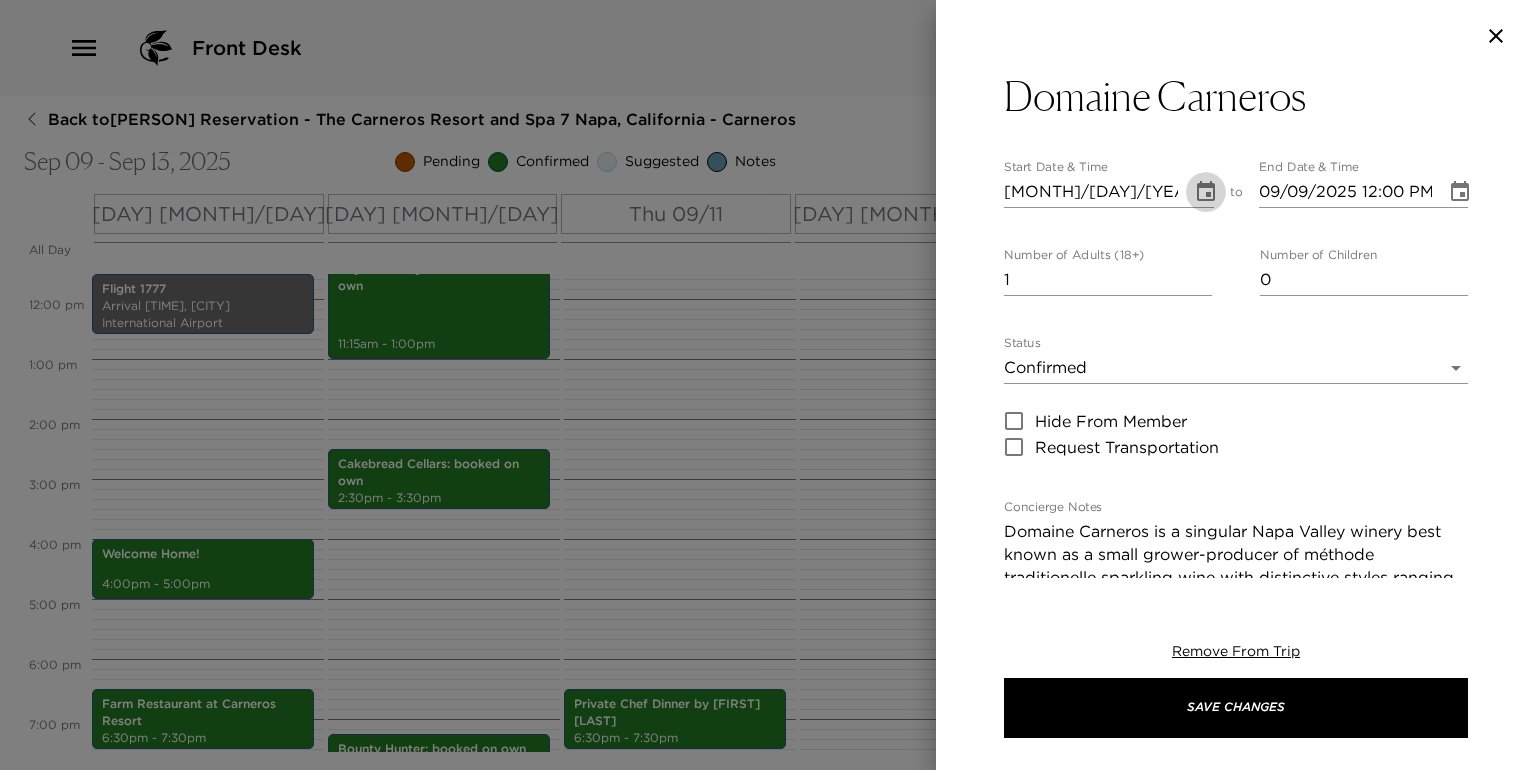 click 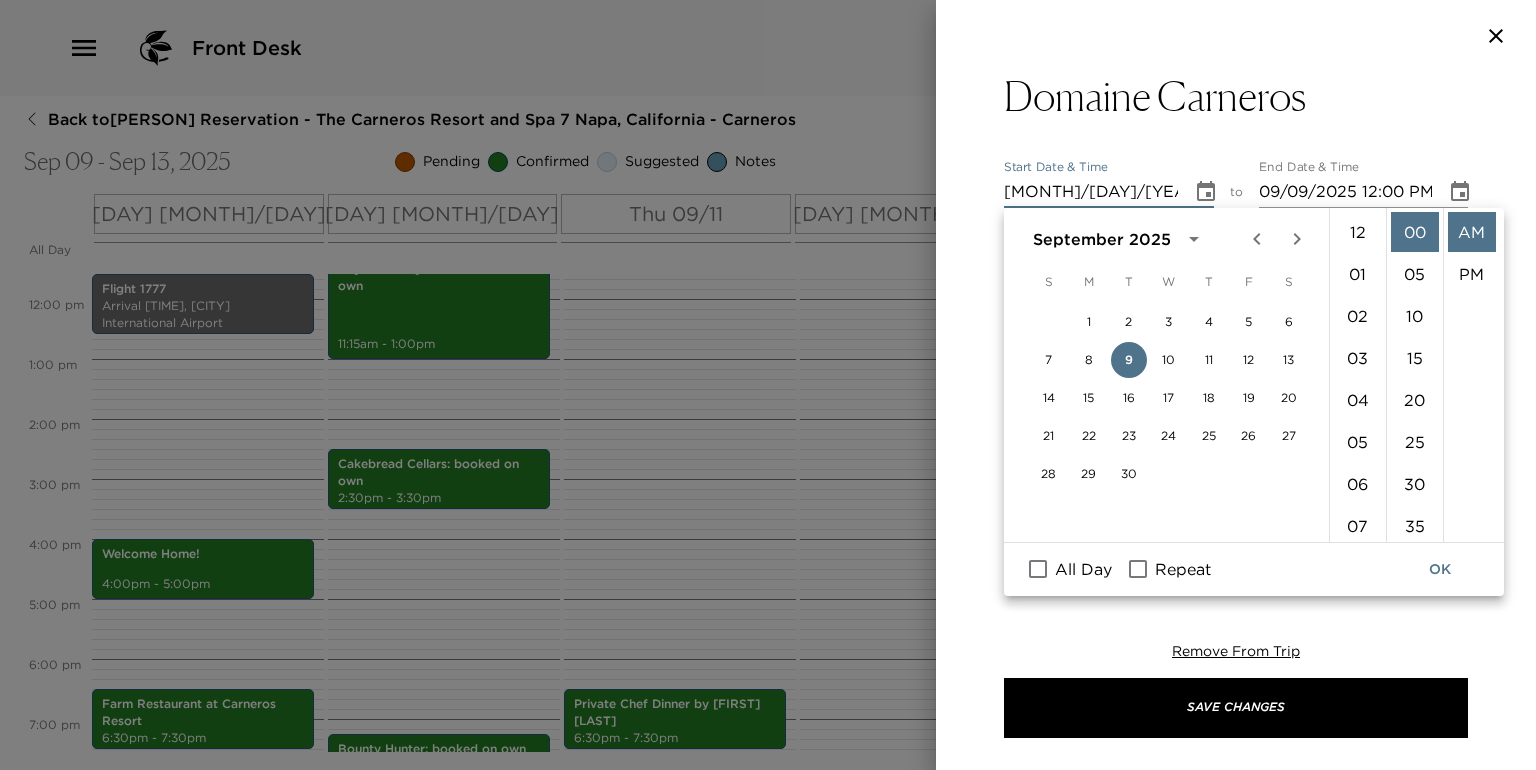 scroll, scrollTop: 461, scrollLeft: 0, axis: vertical 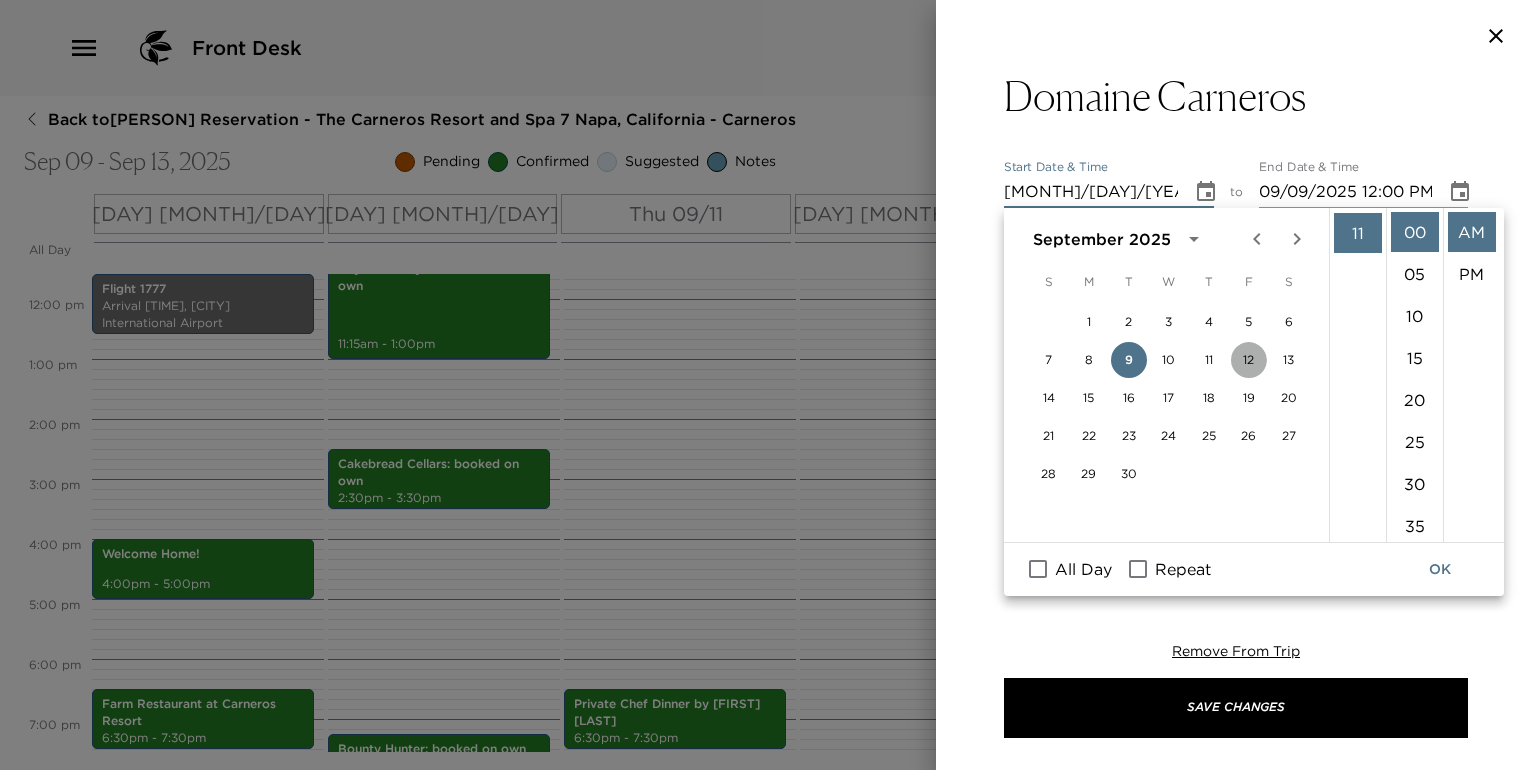 click on "12" at bounding box center [1249, 360] 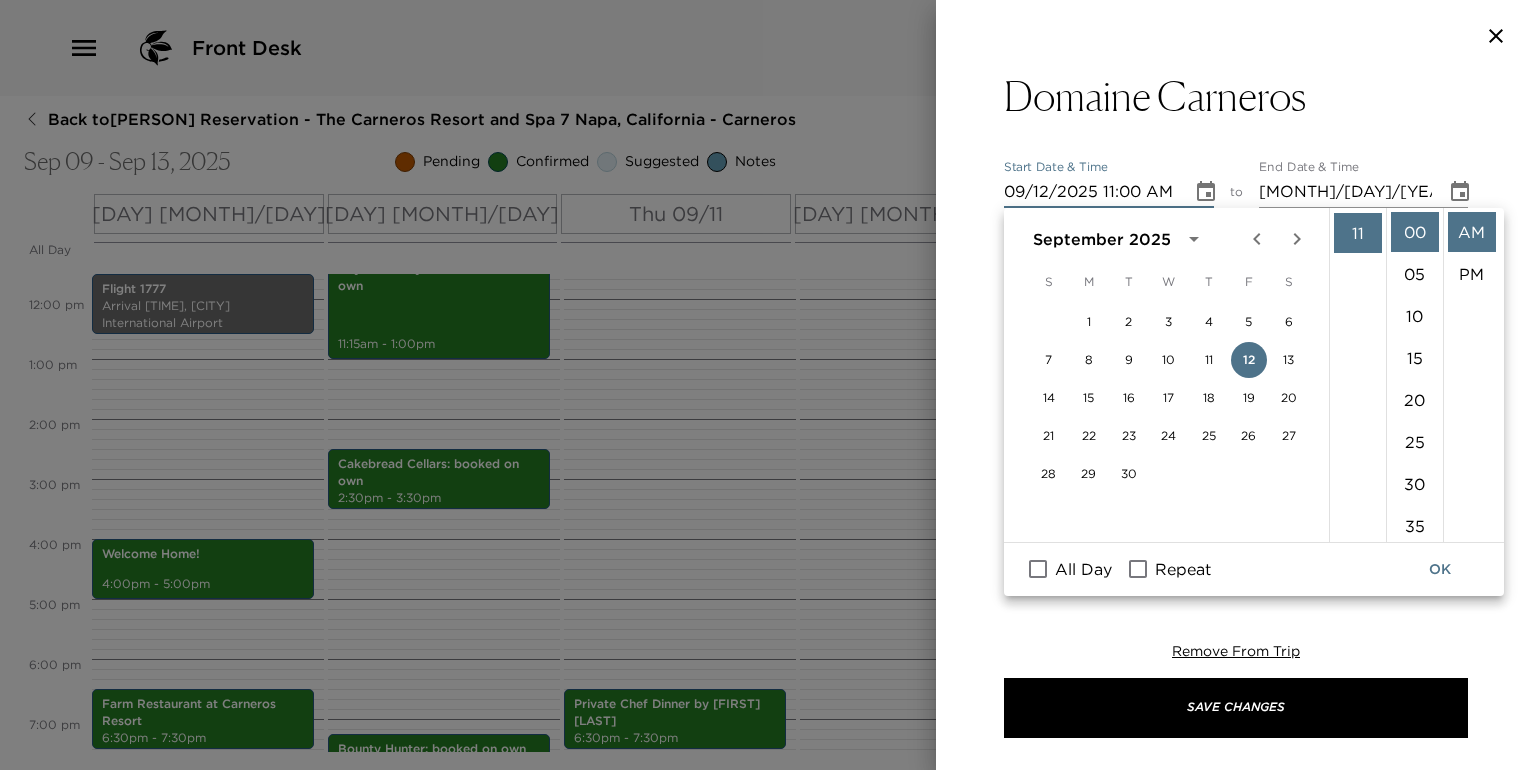 click on "09/12/2025 11:00 AM" at bounding box center [1091, 192] 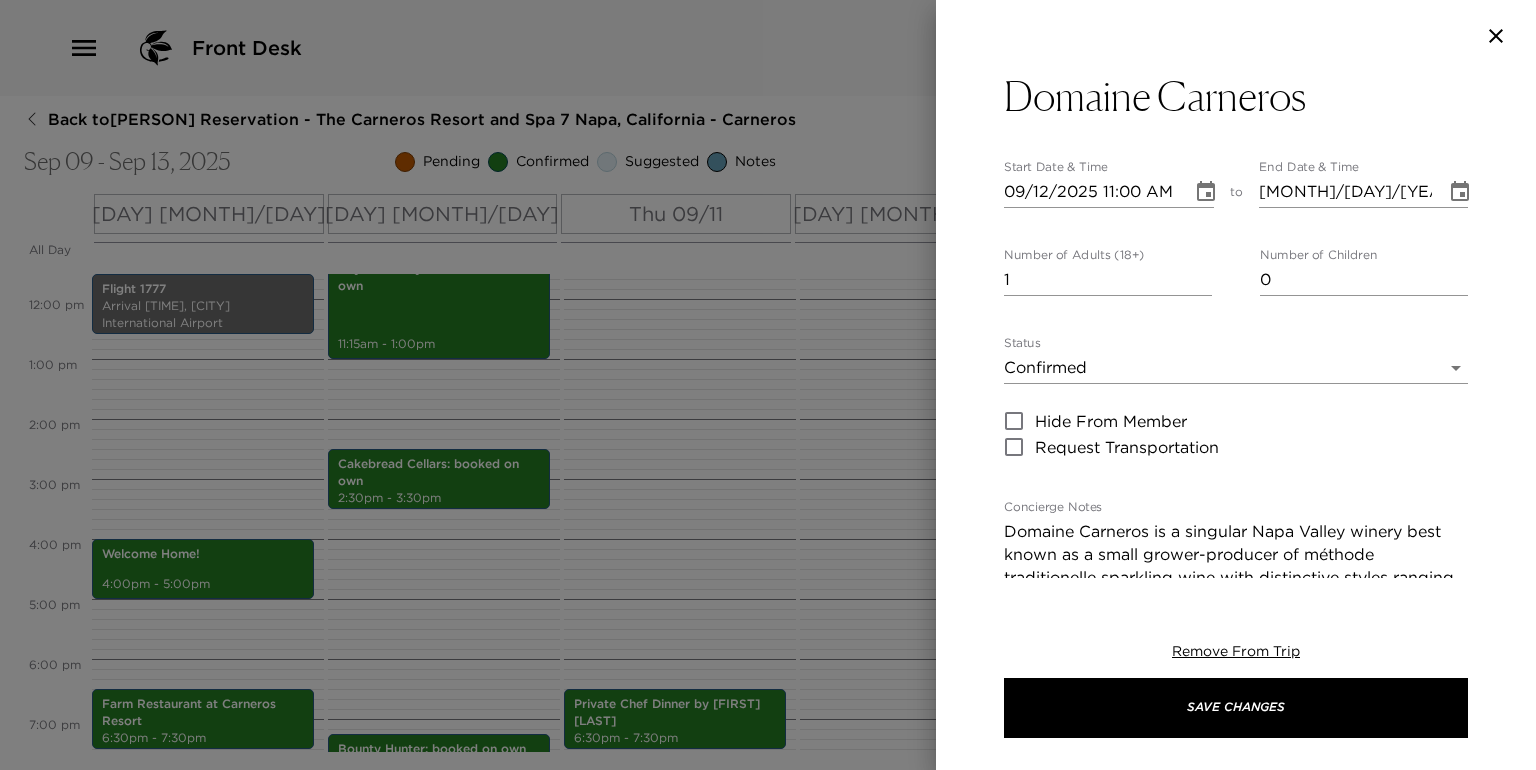 click on "09/12/2025 11:00 AM" at bounding box center (1091, 192) 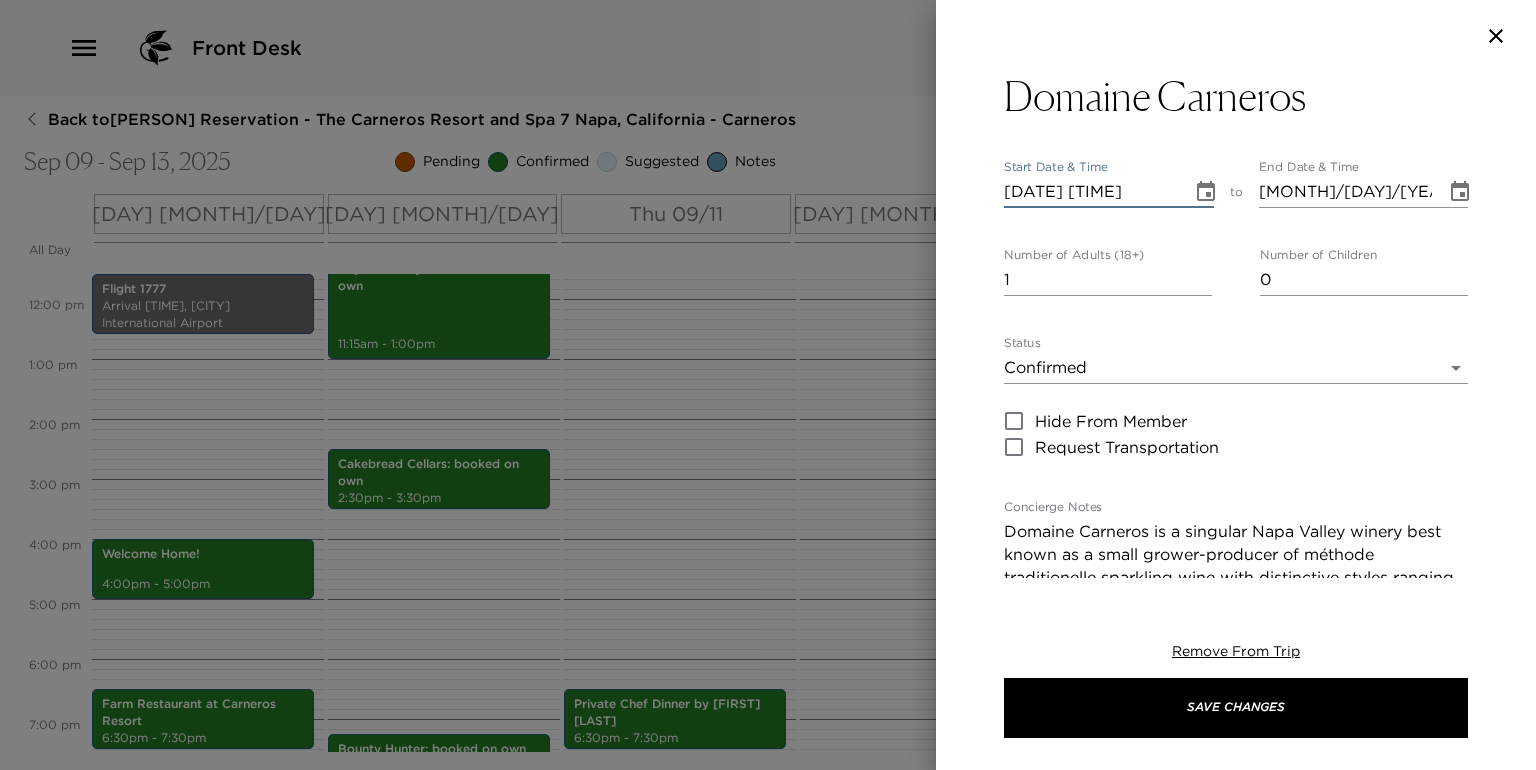 type on "[MONTH]/[DAY]/[YEAR] [HOUR]:[MINUTE] [AM/PM]" 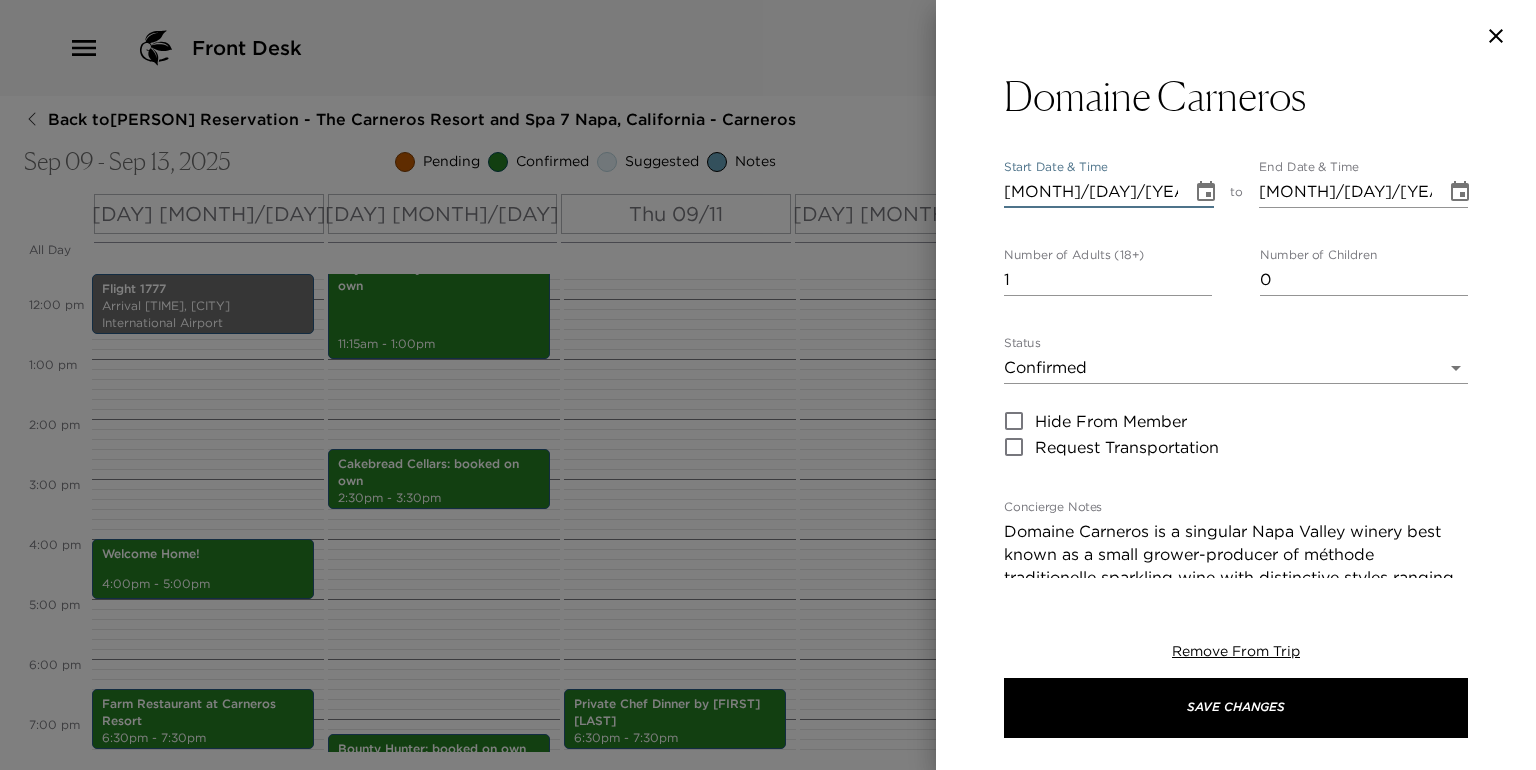 type on "09/12/2025 02:00 PM" 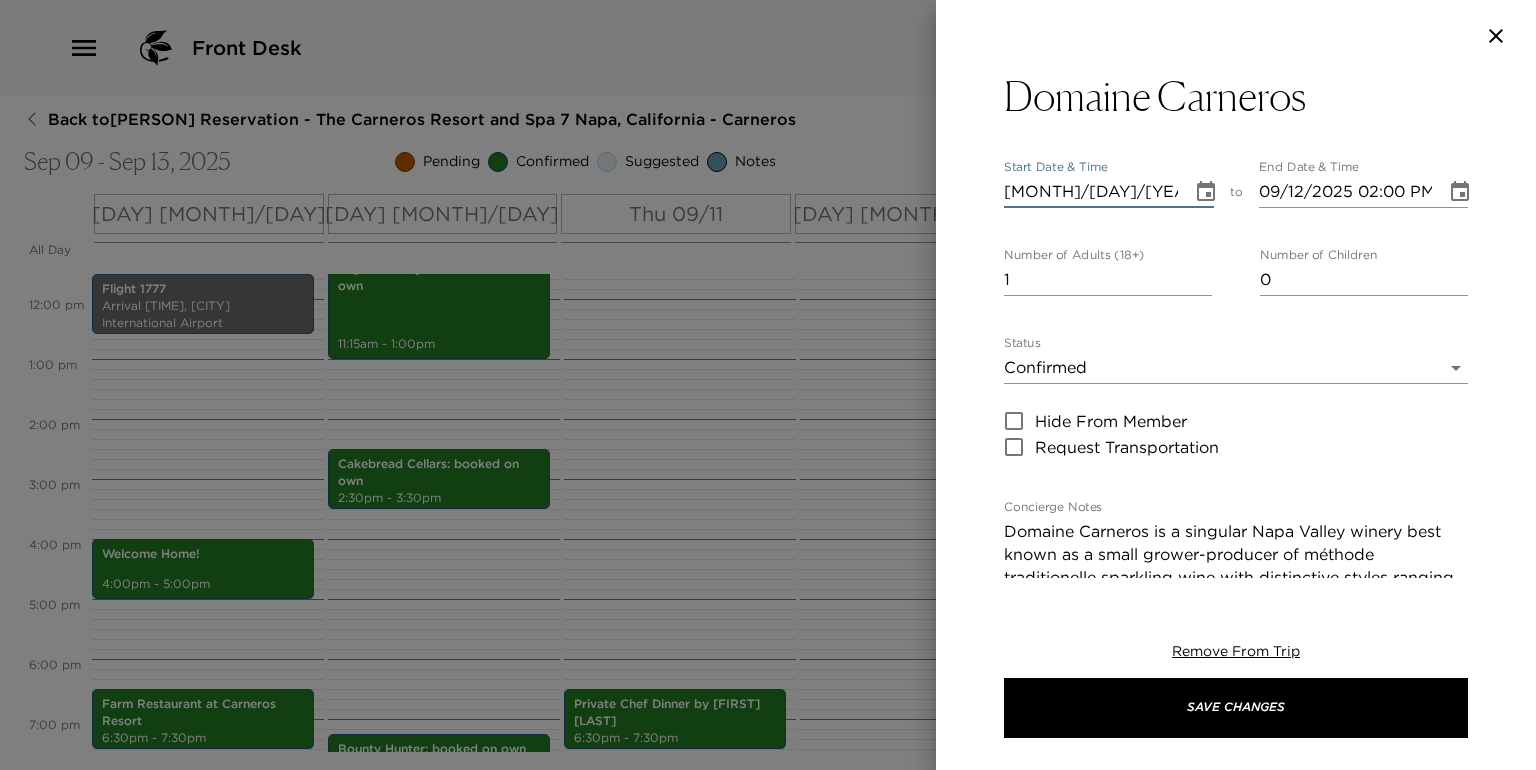 type on "[MONTH]/[DAY]/[YEAR] [HOUR]:[MINUTE] [AM/PM]" 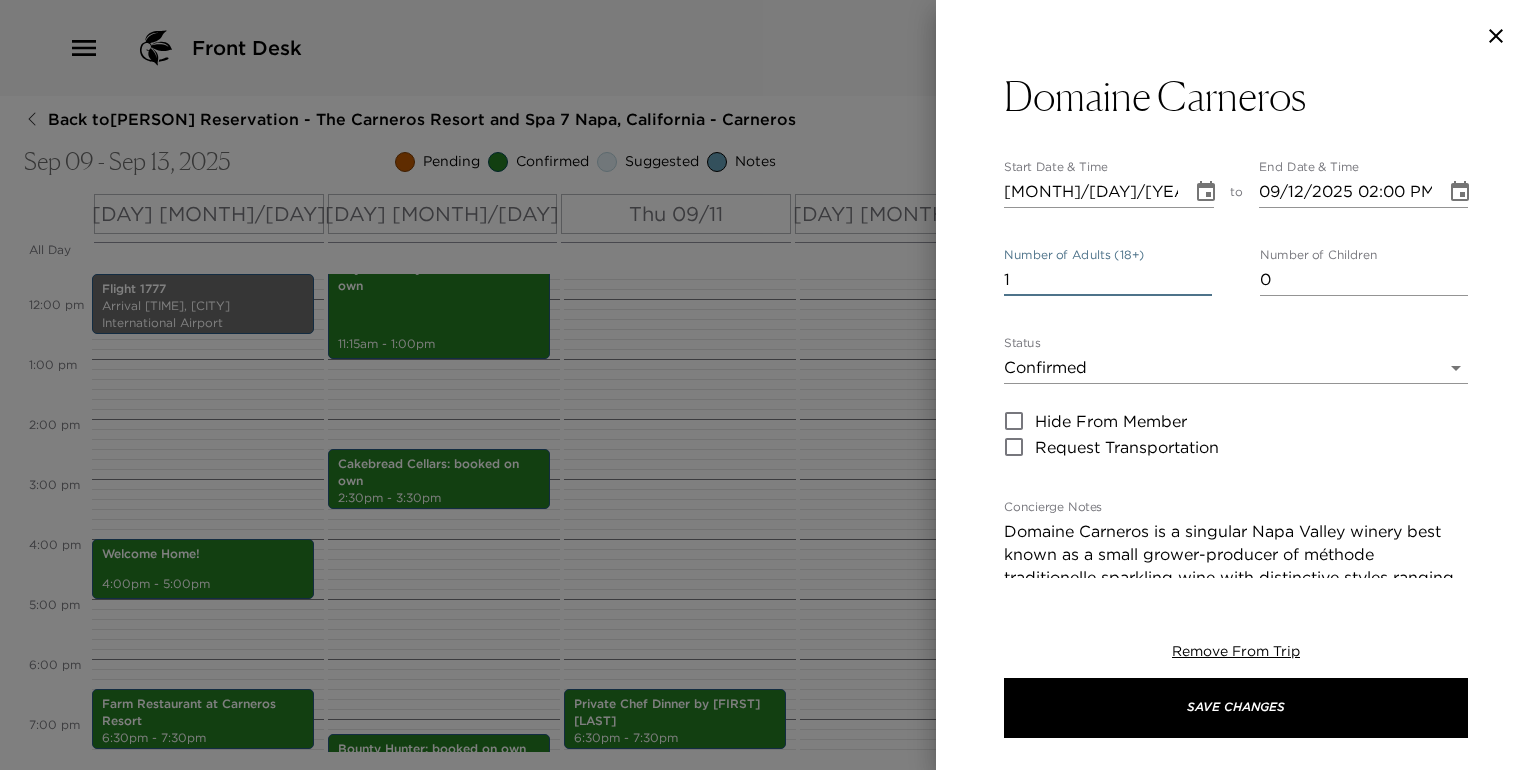 drag, startPoint x: 1038, startPoint y: 274, endPoint x: 938, endPoint y: 263, distance: 100.60318 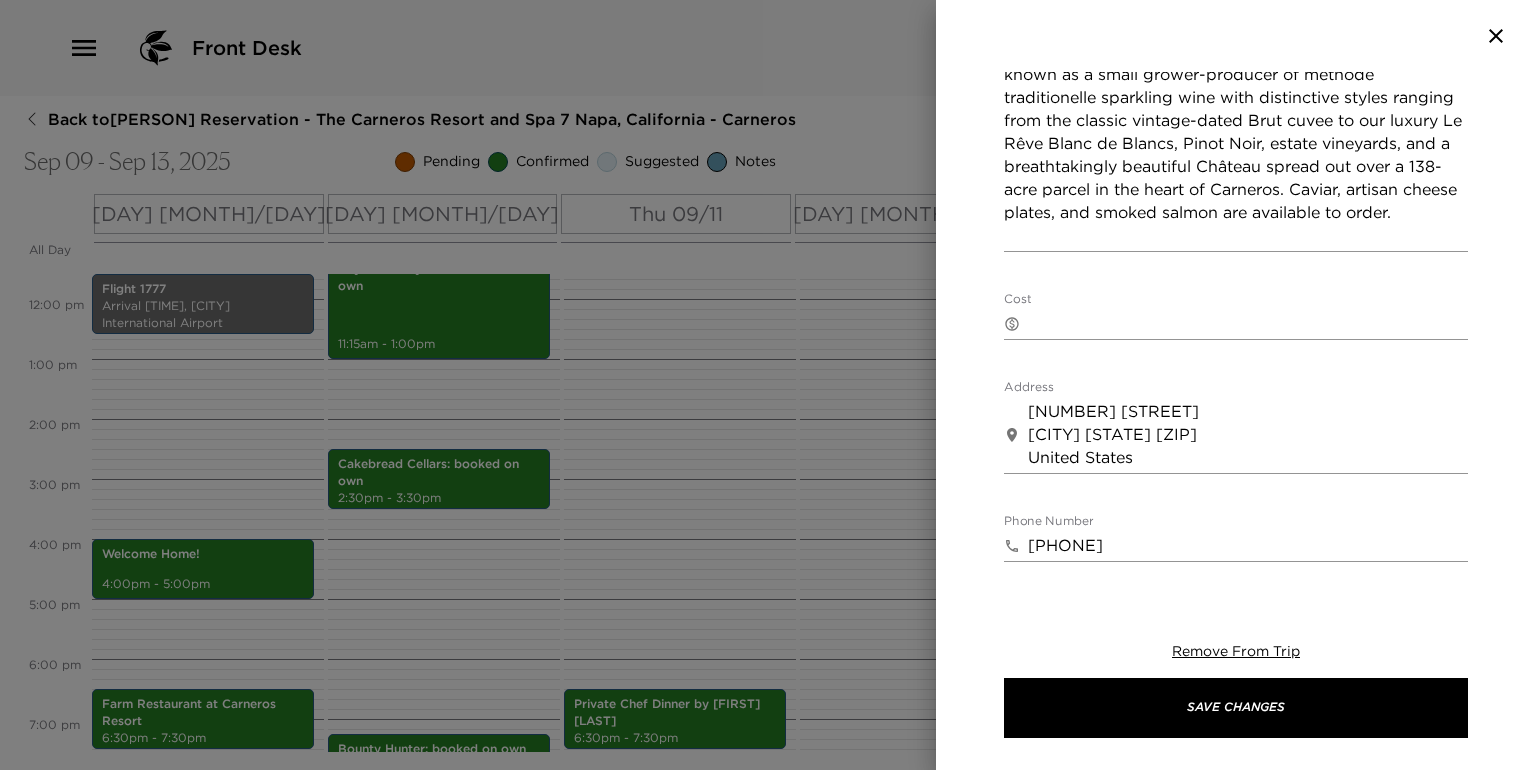 scroll, scrollTop: 480, scrollLeft: 0, axis: vertical 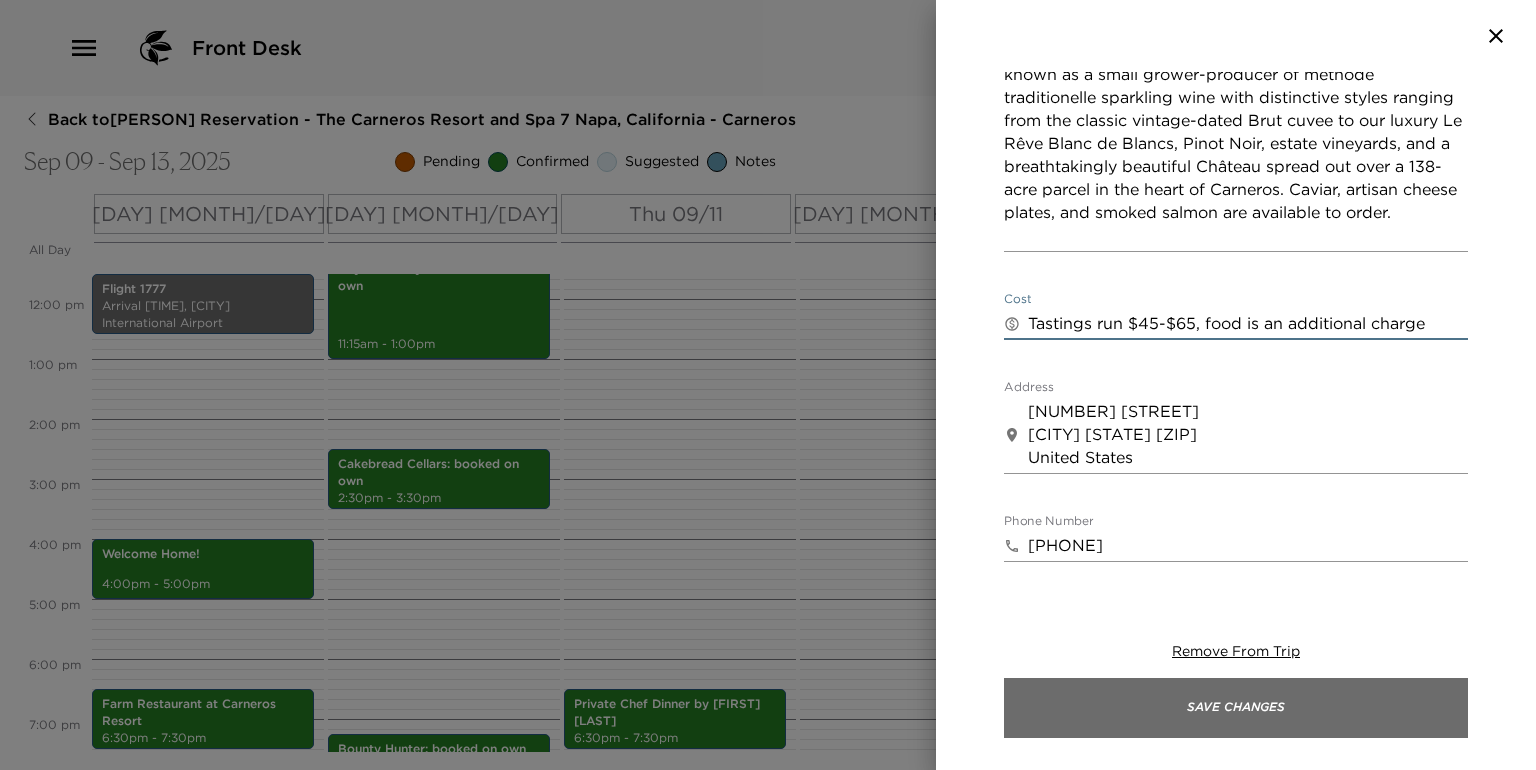type on "Tastings run $45-$65, food is an additional charge" 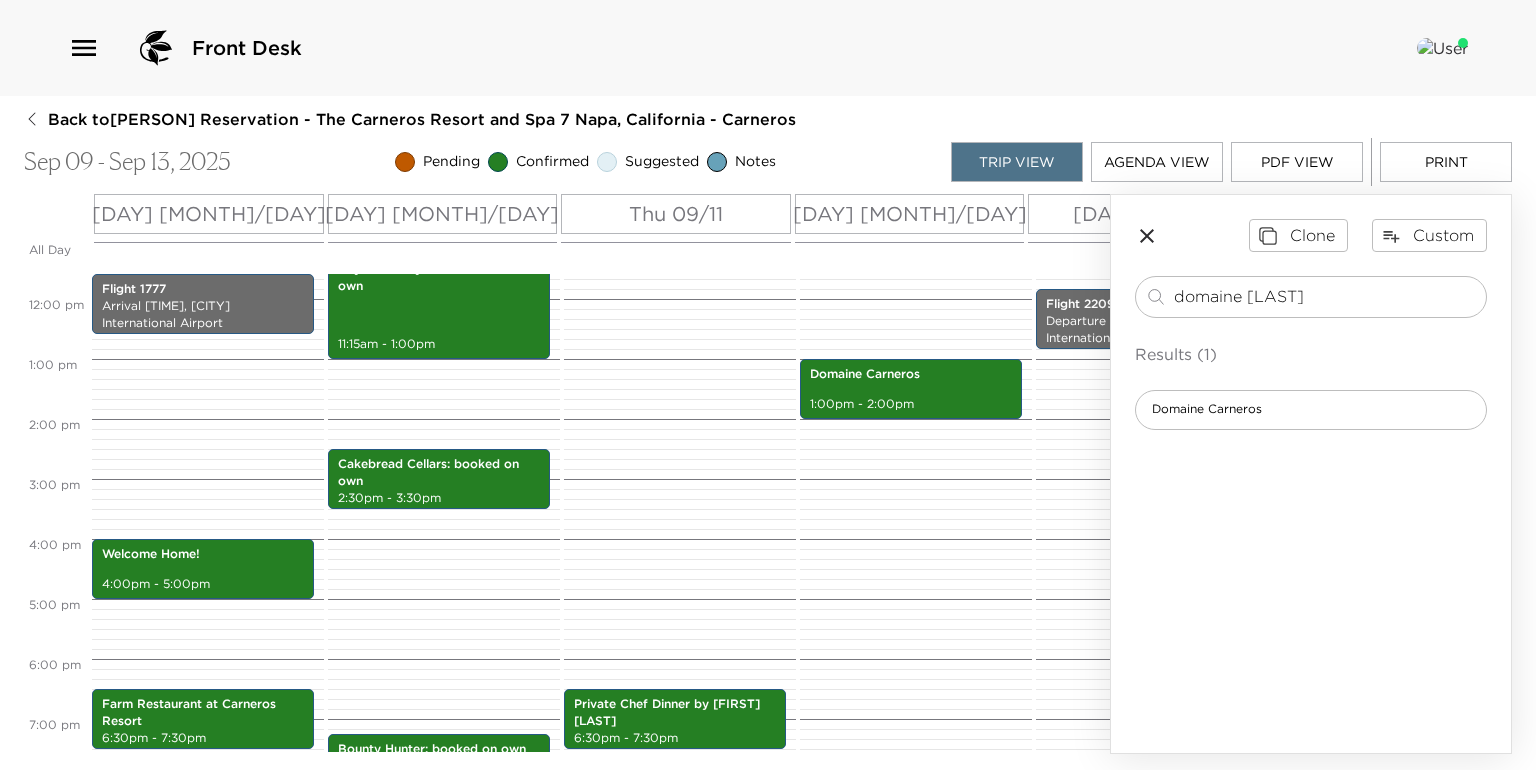 click 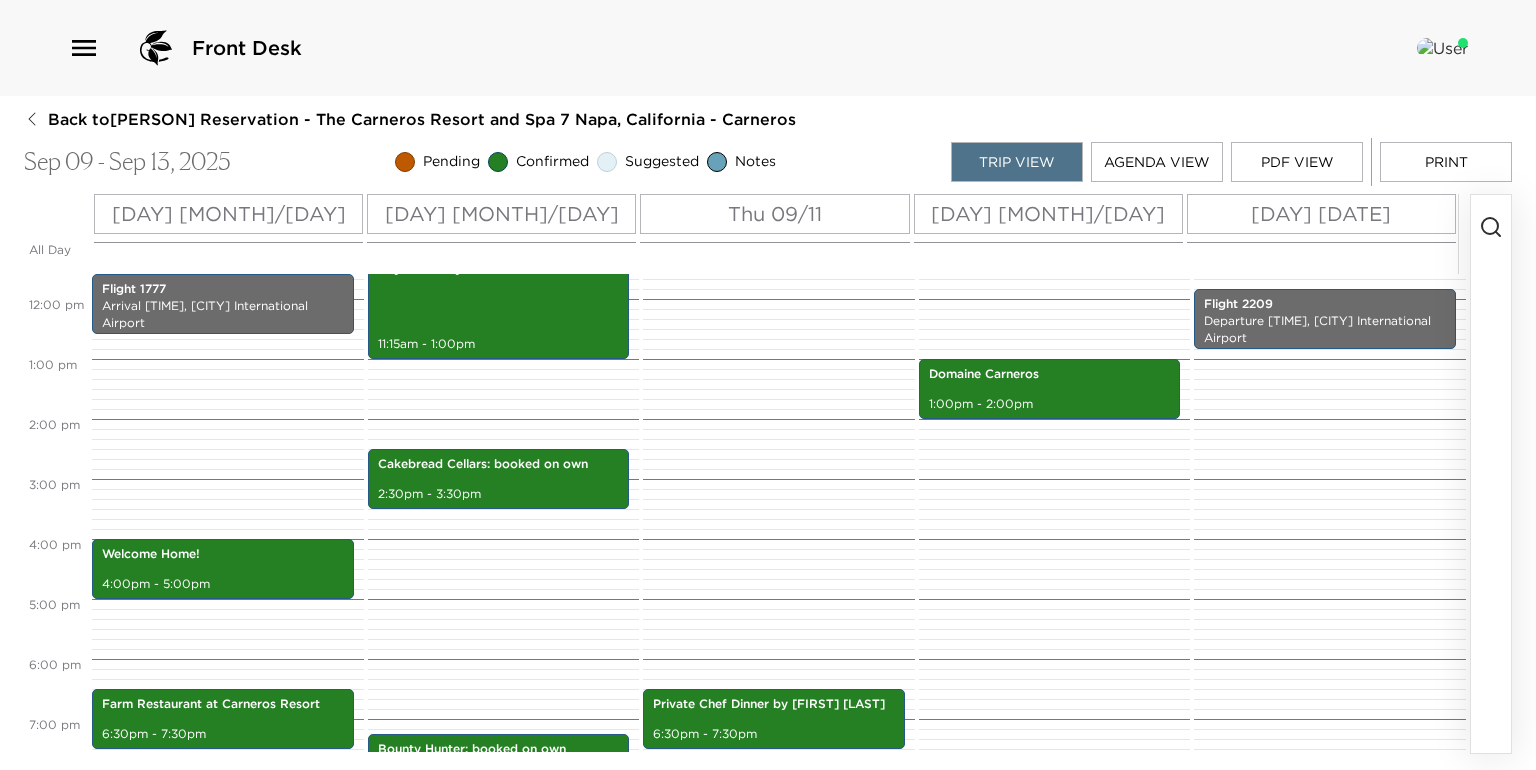 click 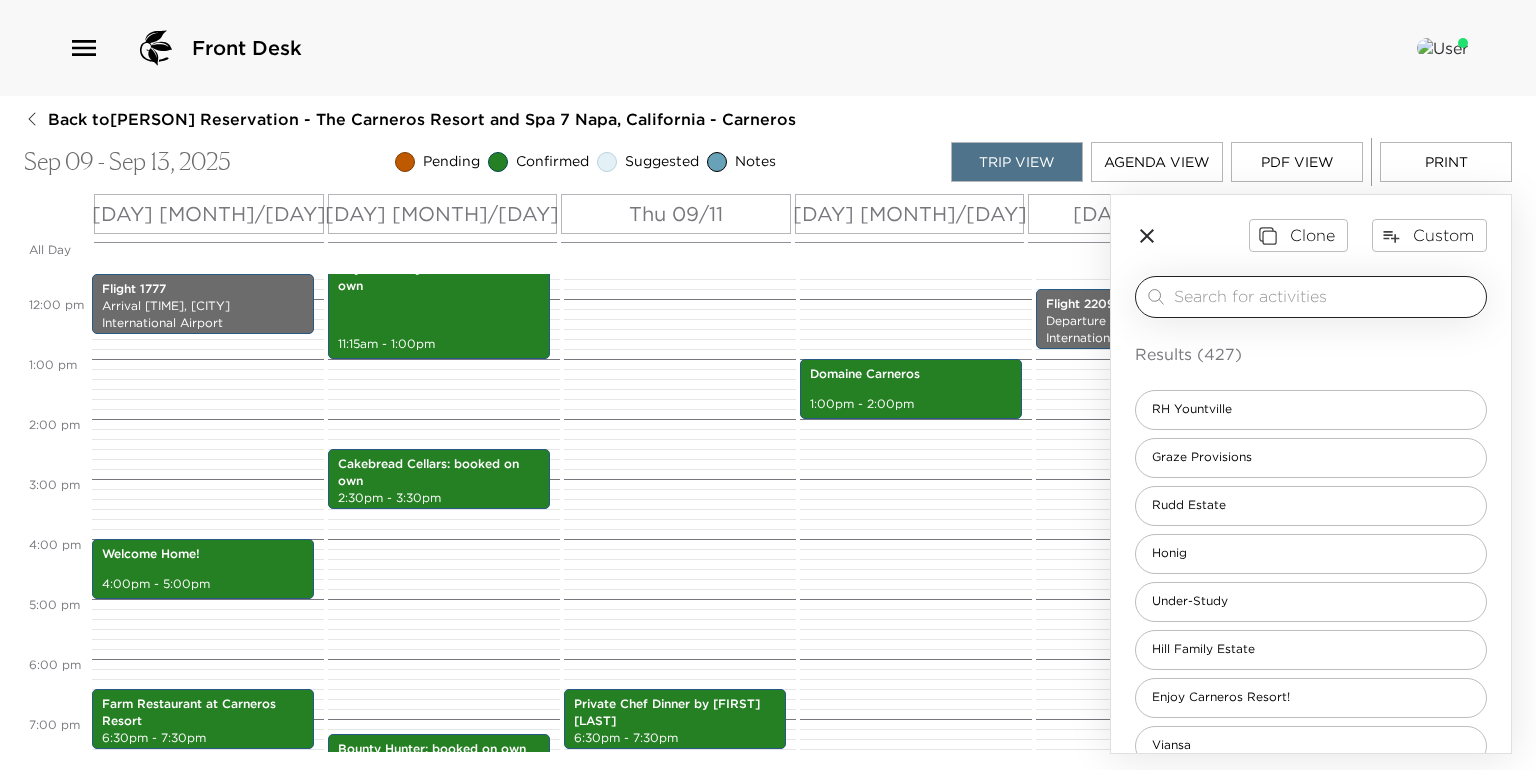 click at bounding box center [1326, 296] 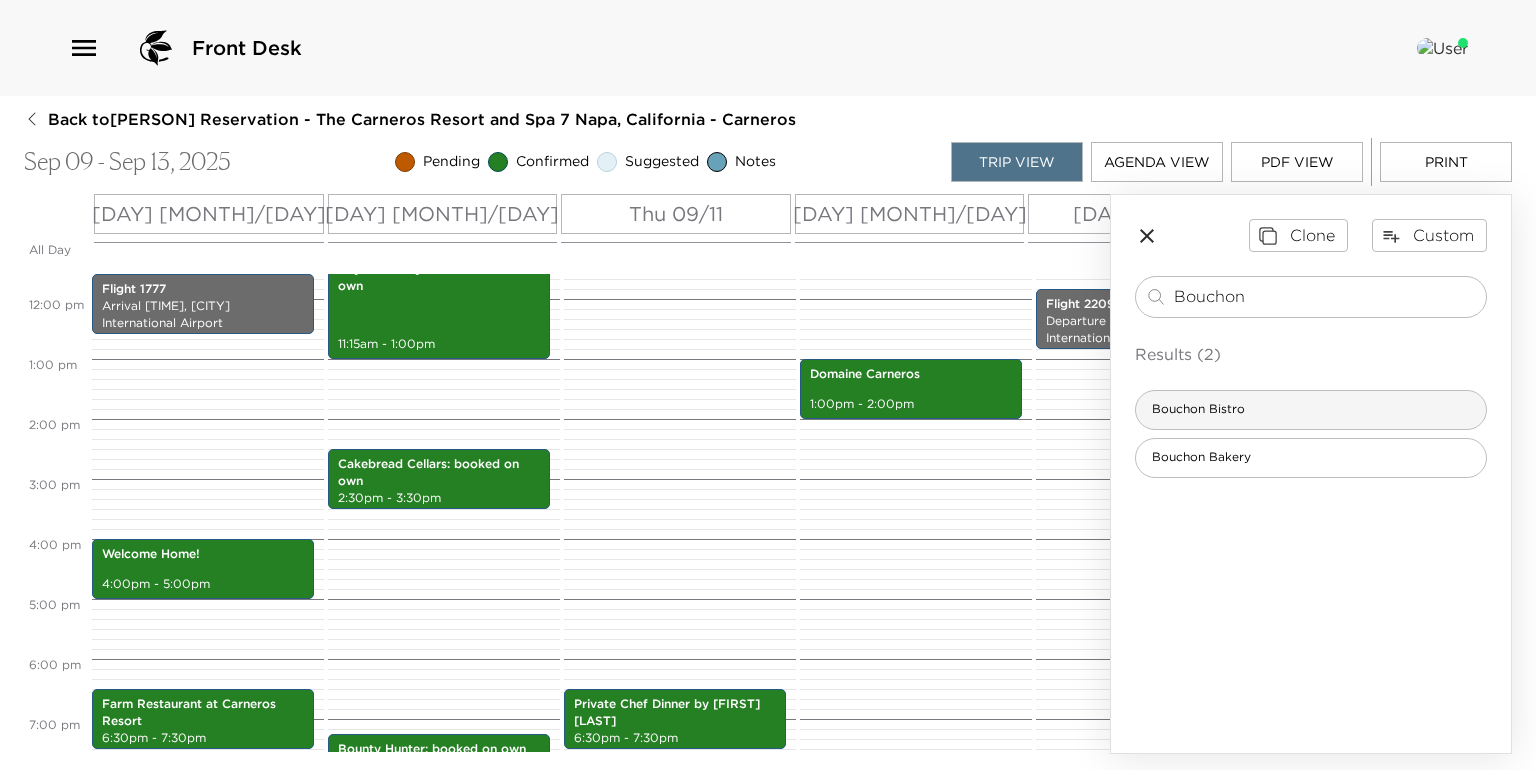 type on "Bouchon" 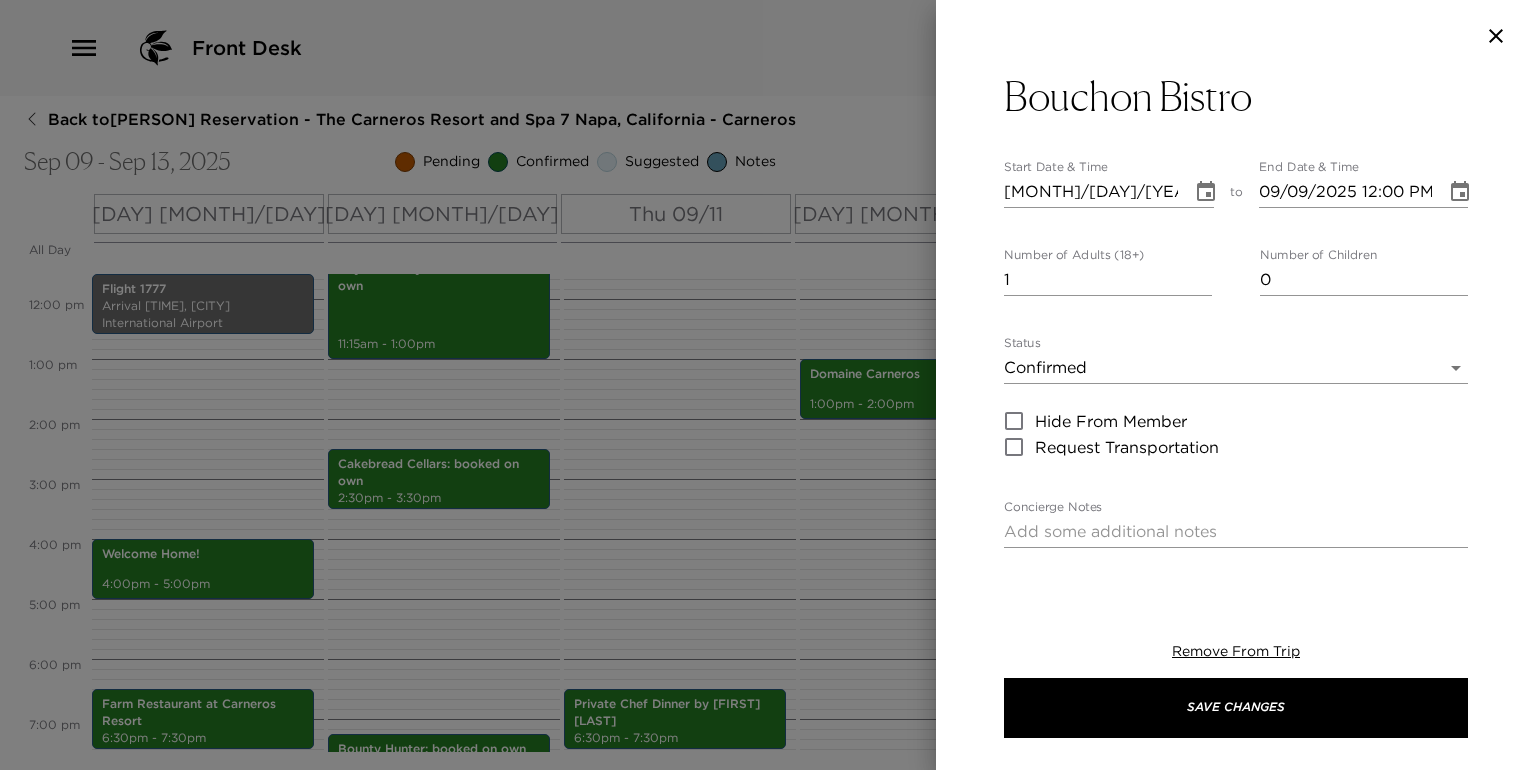 type on "Four years after his successful debut in Napa Valley with The French Laundry, Chef [PERSON] introduced Bouchon, offering authentic French bistro fare with Keller’s unfailing attention to detail in both ingredients and presentation. Bouchon’s seasonal menu and raw bar selections change throughout the year, while staples like roast chicken, leg of lamb, and trout amandine remain consistent year-round favorites. Corkage: $55 per 750ml for up to two bottles." 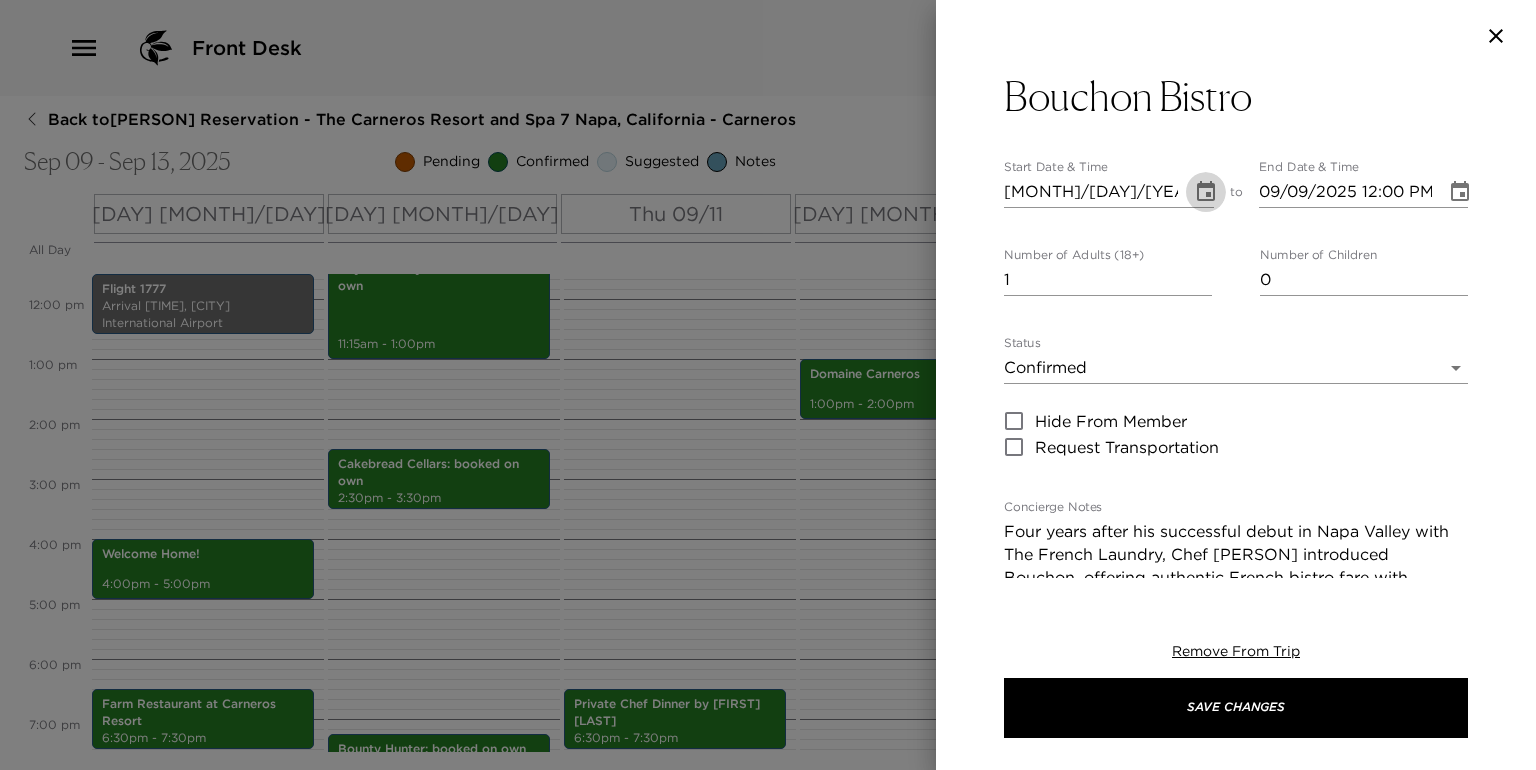 click 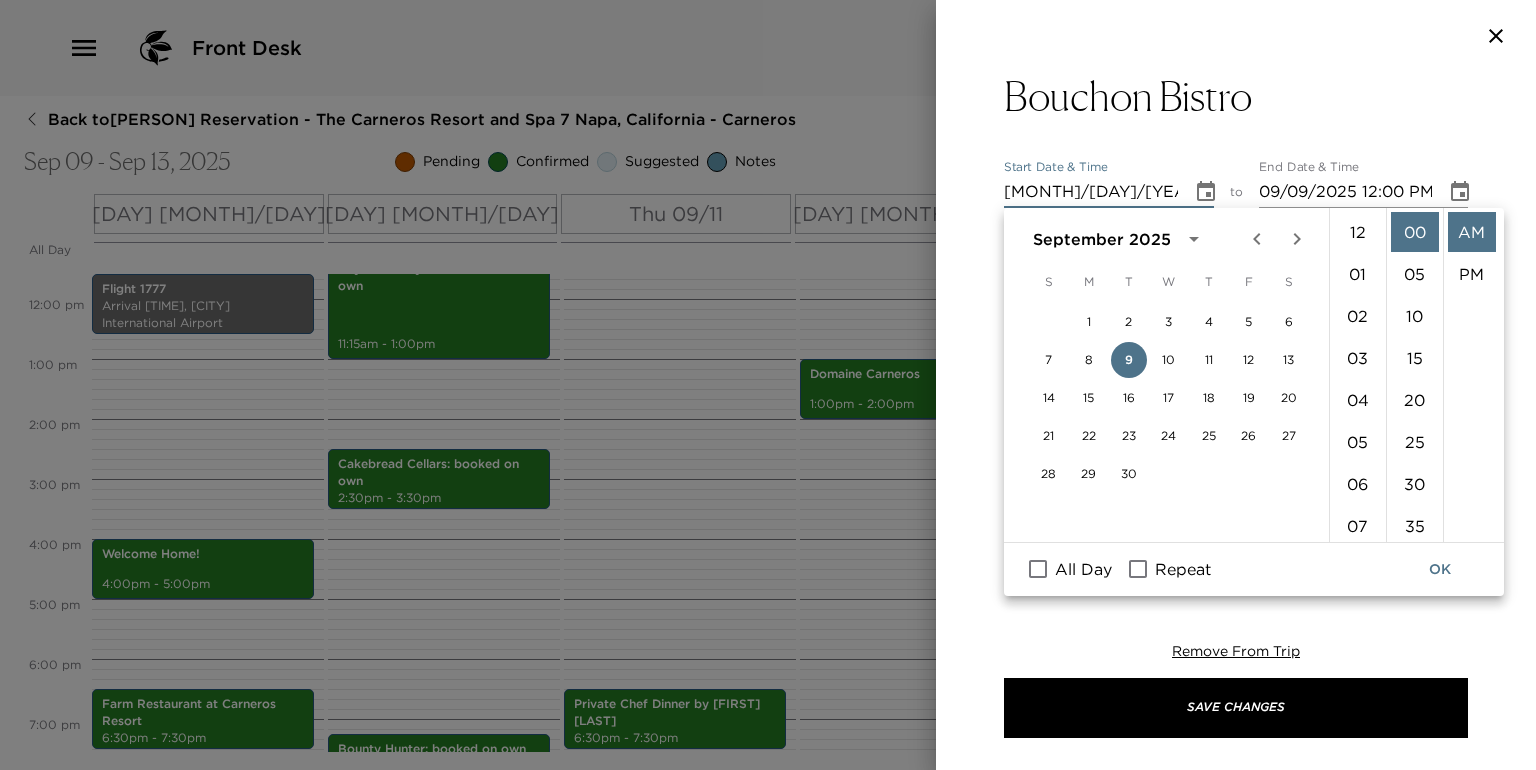 scroll, scrollTop: 461, scrollLeft: 0, axis: vertical 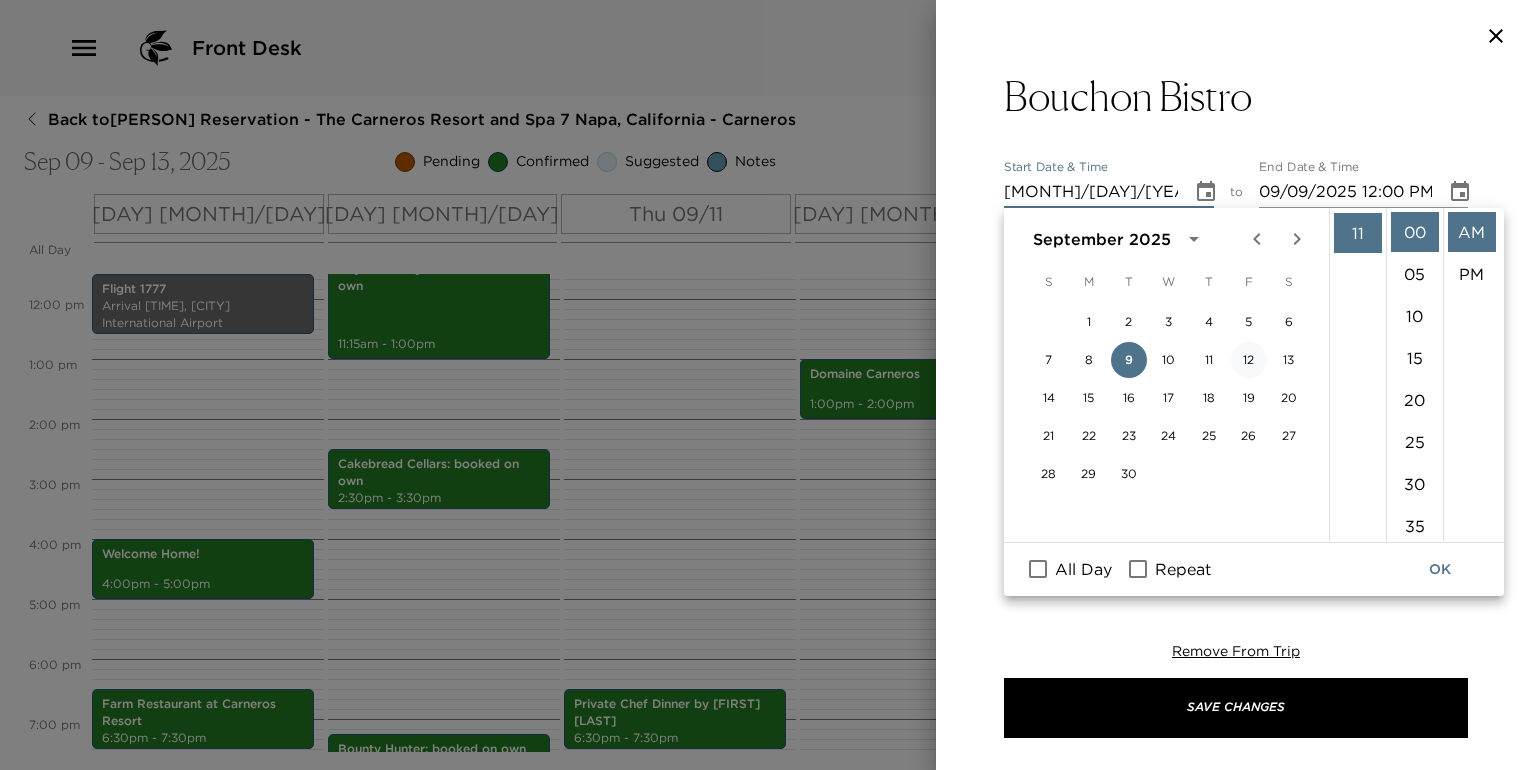 click on "12" at bounding box center [1249, 360] 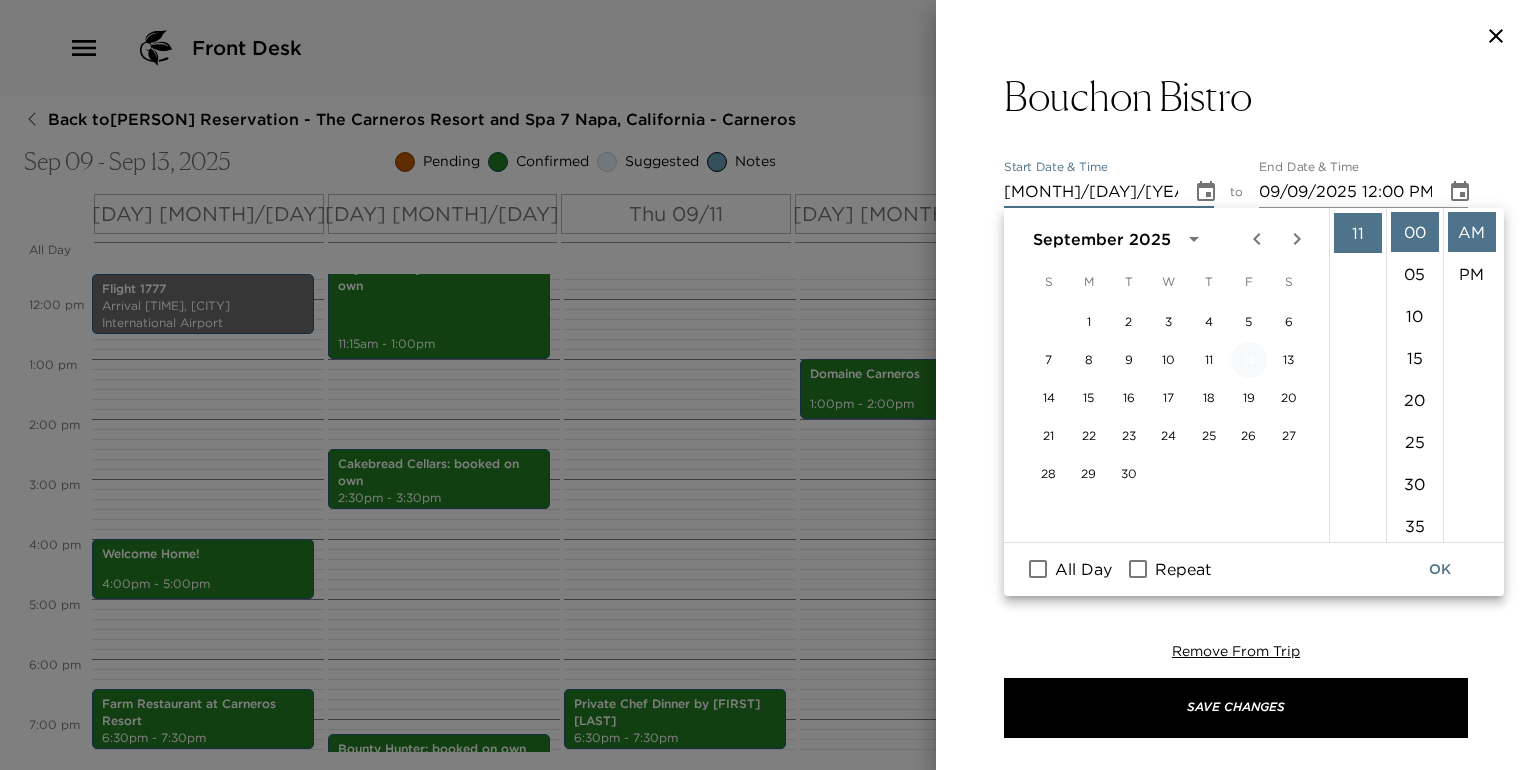 type on "09/12/2025 11:00 AM" 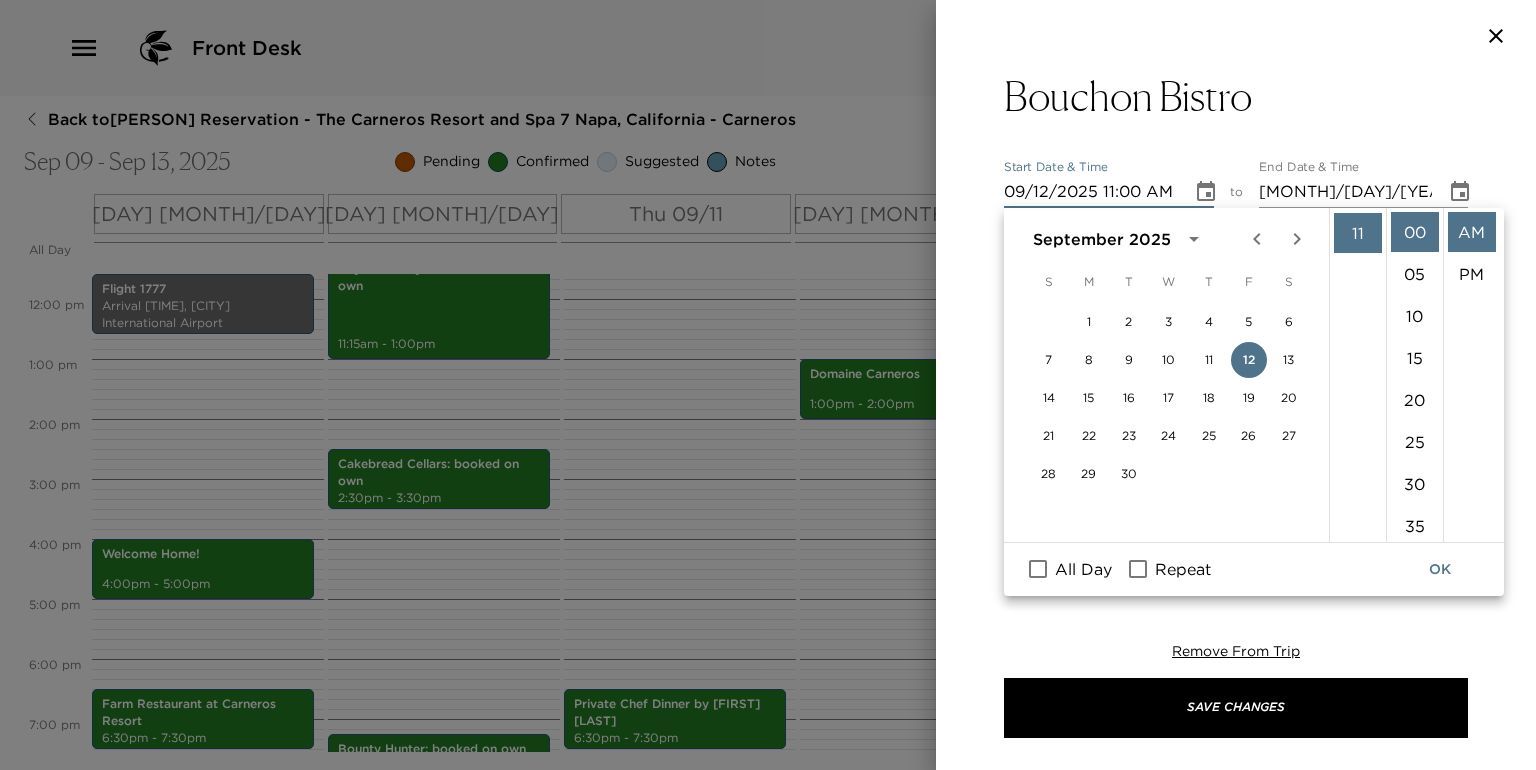 click on "09/12/2025 11:00 AM" at bounding box center [1091, 192] 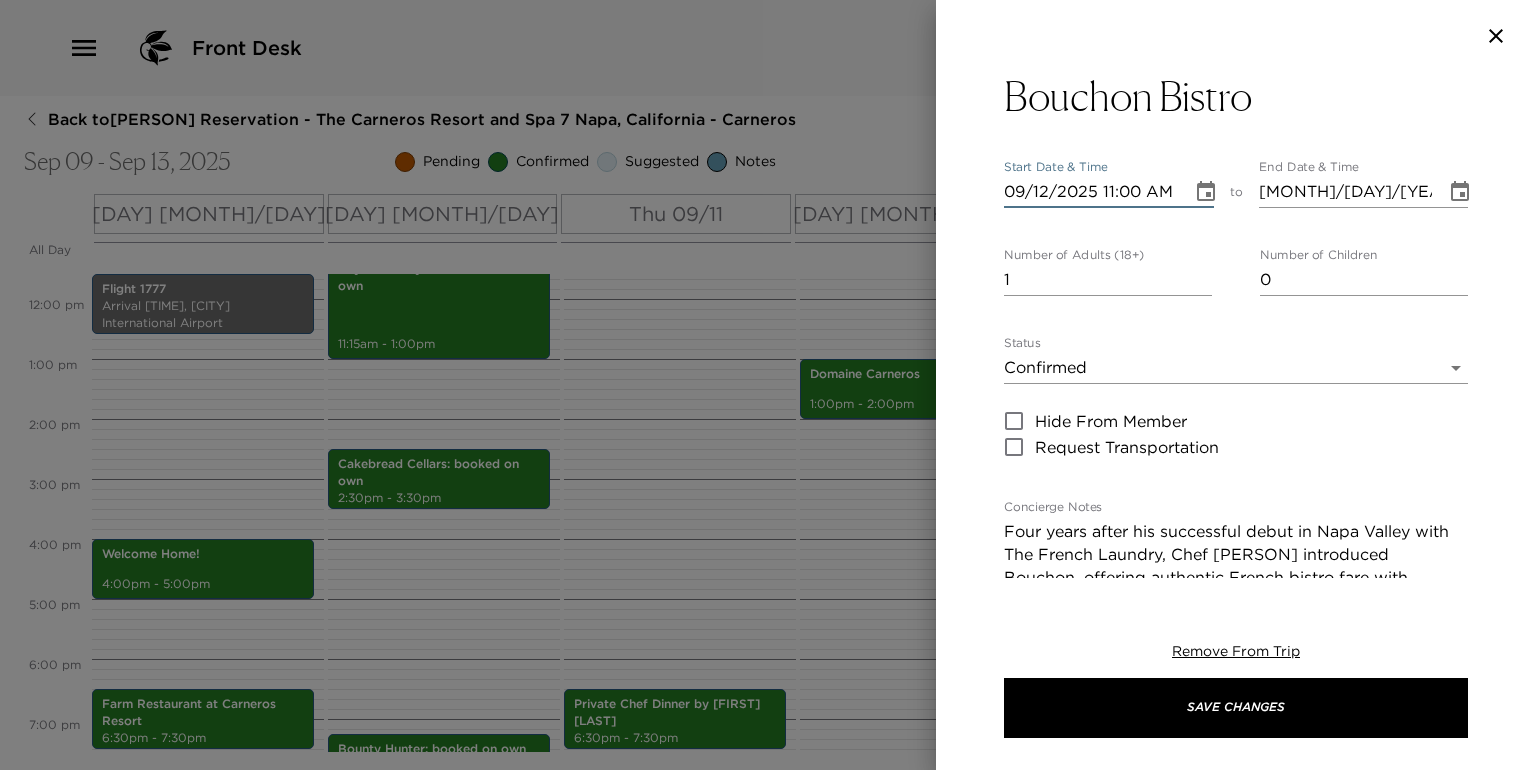 click on "09/12/2025 11:00 AM" at bounding box center [1091, 192] 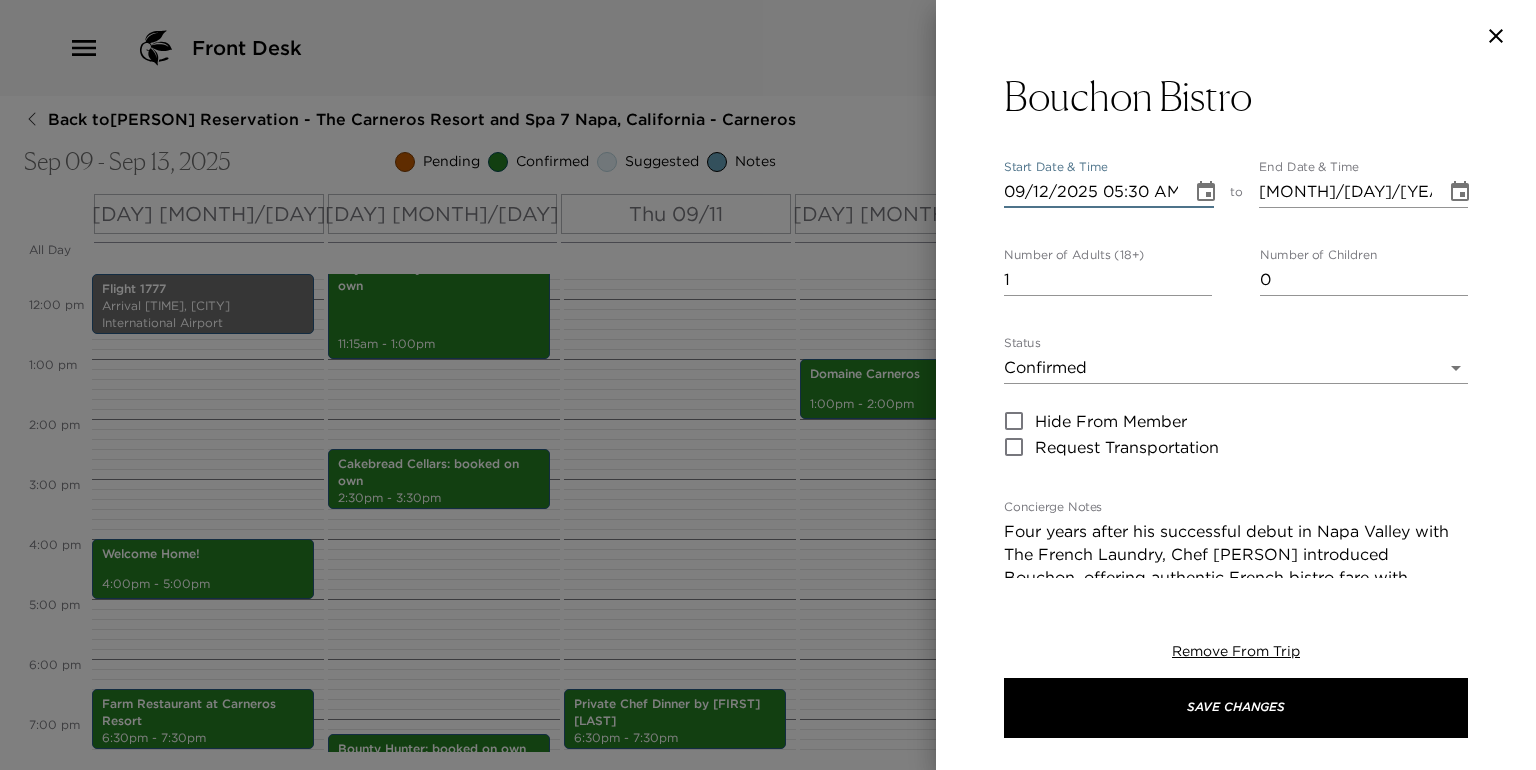 type on "[MONTH]/[DAY]/[YEAR] [HOUR]:[MINUTE] [AM/PM]" 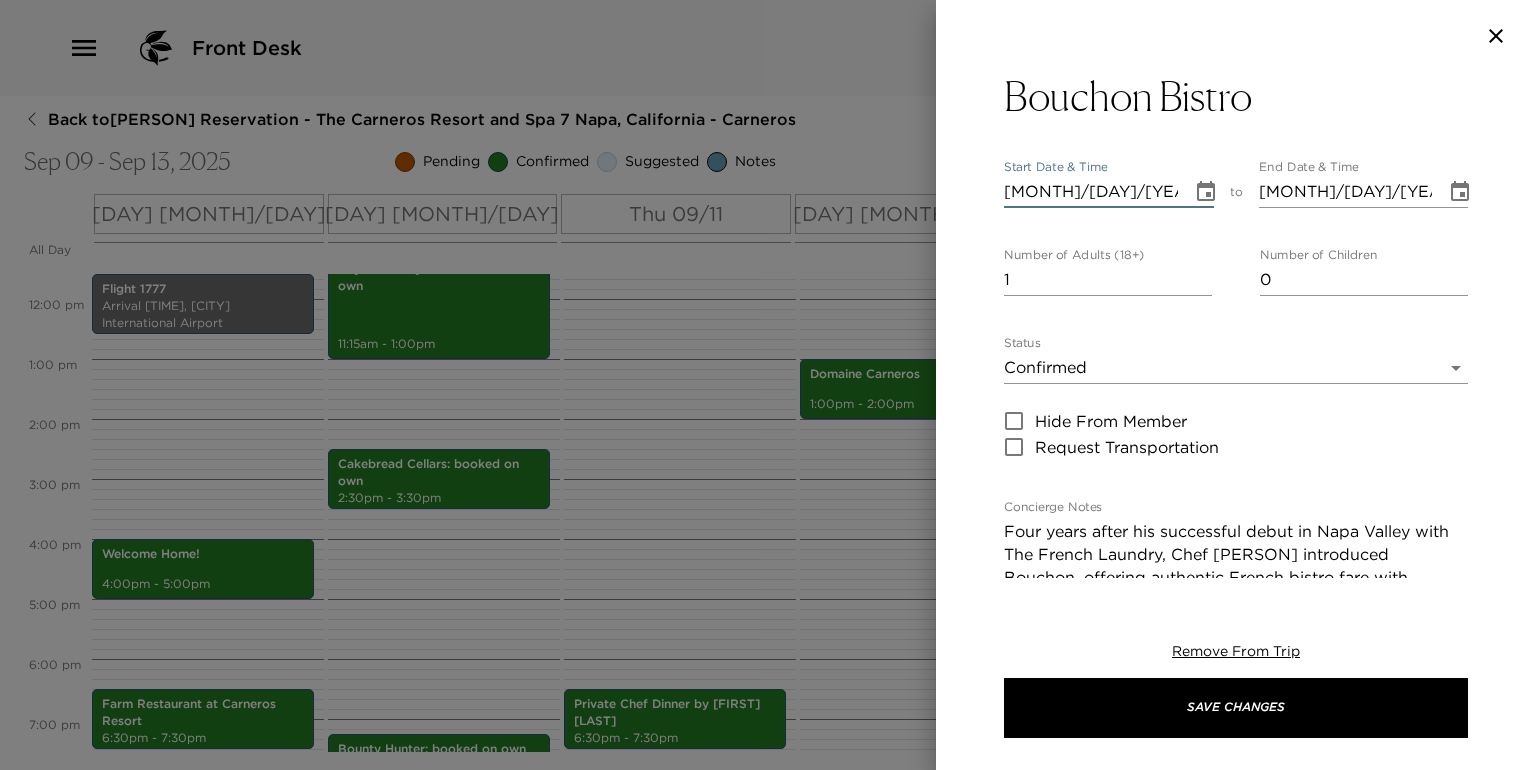 type on "[MONTH]/[DAY]/[YEAR] [HOUR]:[MINUTE] [AM/PM]" 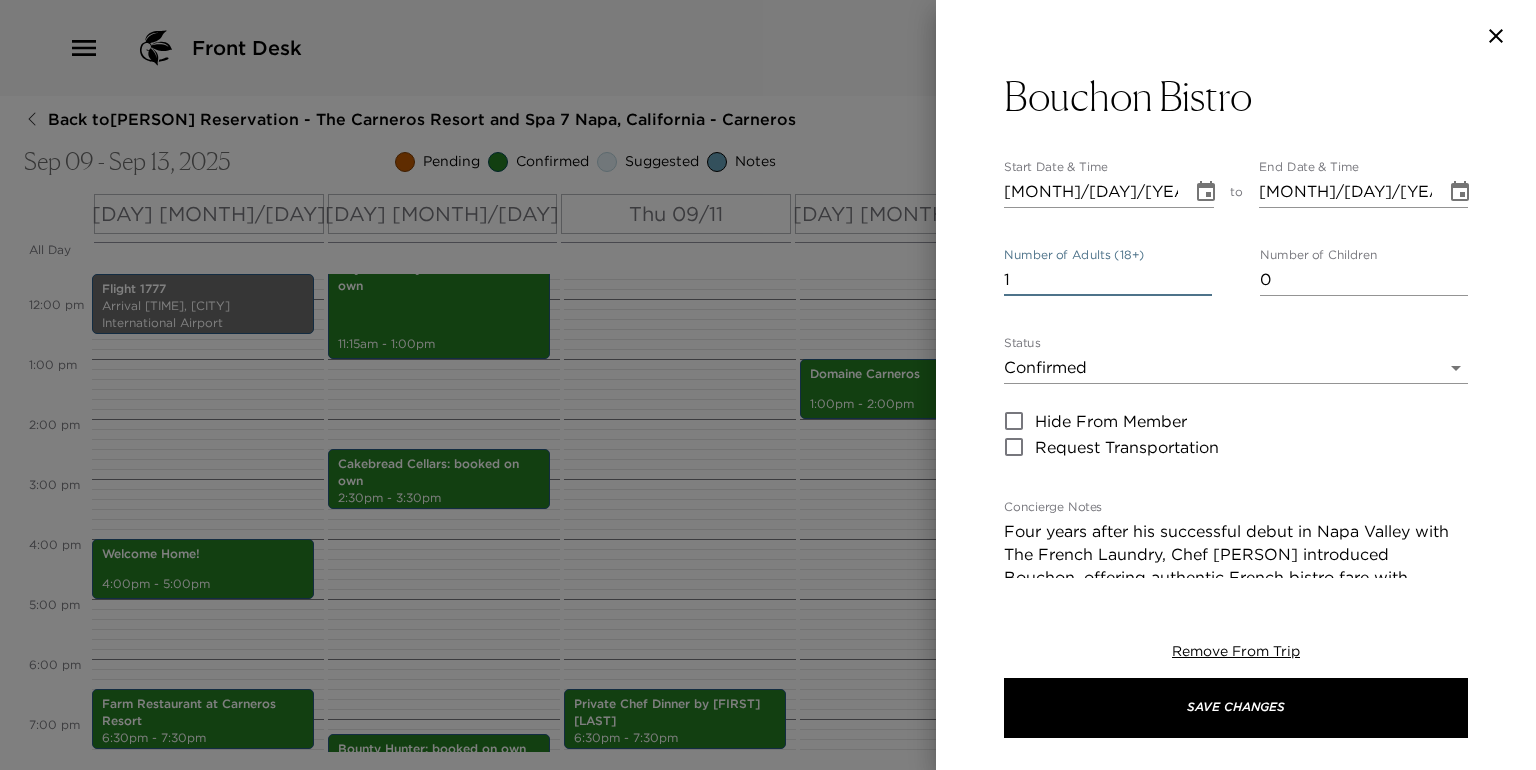 drag, startPoint x: 997, startPoint y: 286, endPoint x: 964, endPoint y: 280, distance: 33.54102 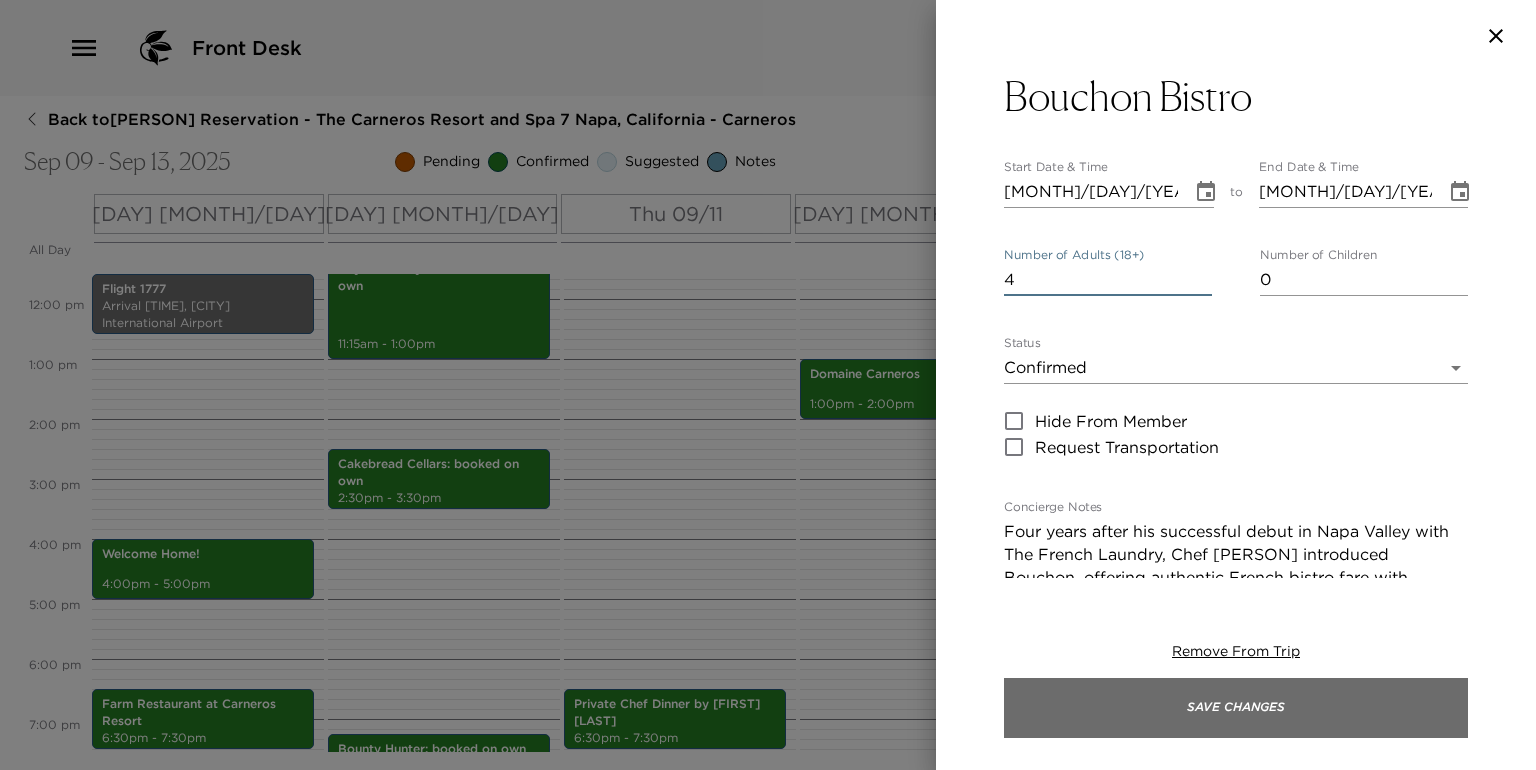 type on "4" 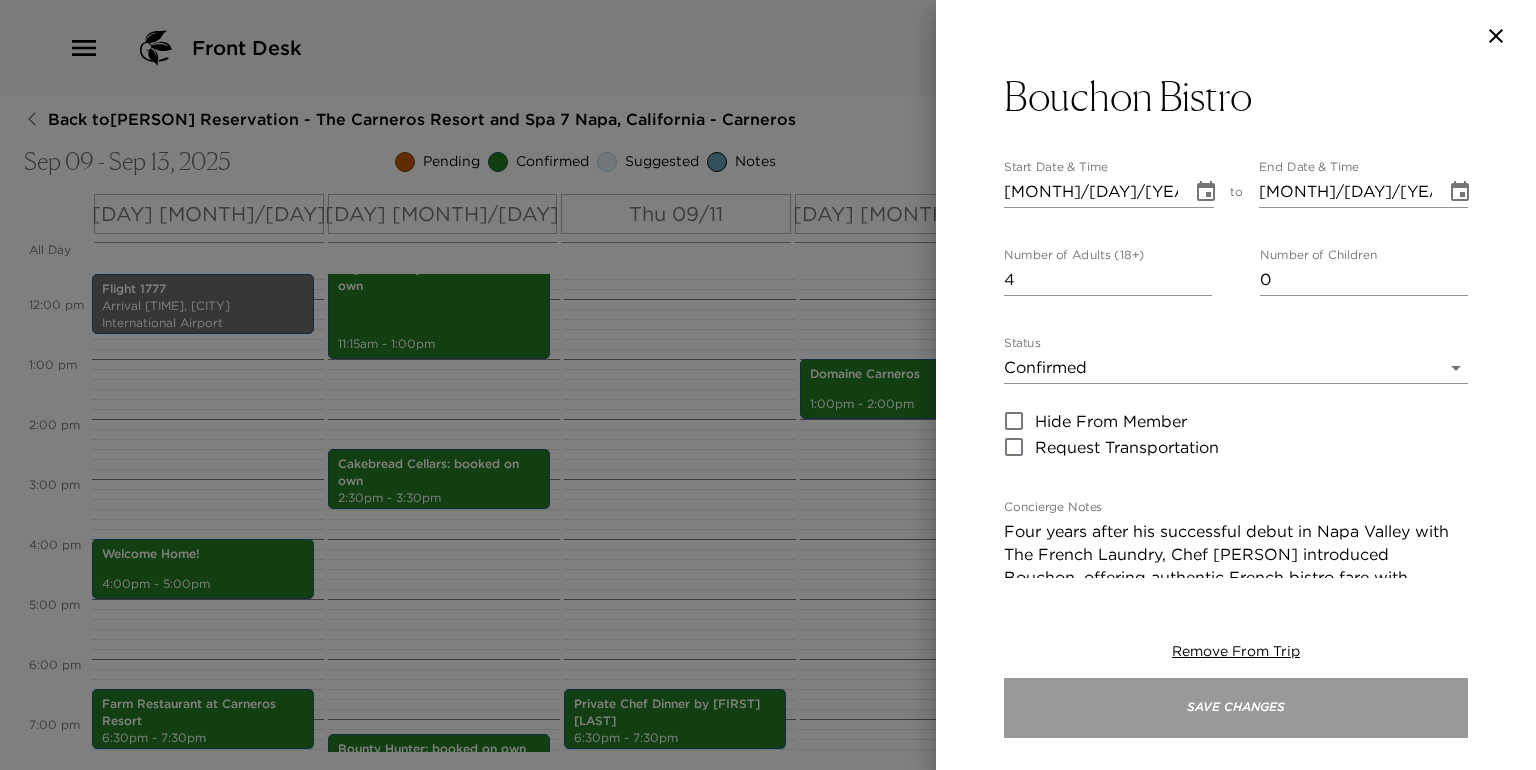 click on "Save Changes" at bounding box center [1236, 708] 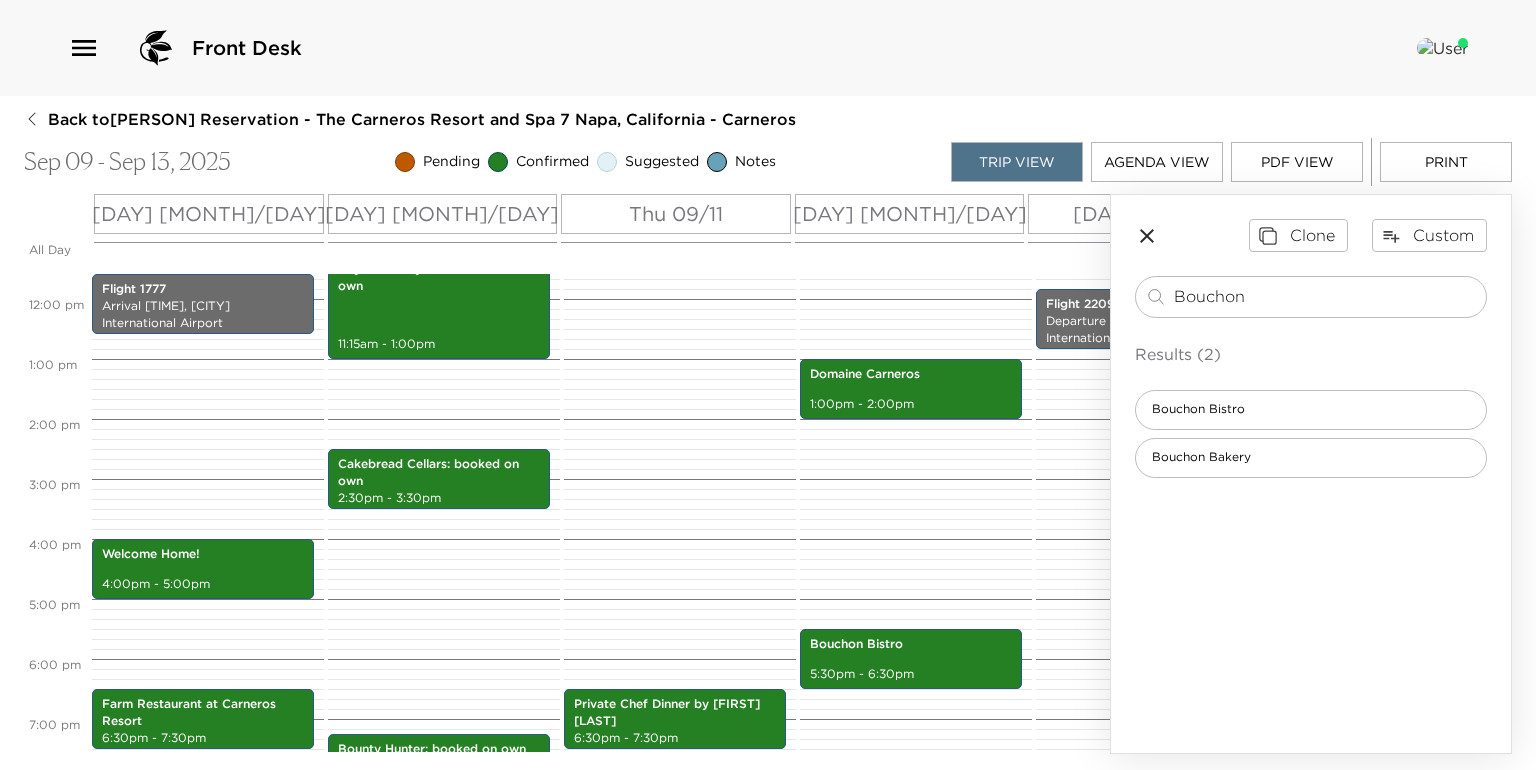 click 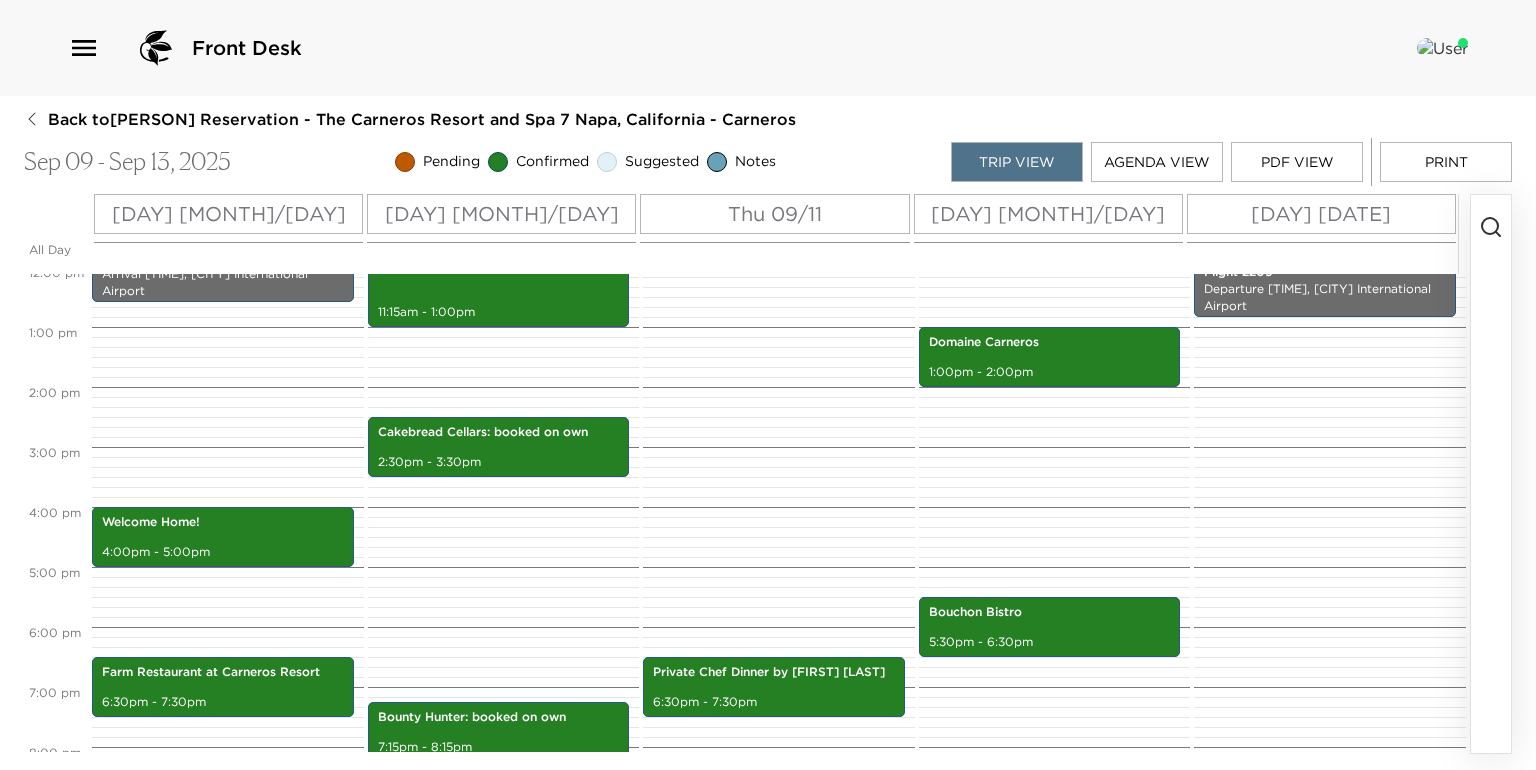 scroll, scrollTop: 561, scrollLeft: 0, axis: vertical 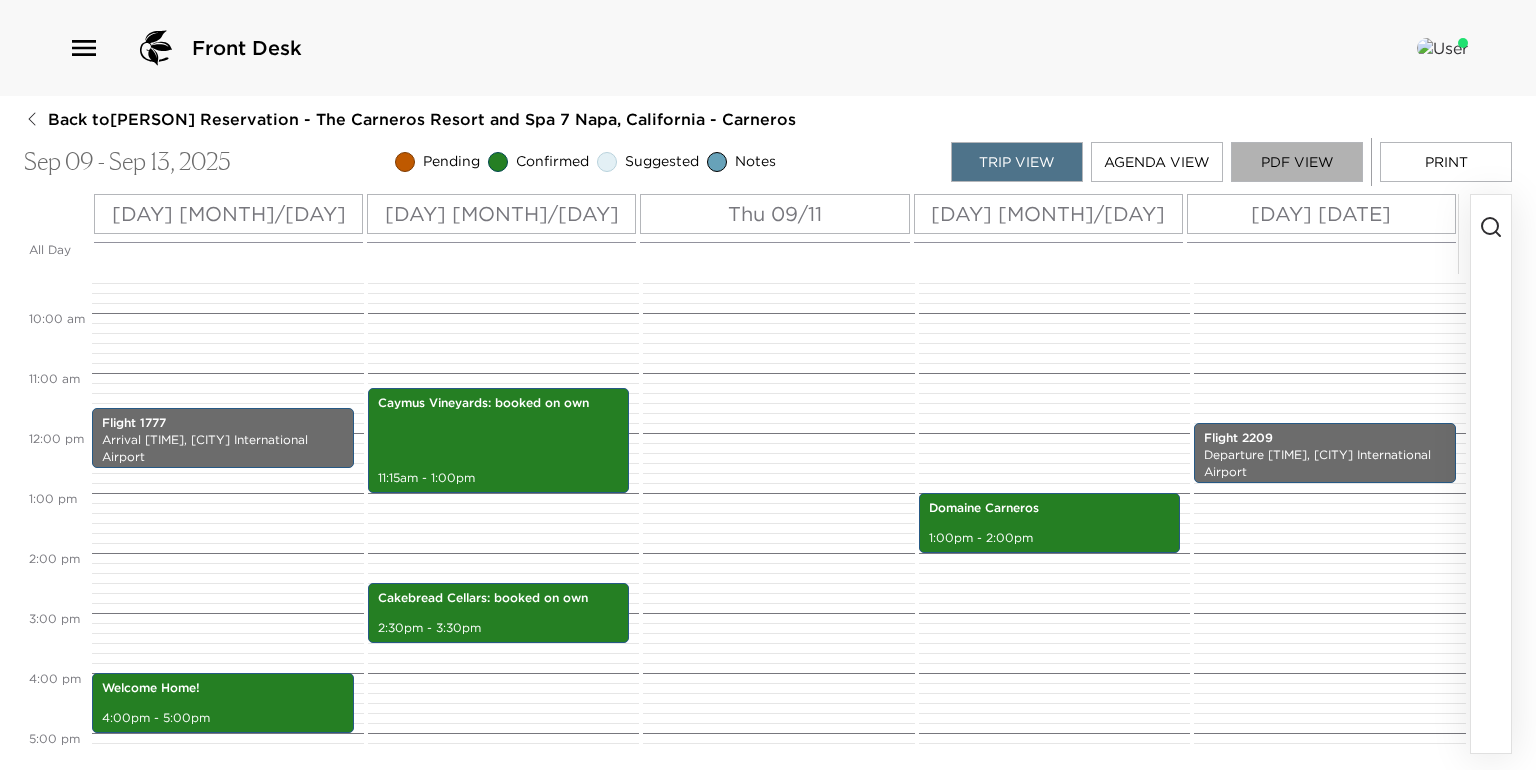 click on "PDF View" at bounding box center [1297, 162] 